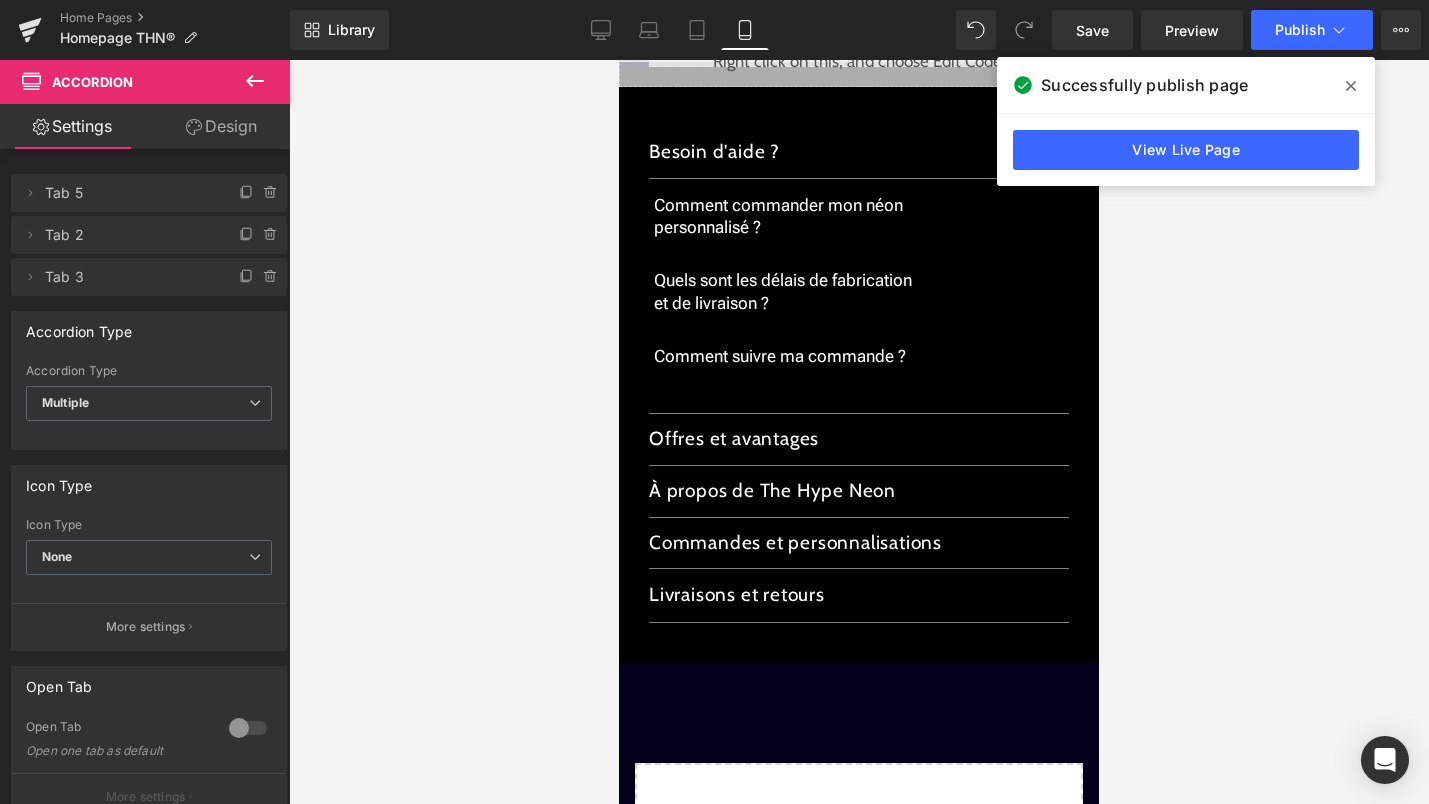 scroll, scrollTop: 0, scrollLeft: 0, axis: both 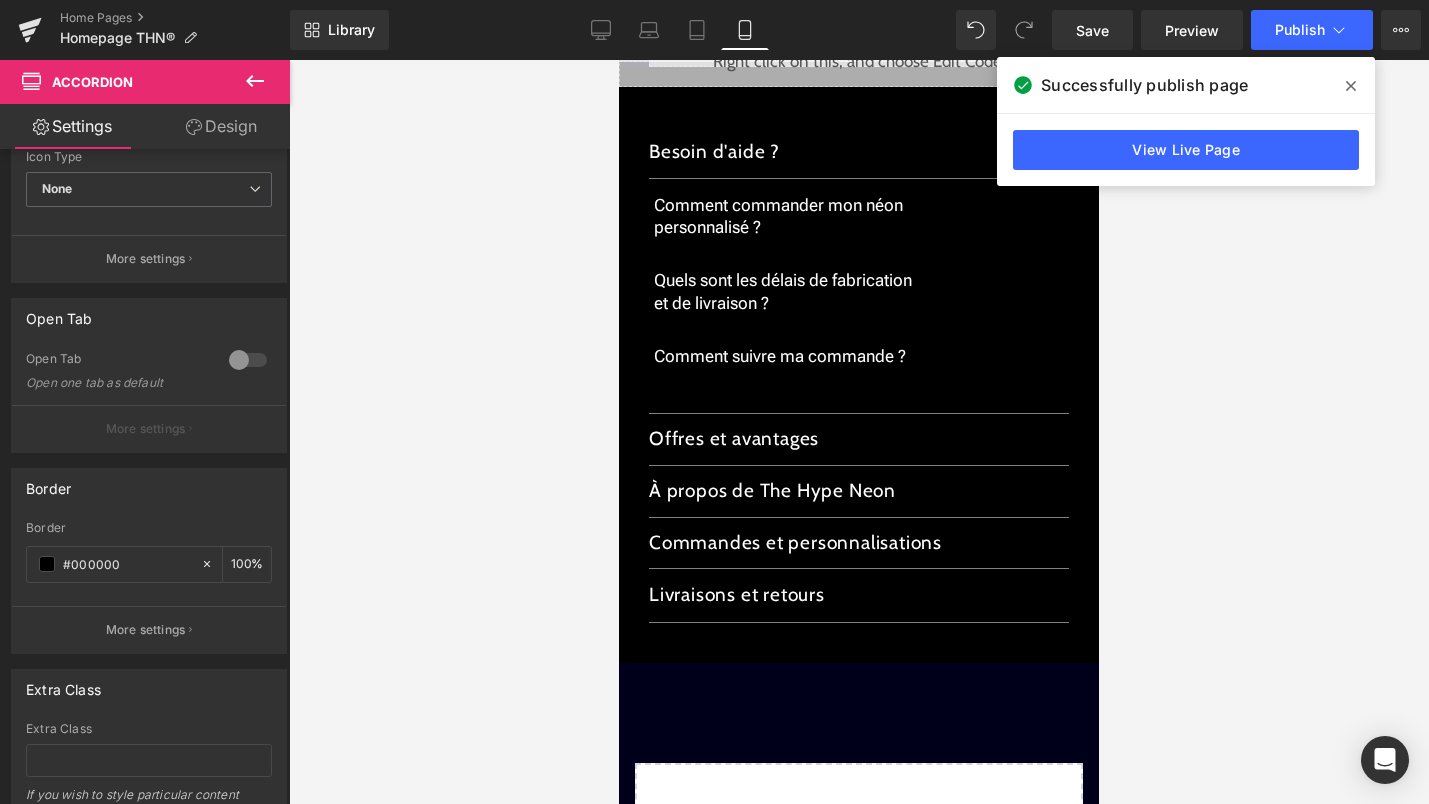 click at bounding box center [1351, 86] 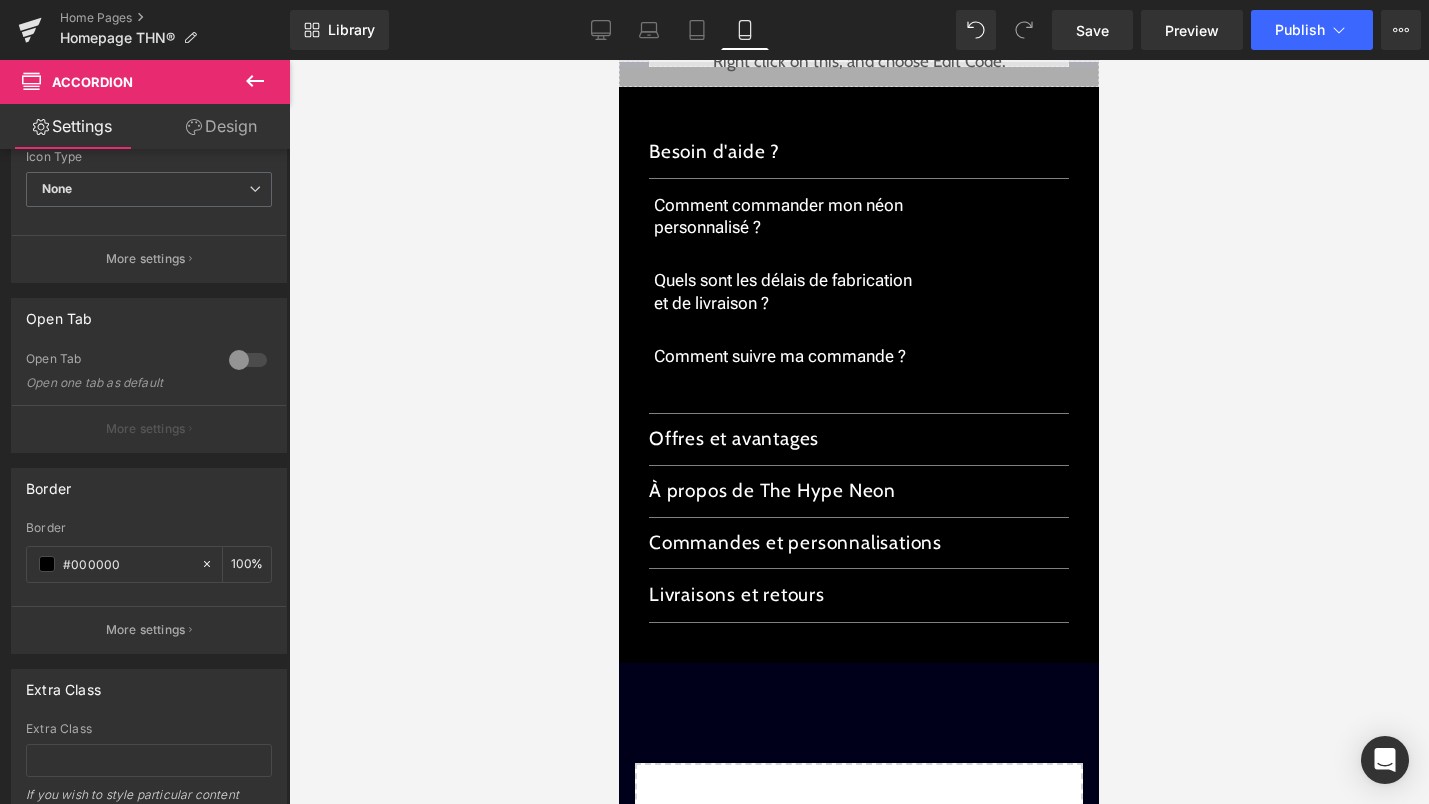click on "search
close
menu
Menu
close
Mes commandes
Service client
Contact RGPD Condition de service Politique d'expédition Politique de remboursement Mentions légales
Passer au contenu
menu
The Hype Neon®" at bounding box center [859, -714] 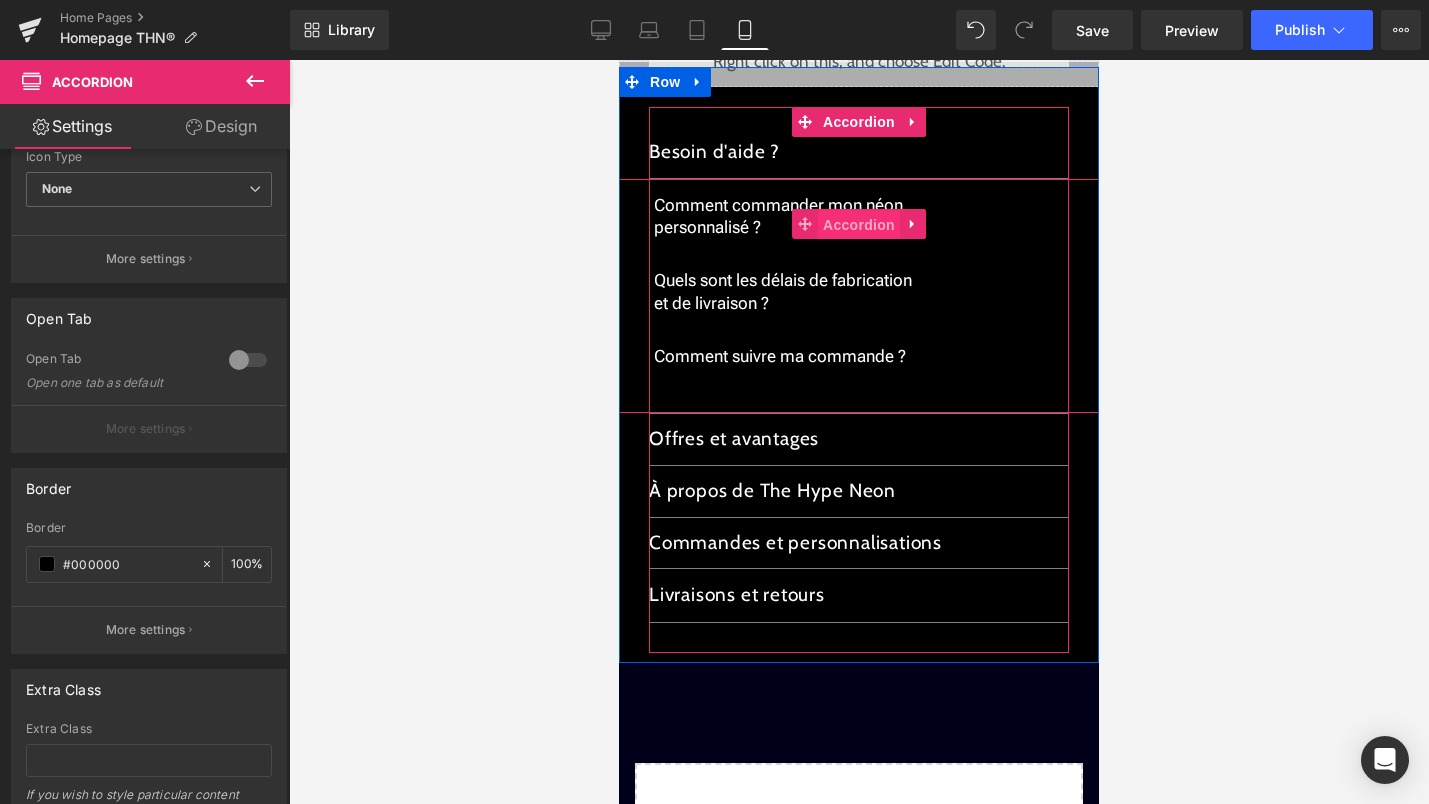 click on "Accordion" at bounding box center [859, 225] 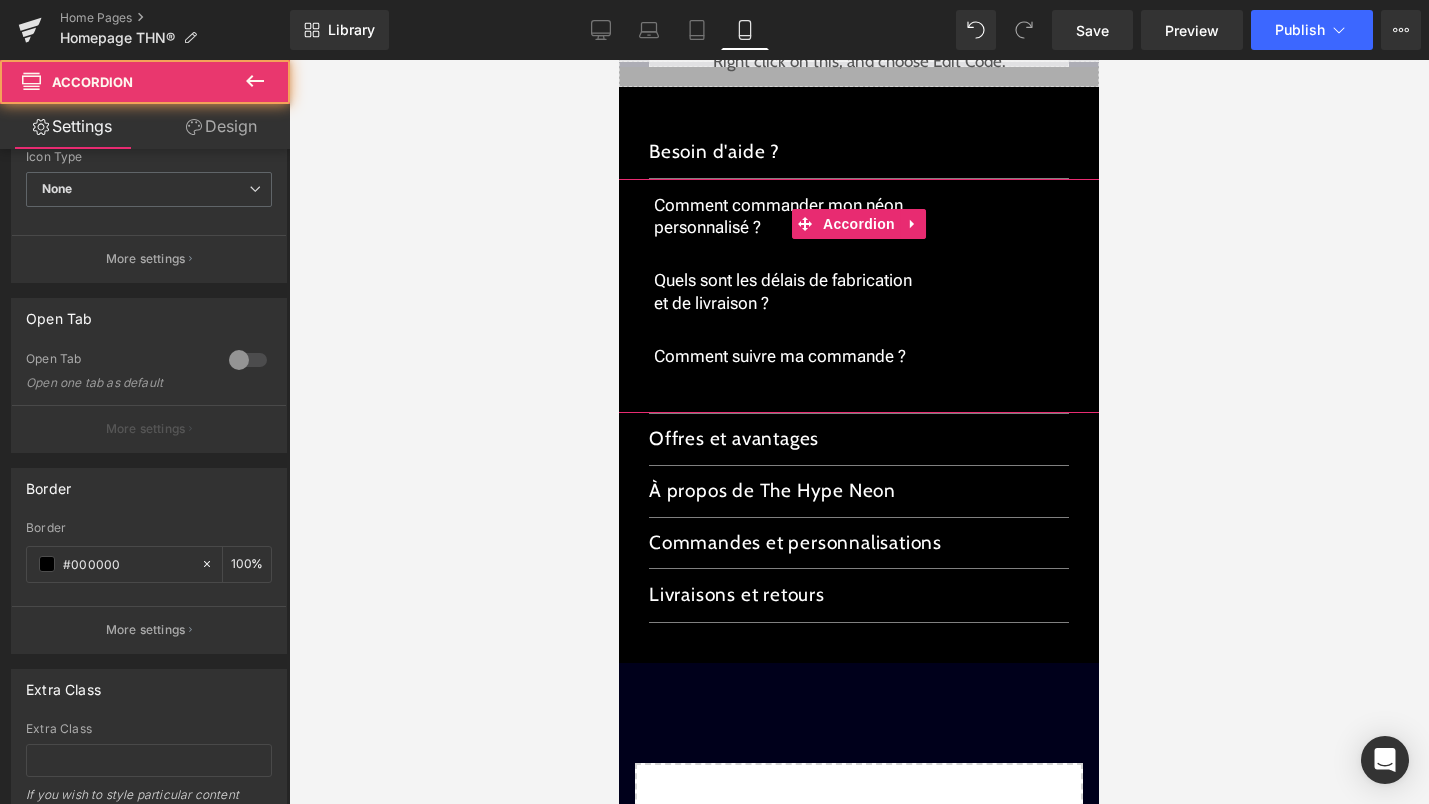 click on "Design" at bounding box center [221, 126] 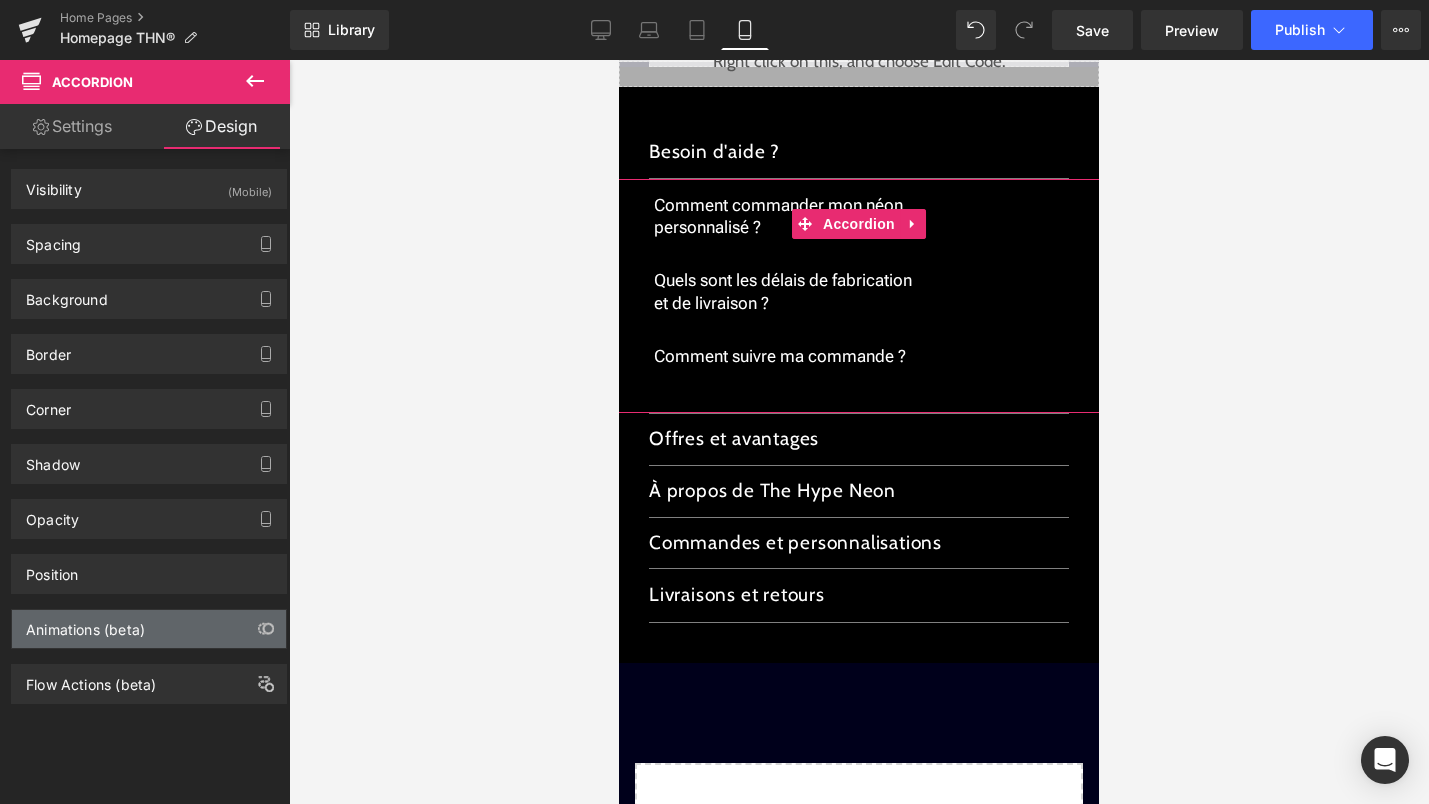 click on "Animations (beta)" at bounding box center (149, 629) 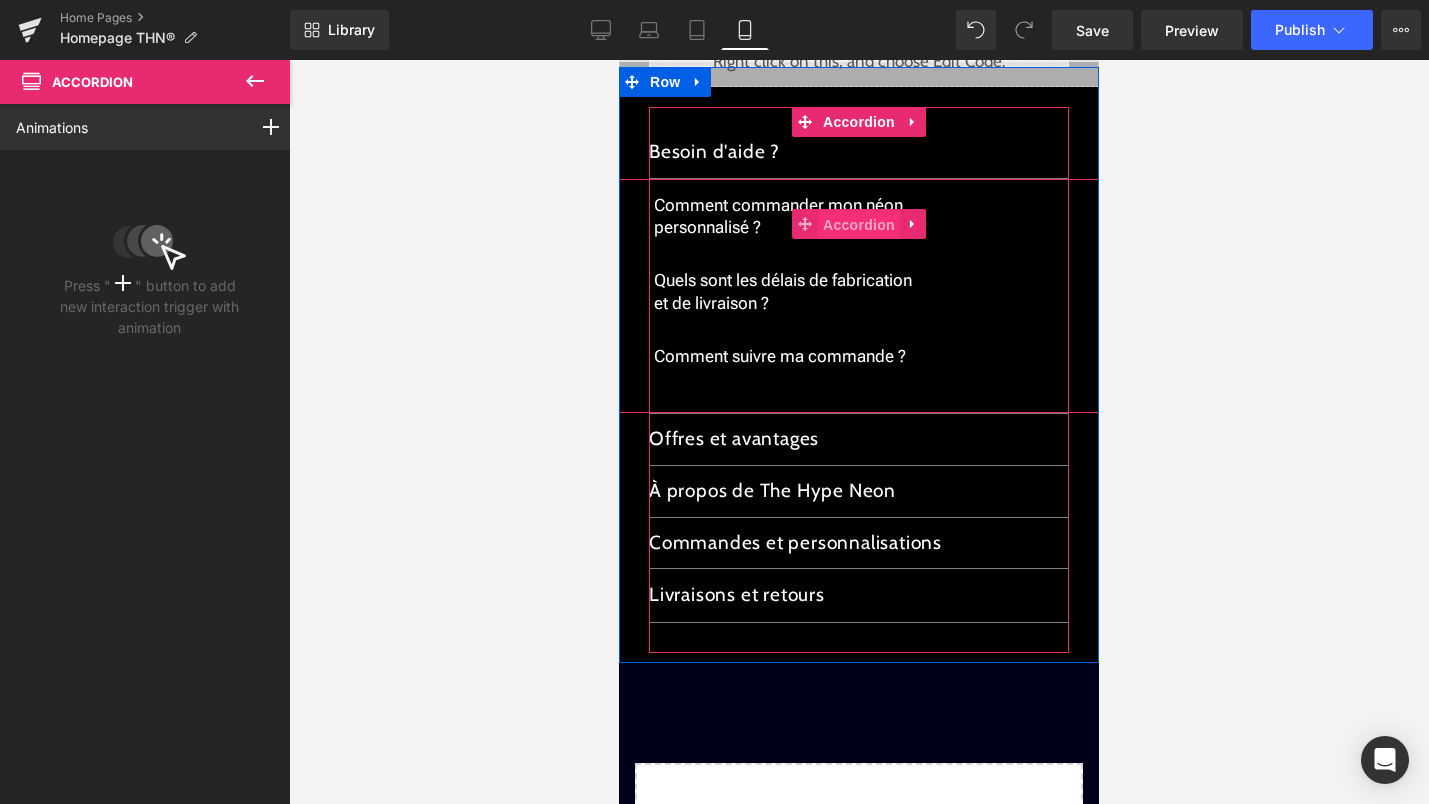 click on "Accordion" at bounding box center [859, 225] 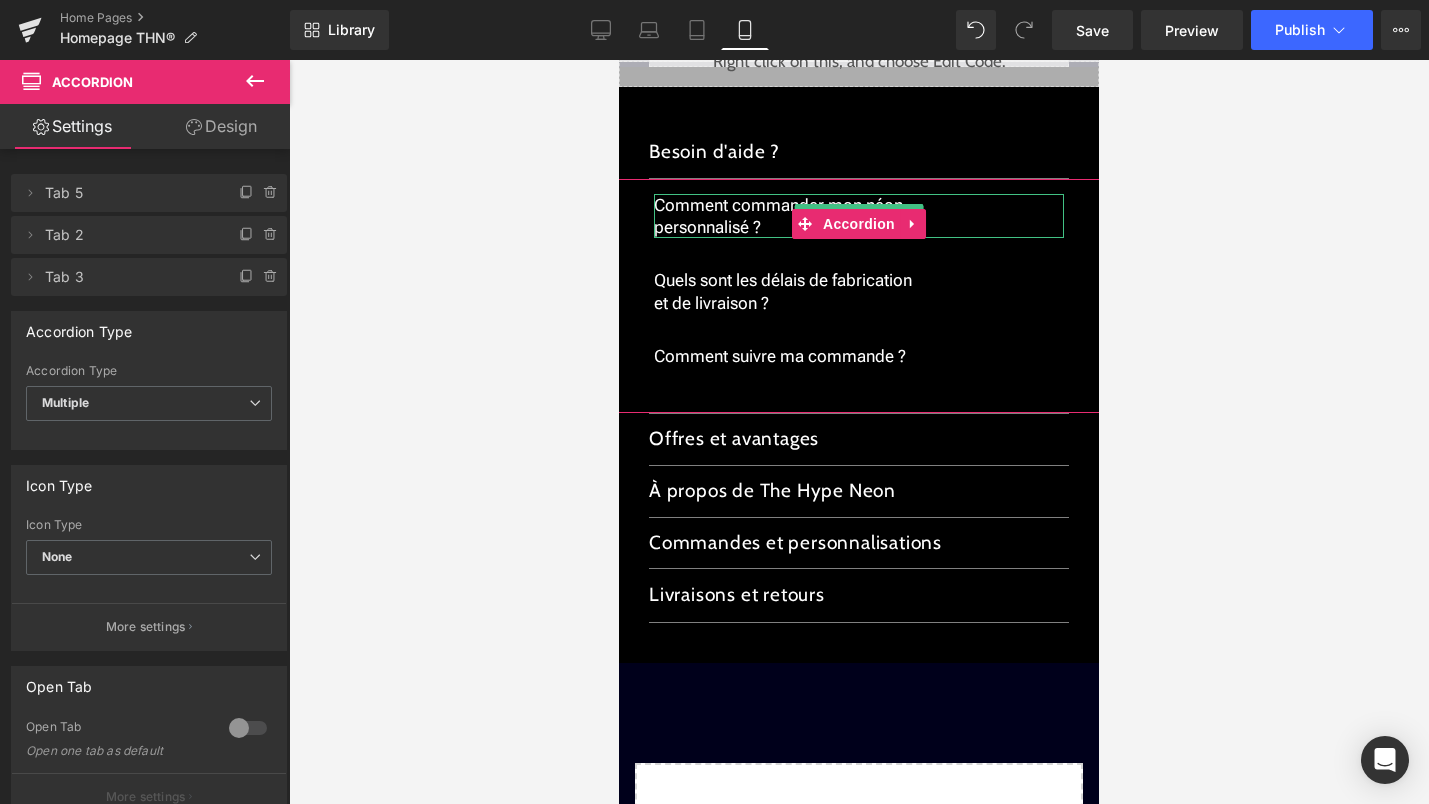 click on "Tab 5" at bounding box center [129, 193] 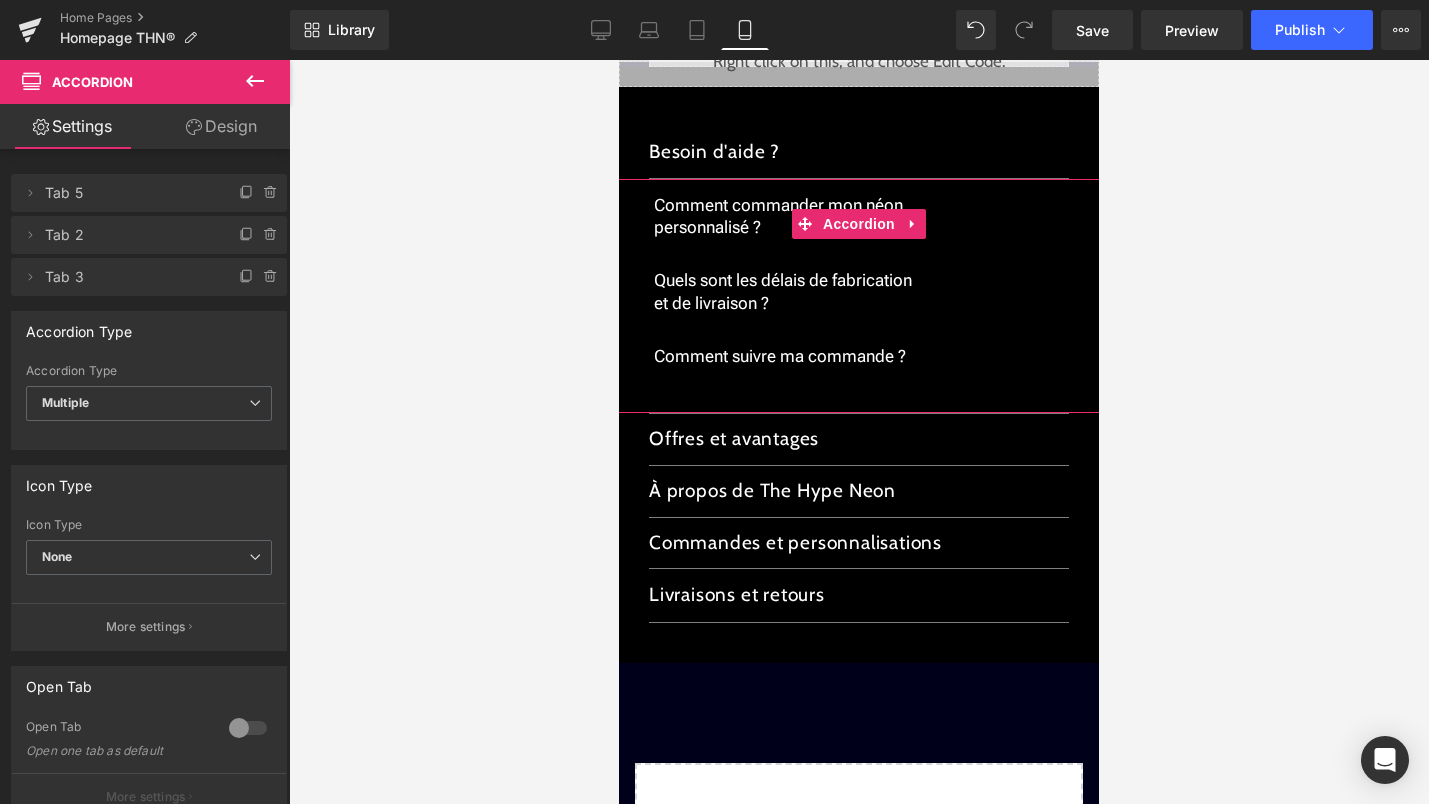 click on "Design" at bounding box center (221, 126) 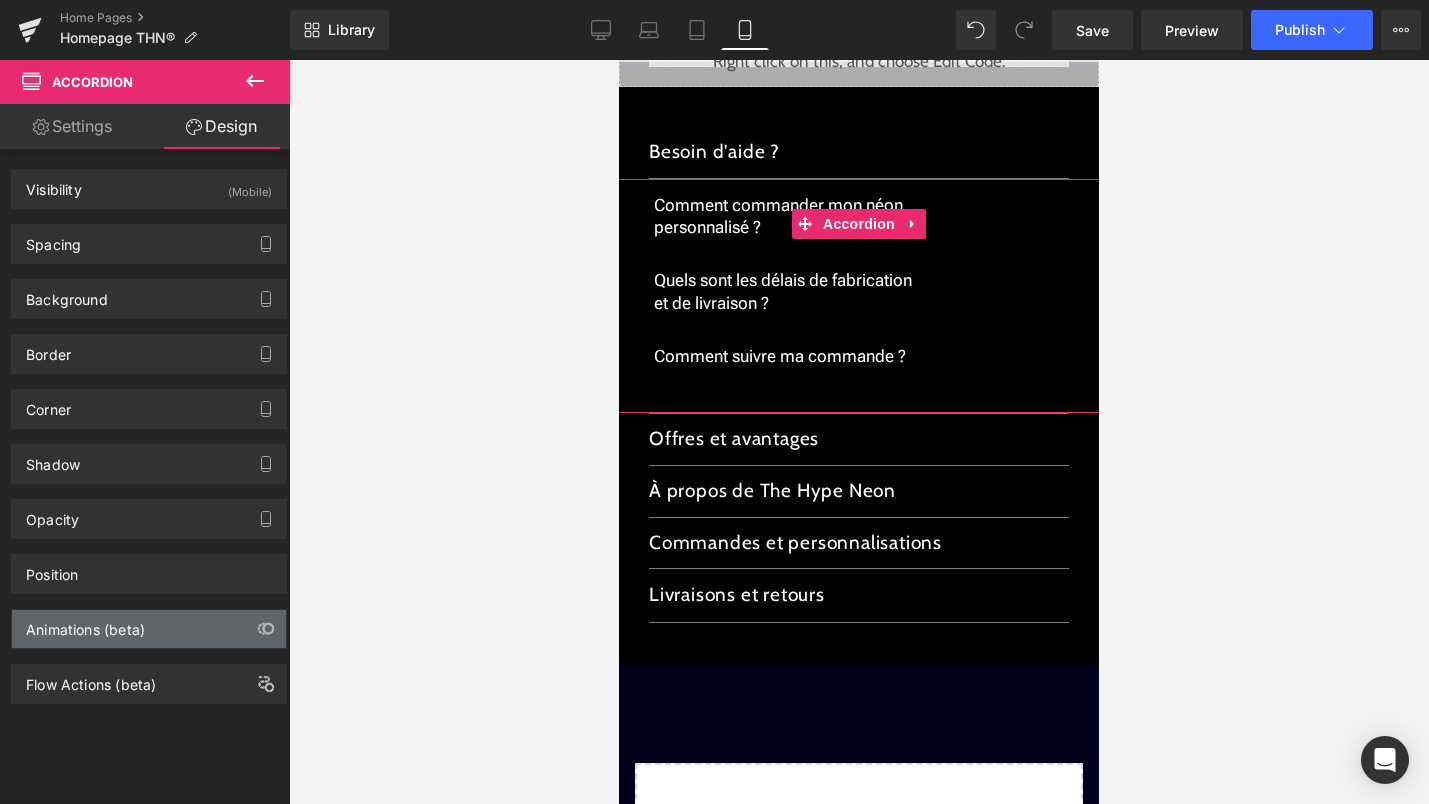 click on "Animations (beta)" at bounding box center [149, 629] 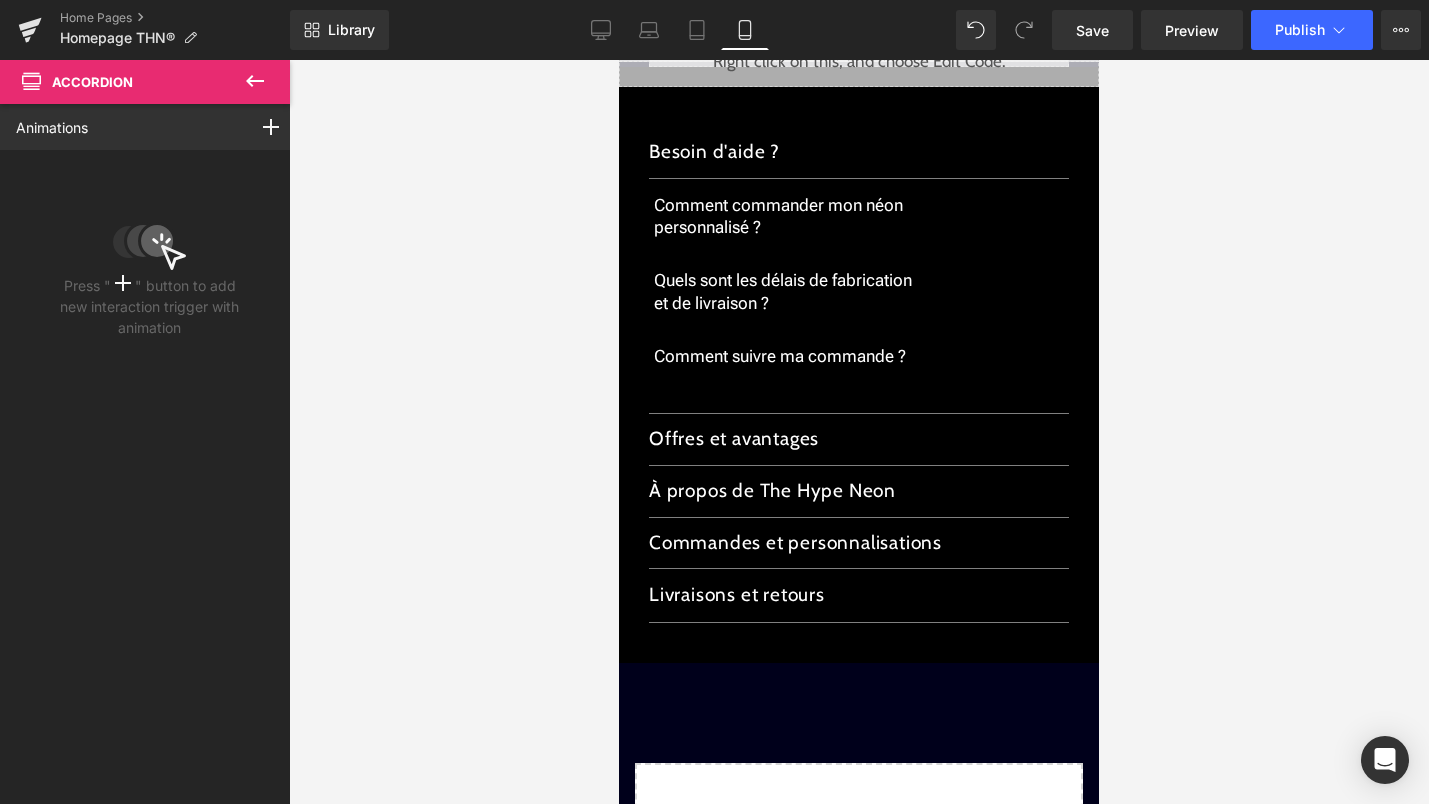 click 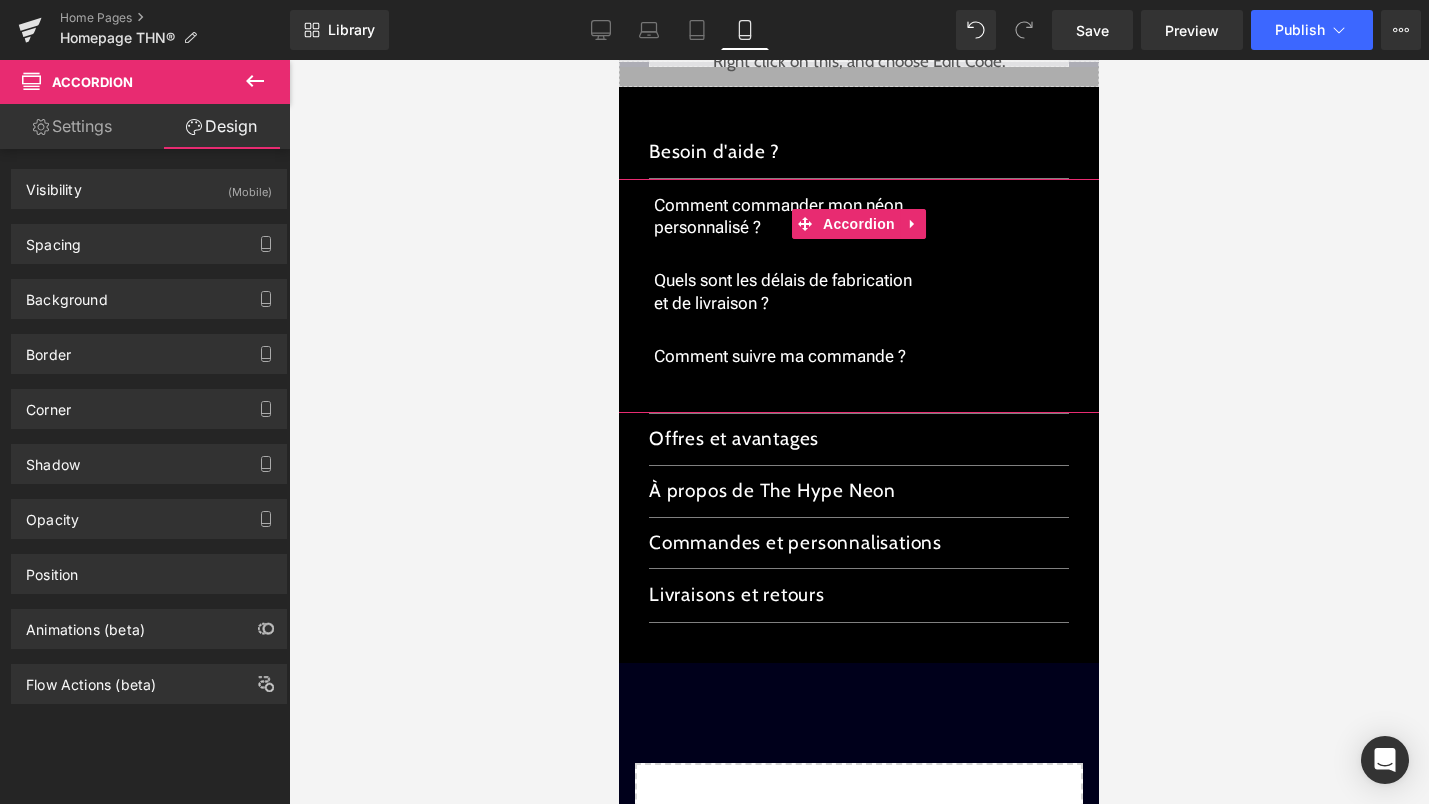 click on "Settings" at bounding box center [72, 126] 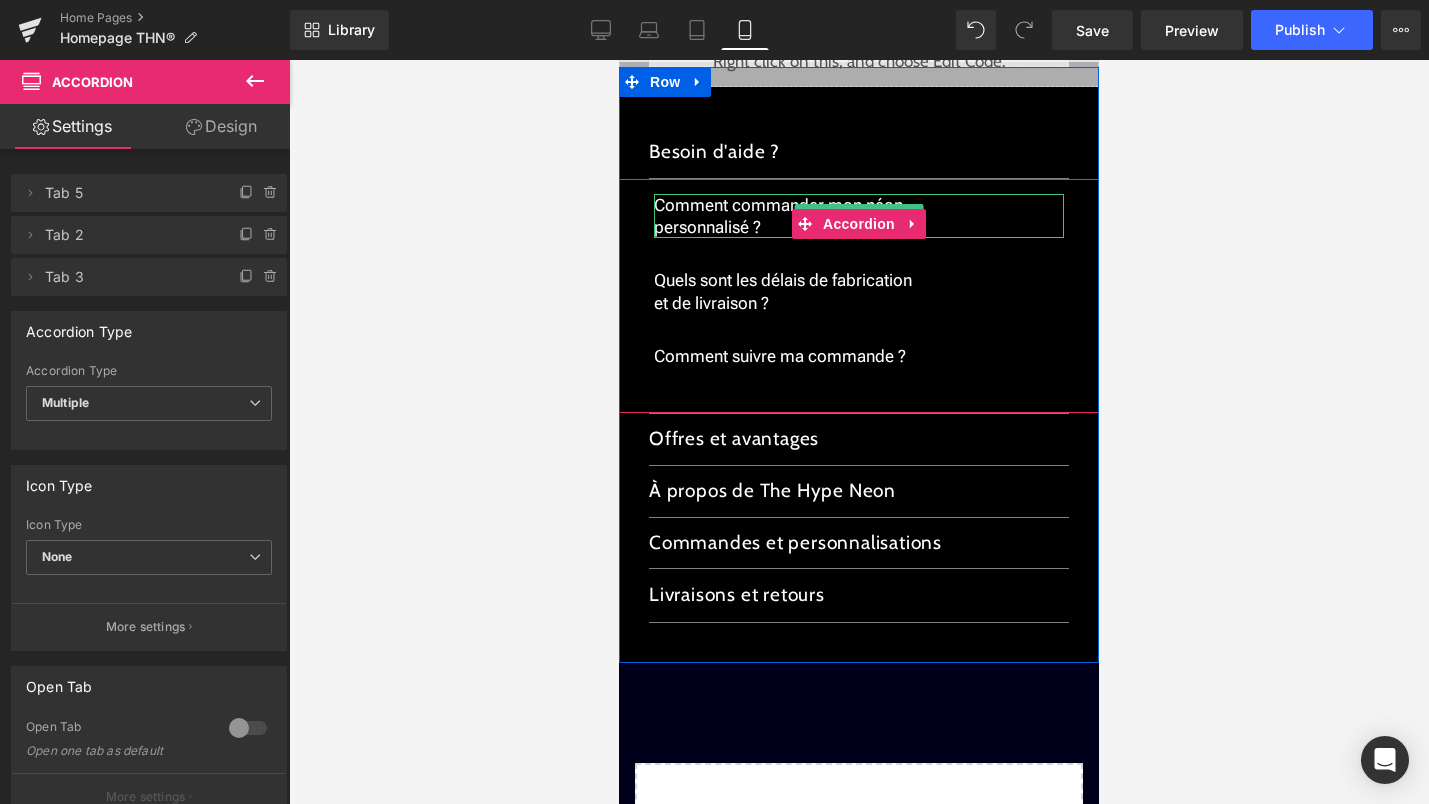 click on "personnalisé ?" at bounding box center (780, 216) 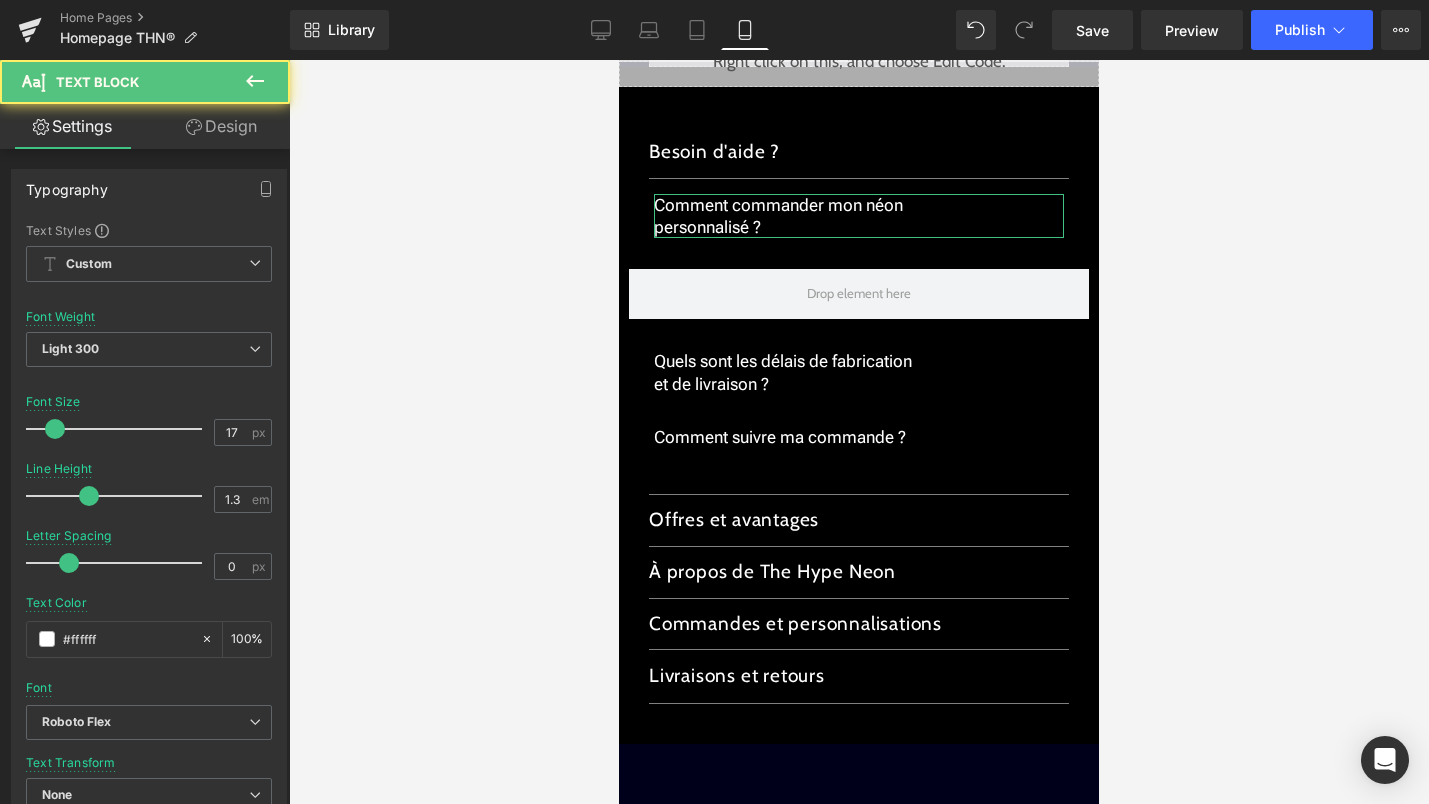 click on "Design" at bounding box center [221, 126] 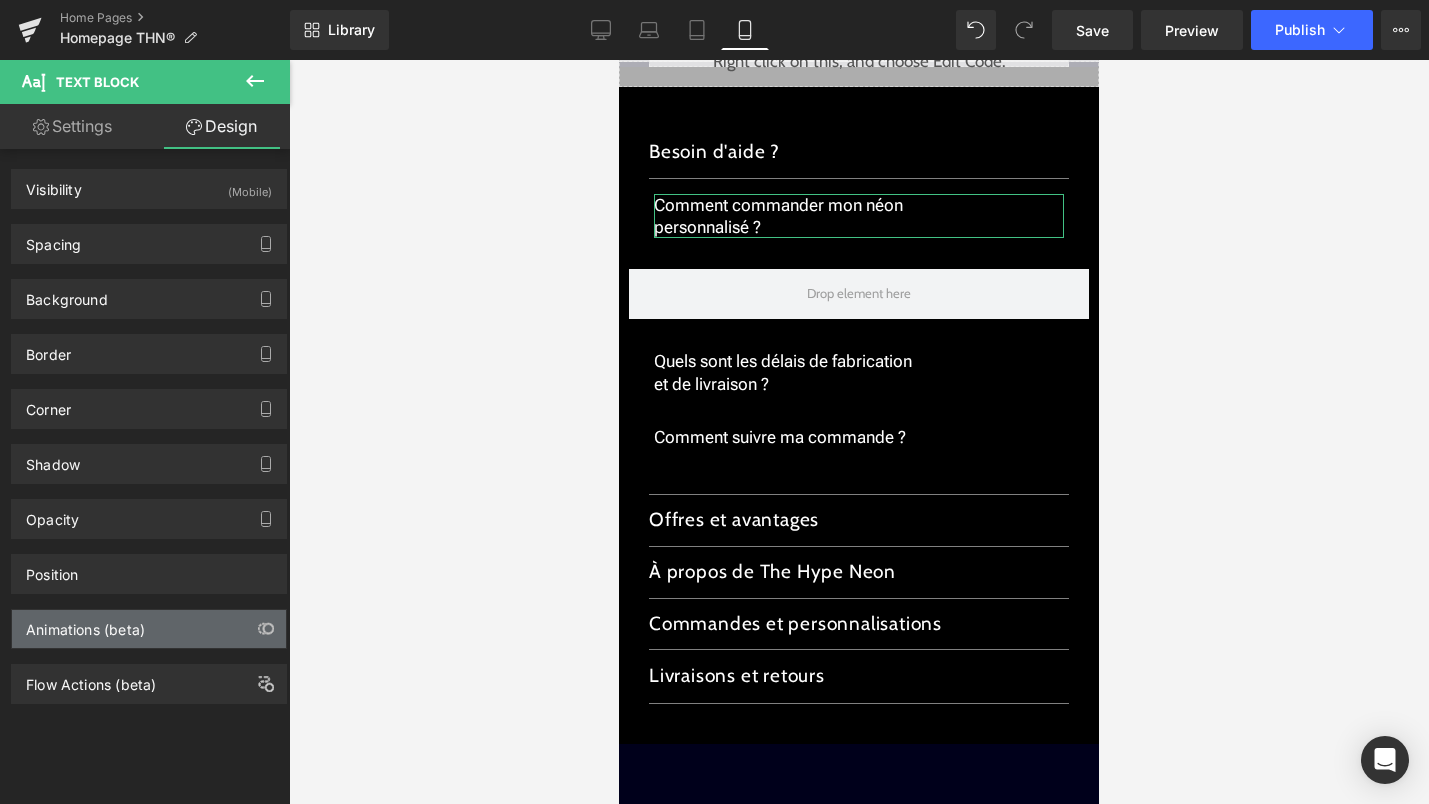 click on "Animations (beta)" at bounding box center (149, 629) 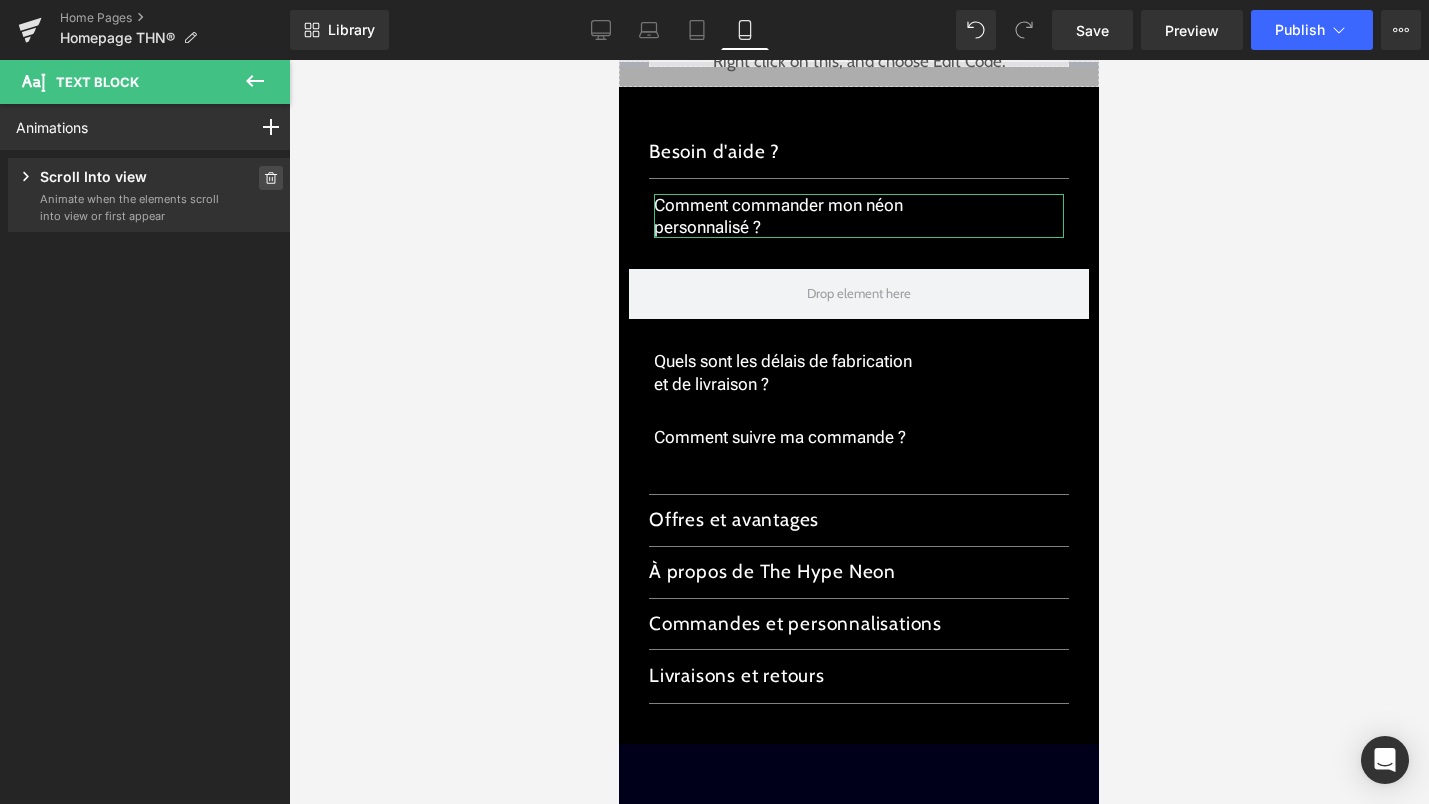 click 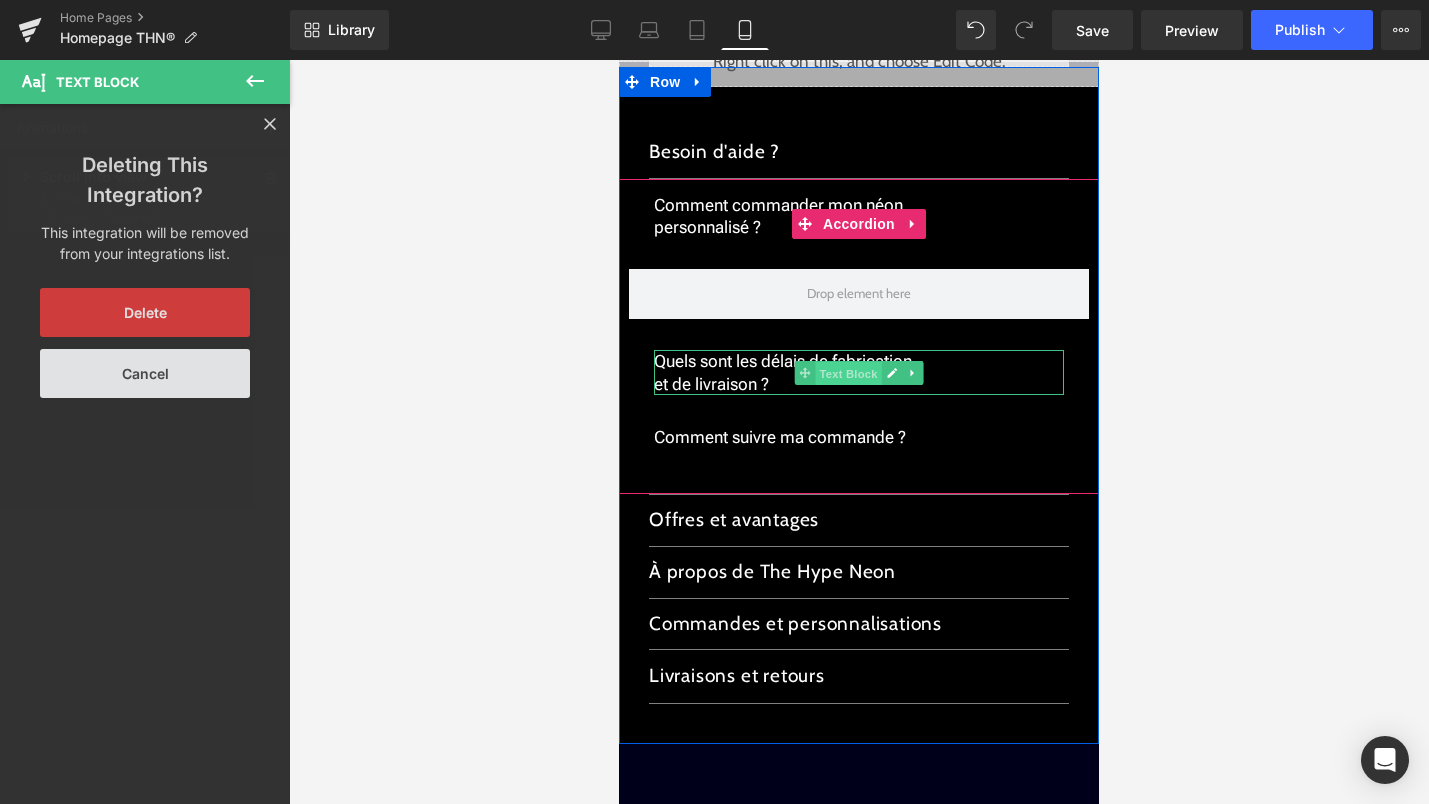 click on "Text Block" at bounding box center (848, 373) 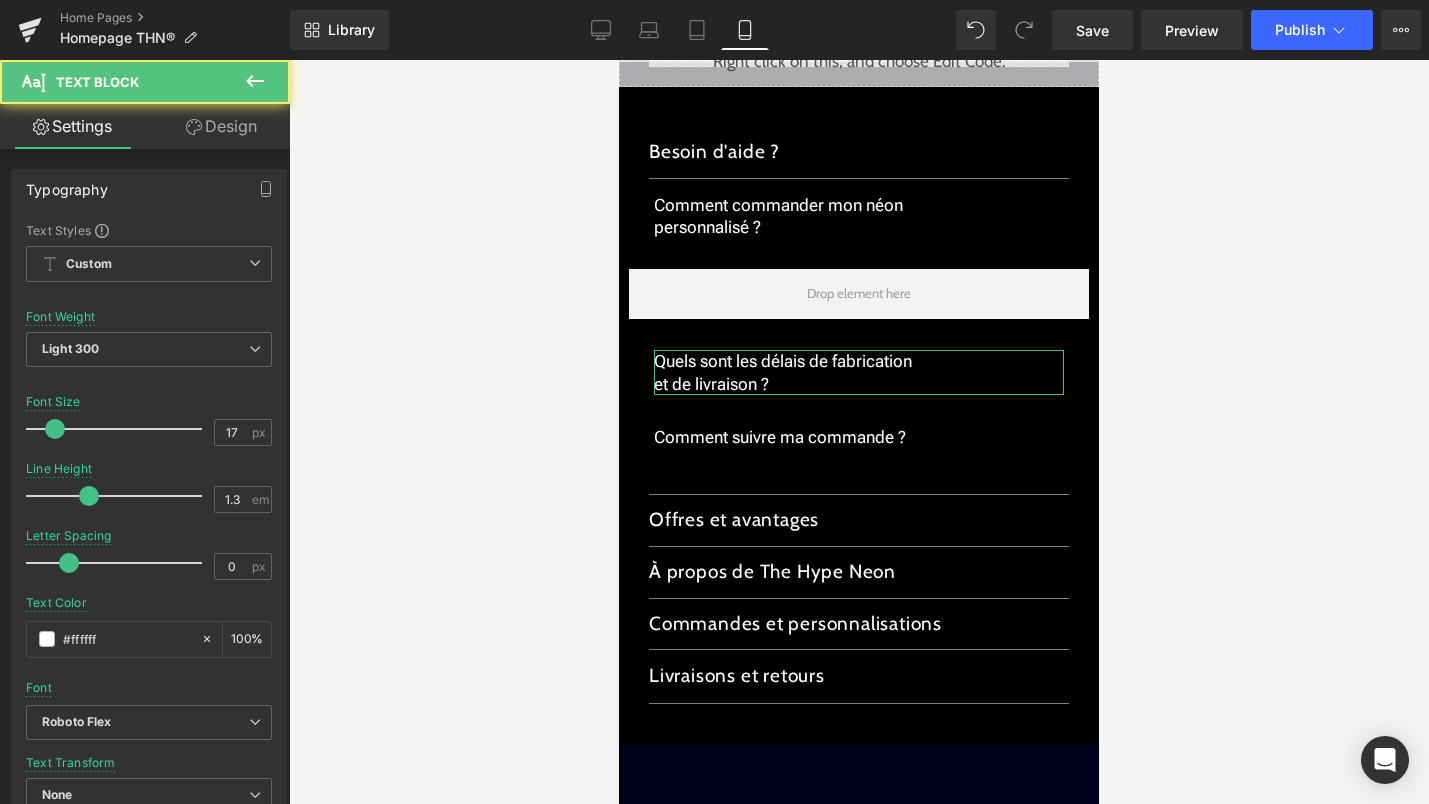 click on "Design" at bounding box center [221, 126] 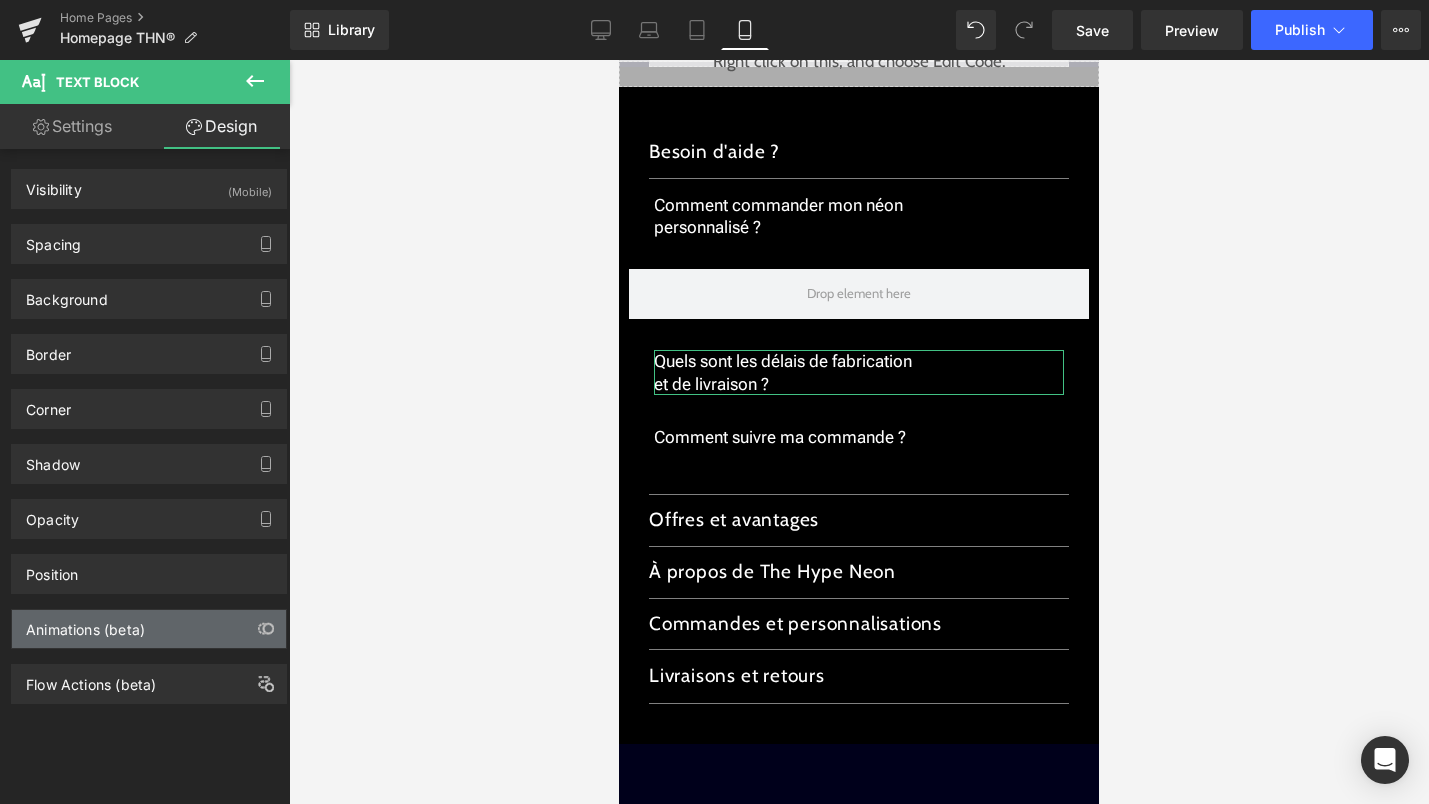 click on "Animations (beta)" at bounding box center [149, 629] 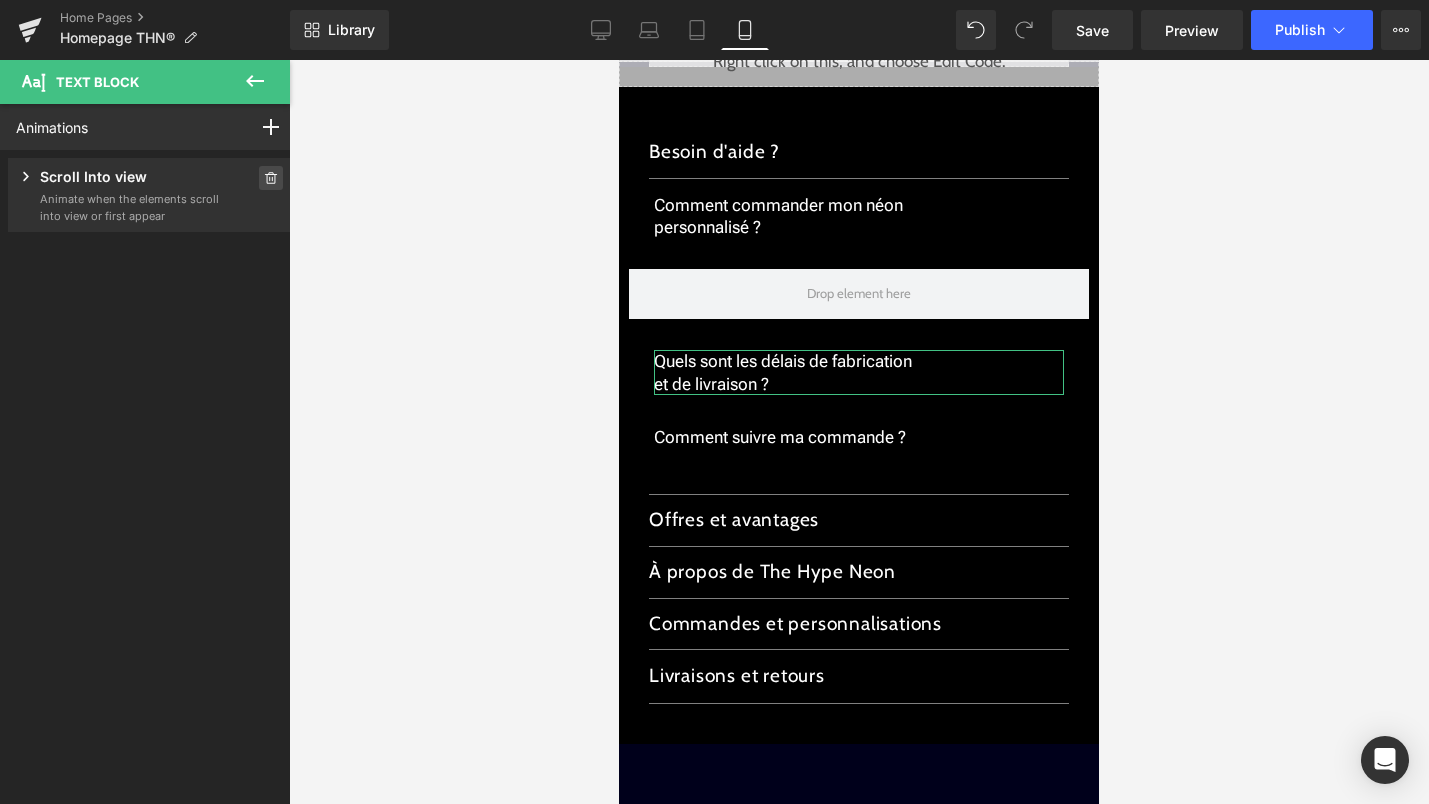 click 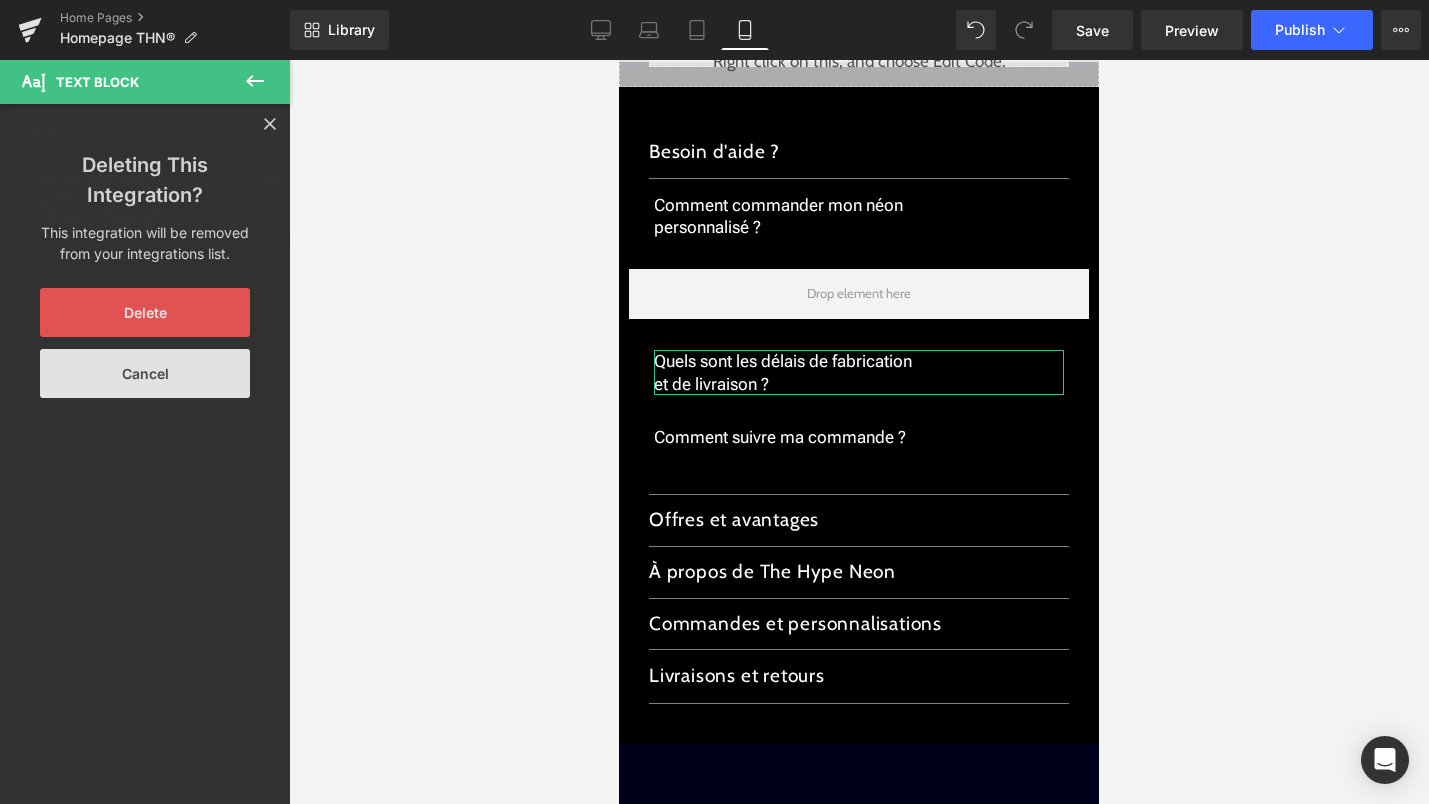 click on "Delete" at bounding box center [145, 312] 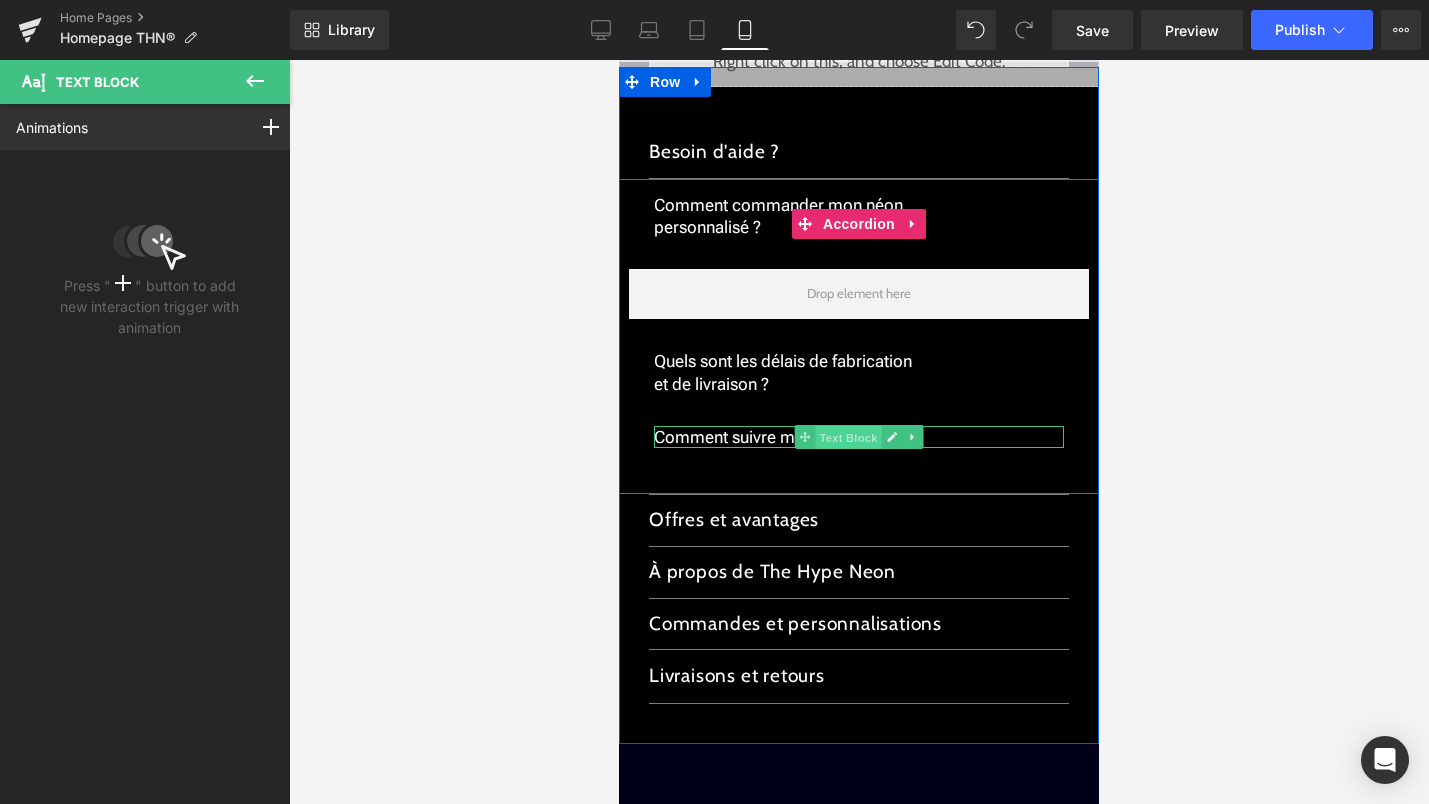 click on "Text Block" at bounding box center [848, 437] 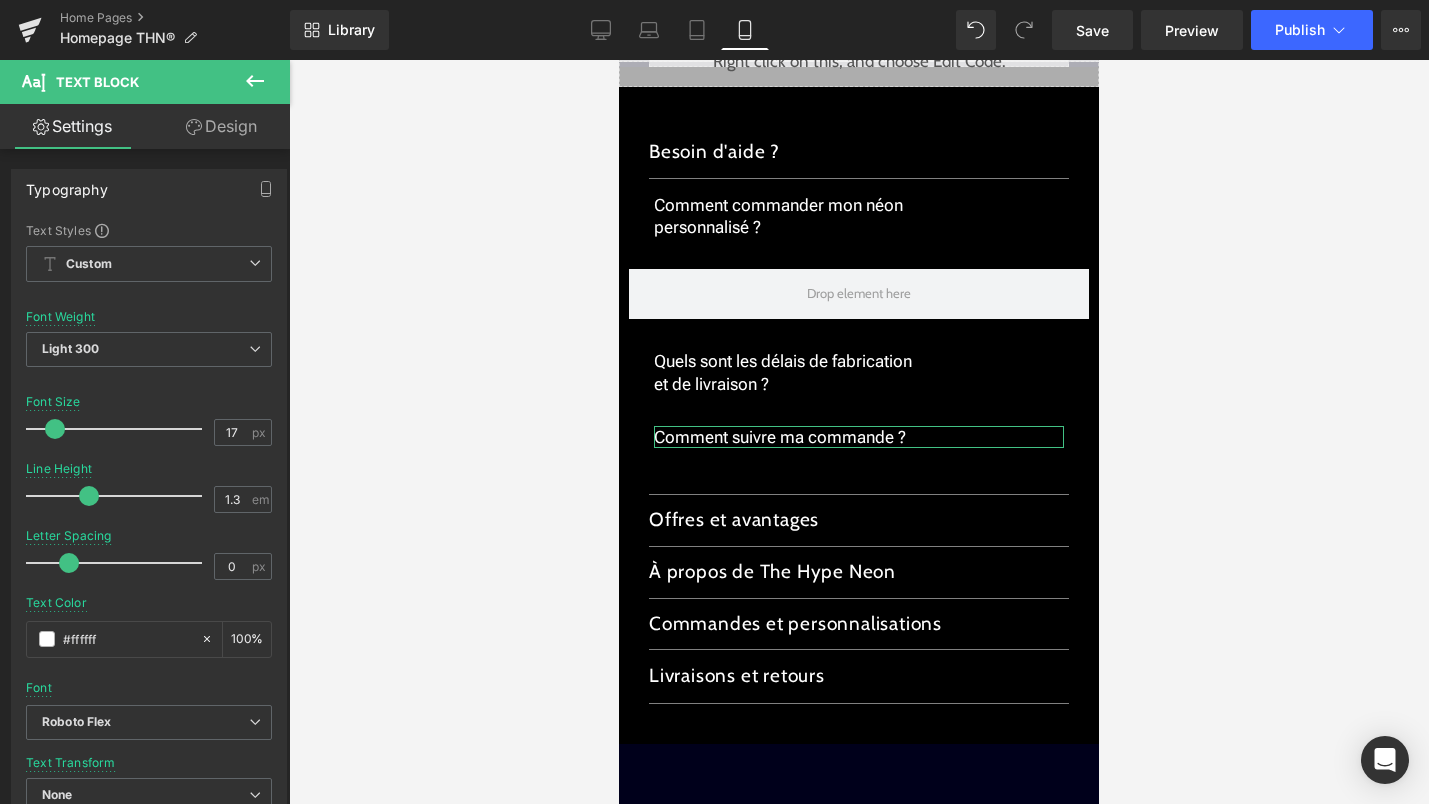click on "Design" at bounding box center (221, 126) 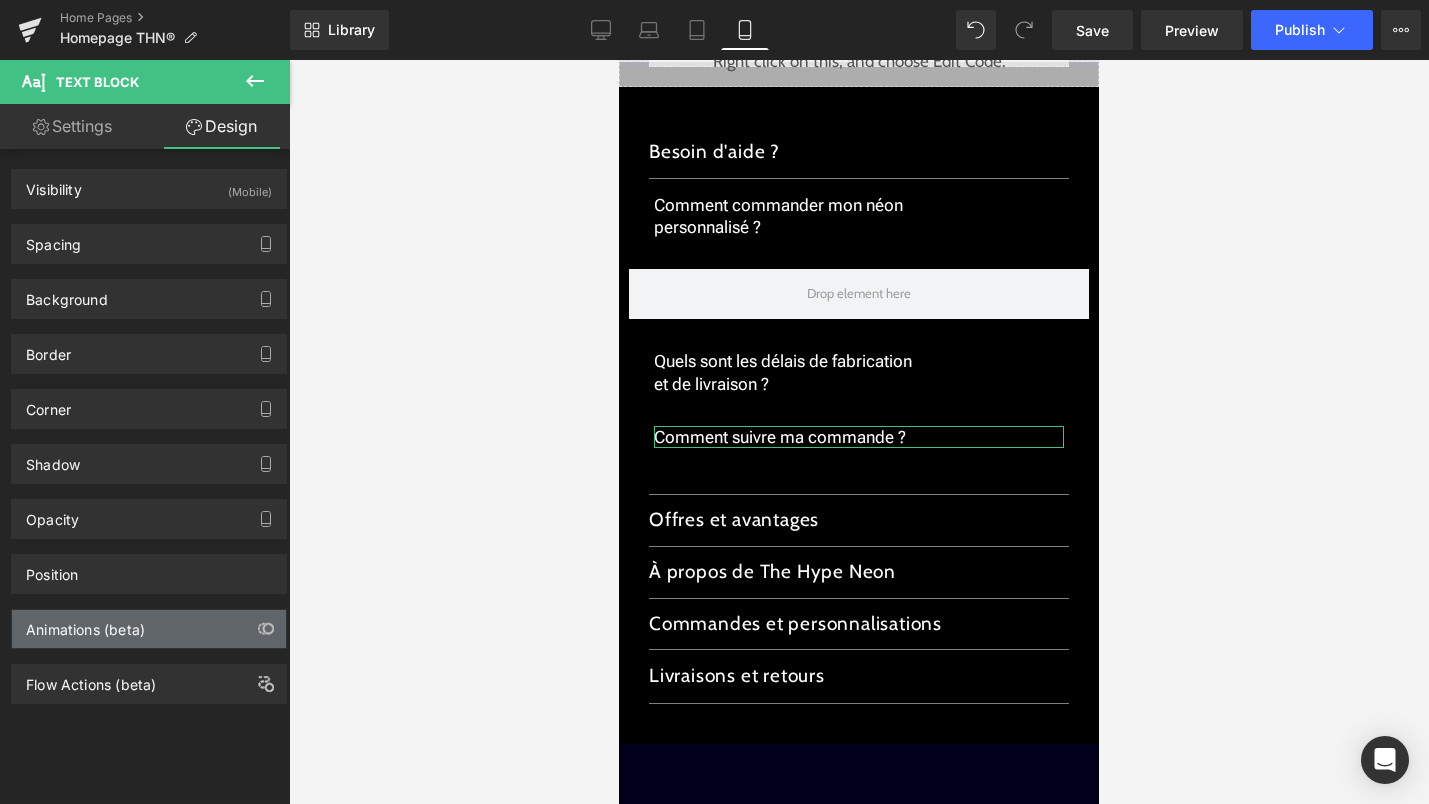 click on "Animations (beta)" at bounding box center (149, 629) 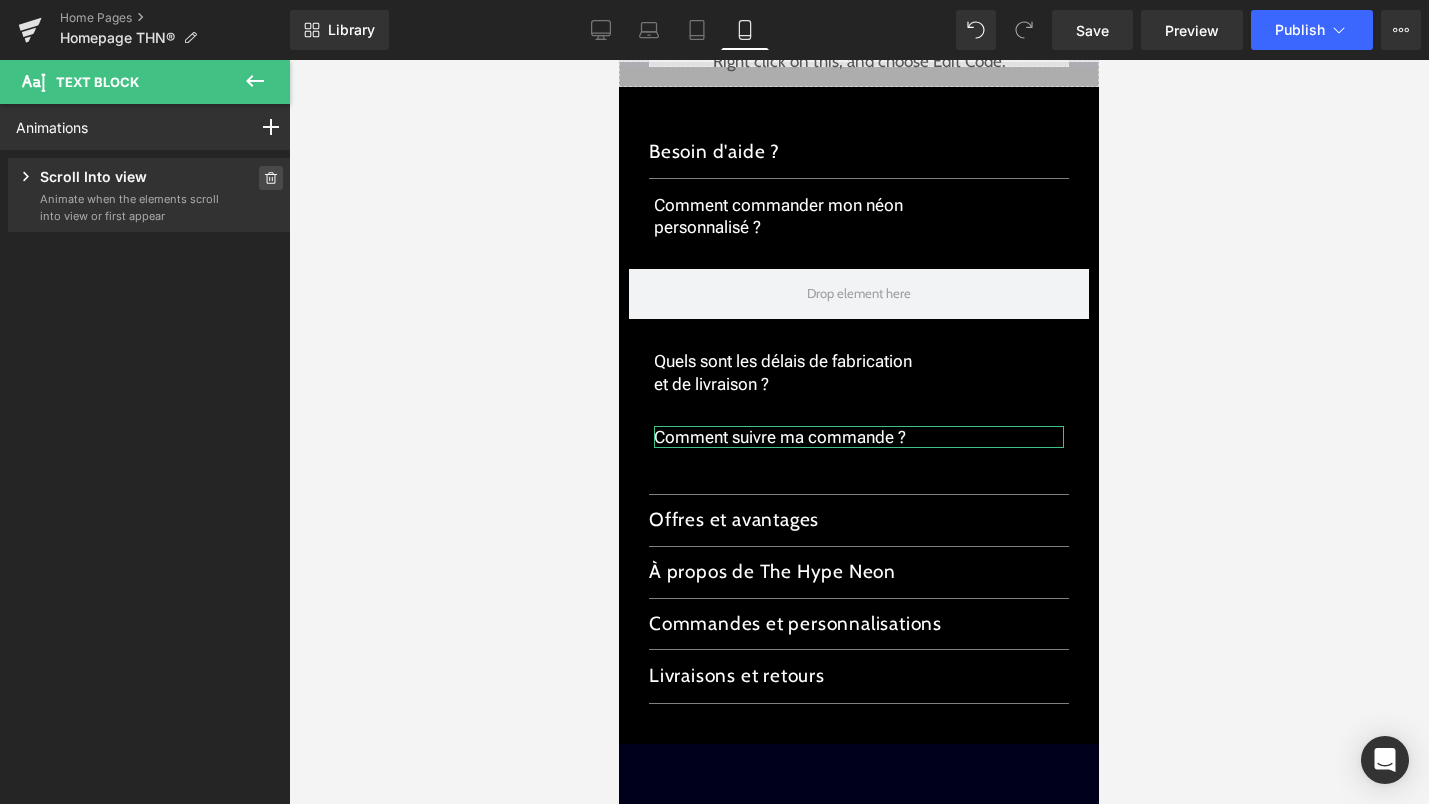 click 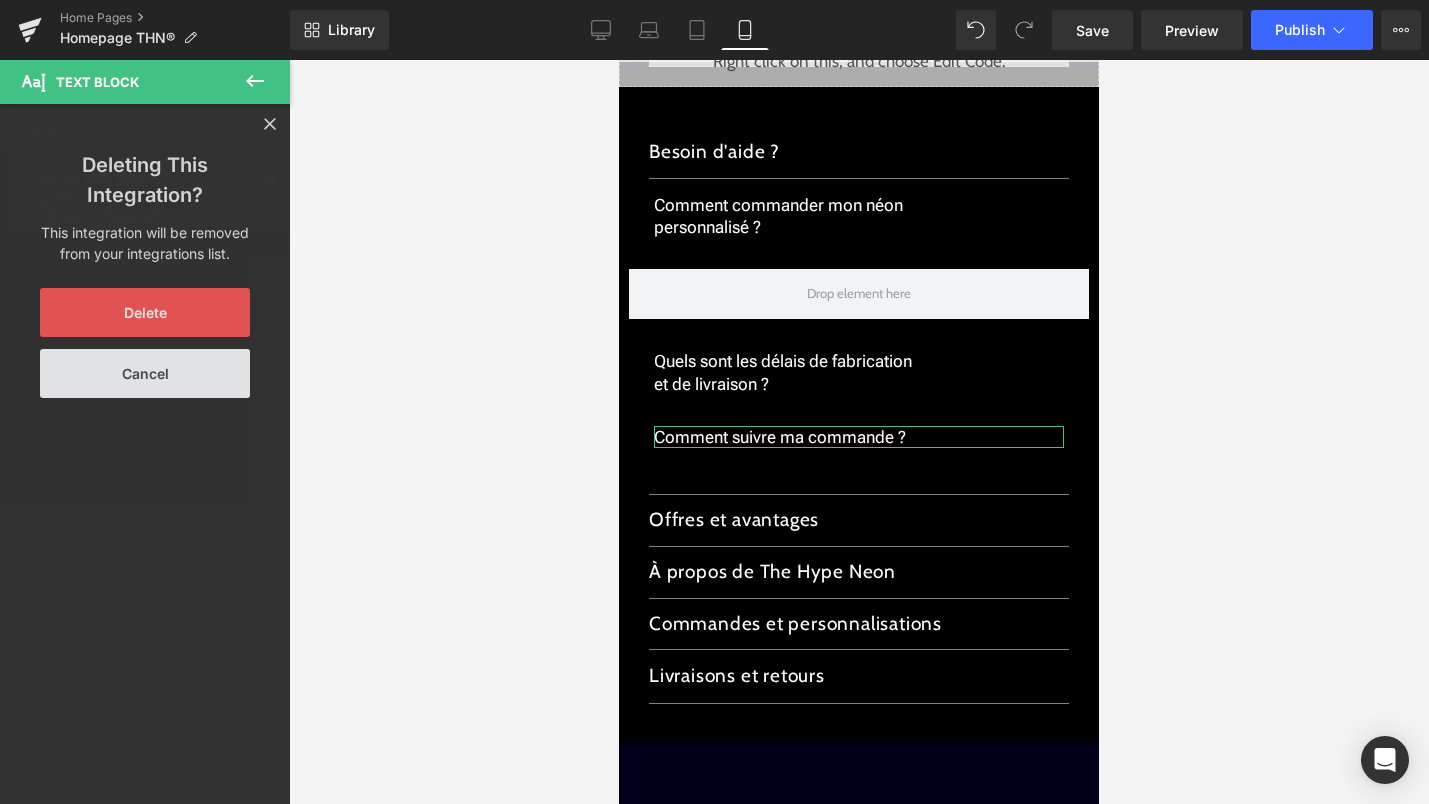 click on "Delete" at bounding box center [145, 312] 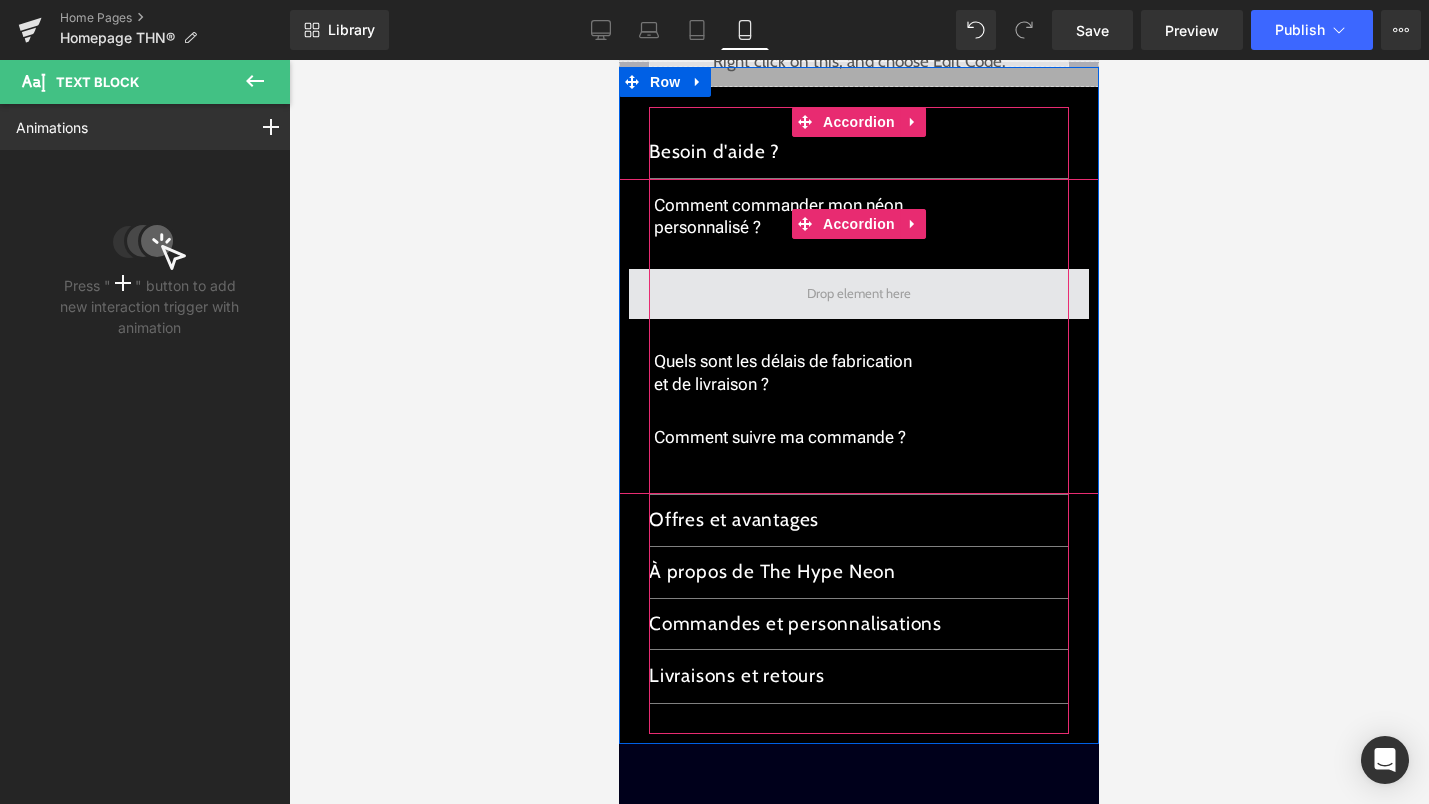 click at bounding box center (859, 295) 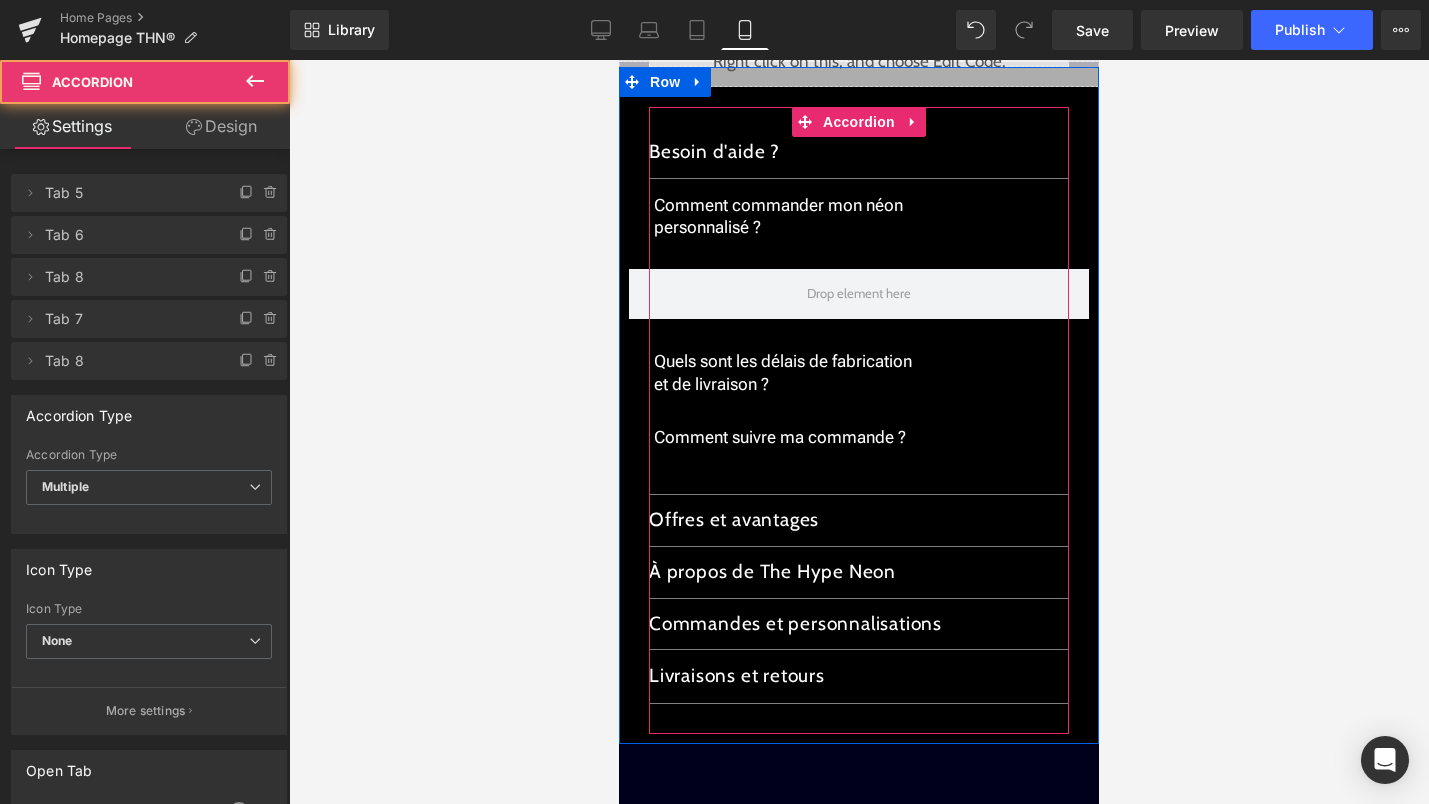 click on "Offres et avantages Text Block" at bounding box center [859, 521] 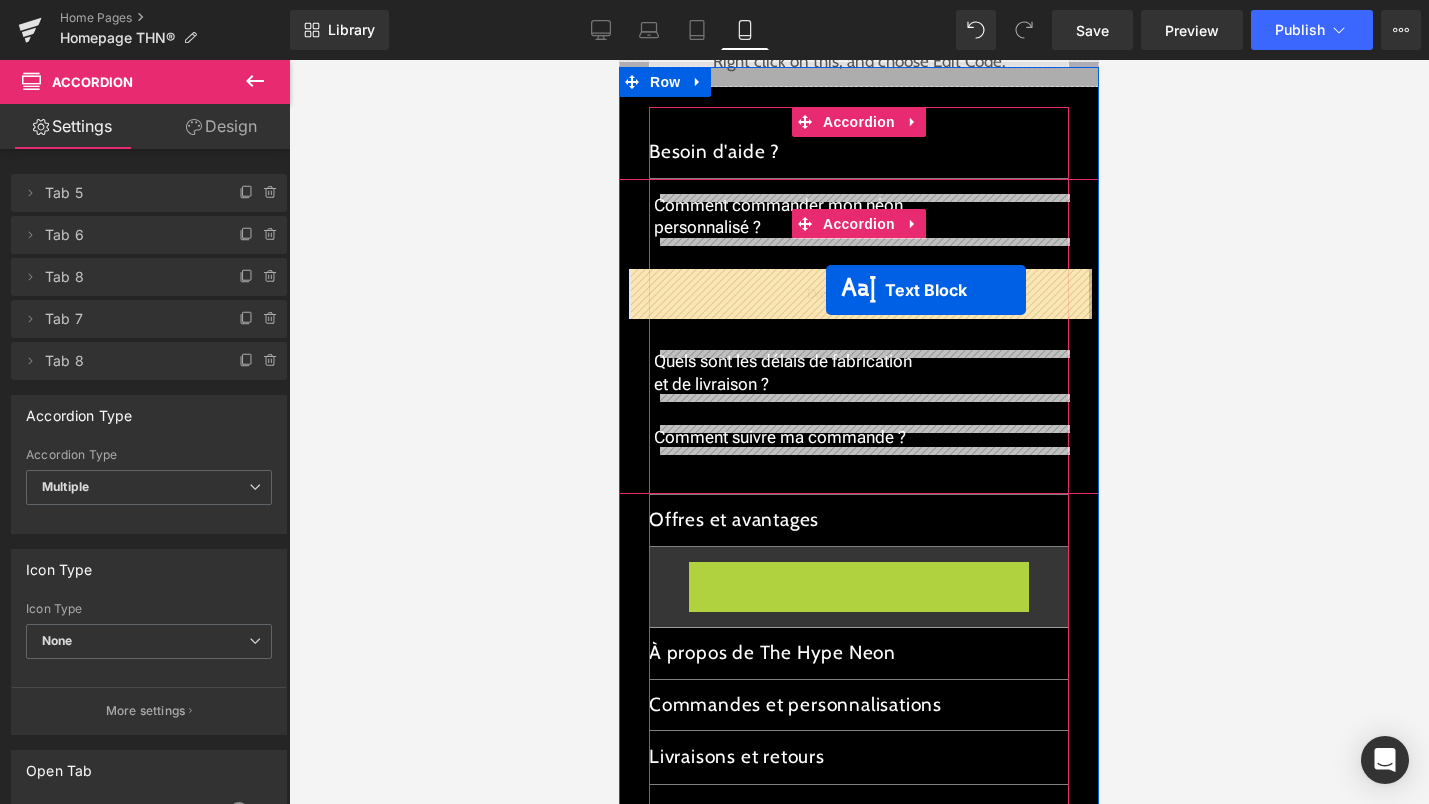 drag, startPoint x: 834, startPoint y: 630, endPoint x: 826, endPoint y: 290, distance: 340.09412 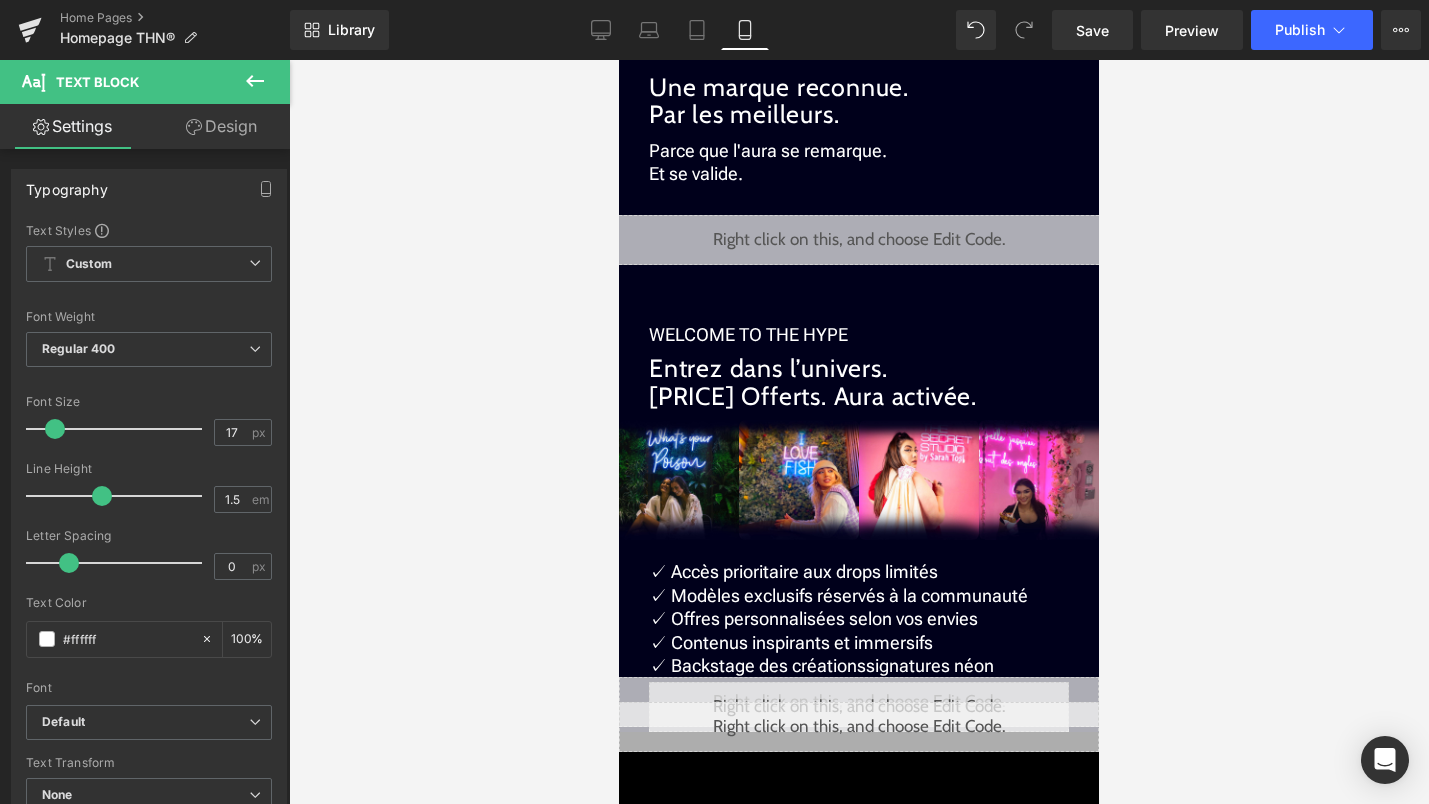scroll, scrollTop: 1942, scrollLeft: 0, axis: vertical 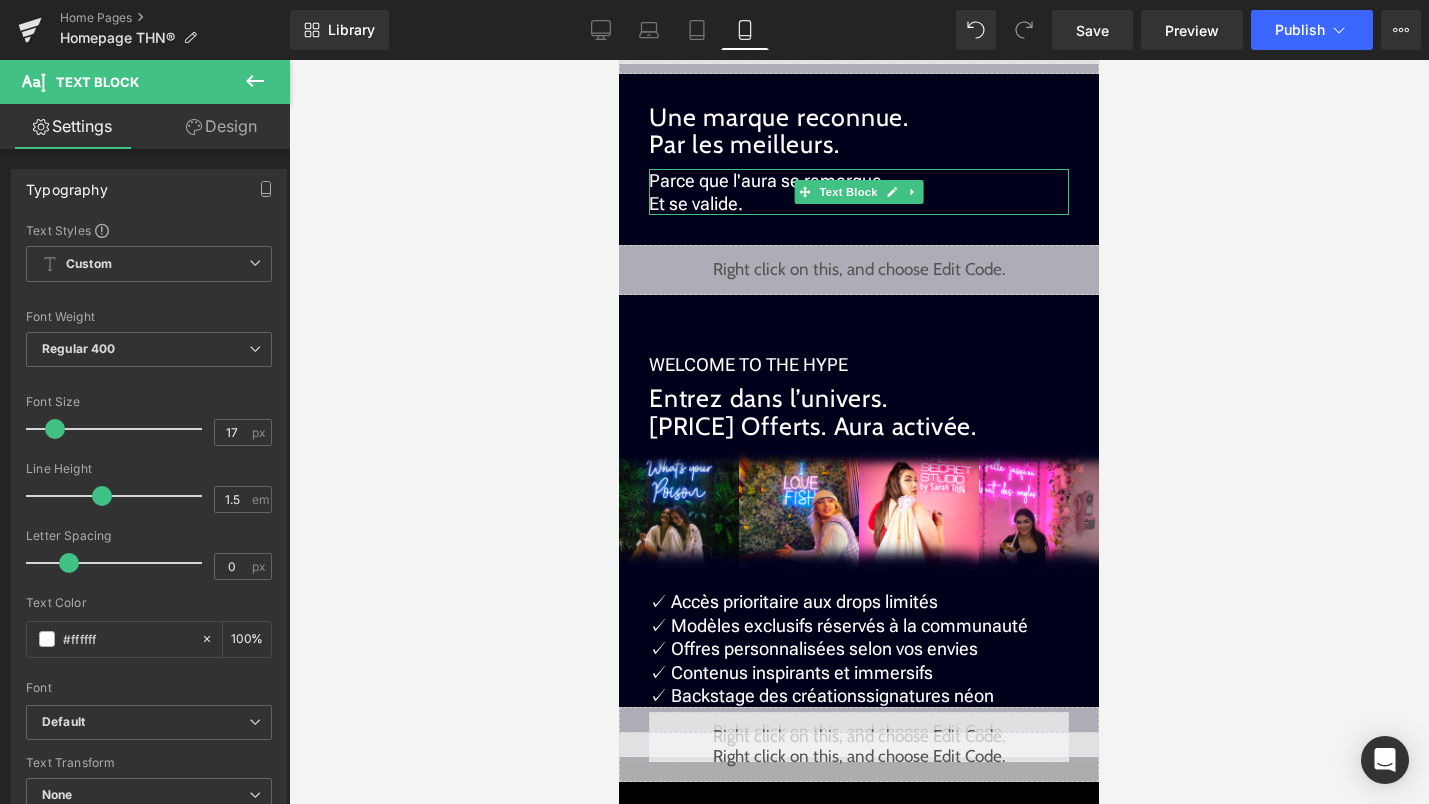 click on "Parce que l'aura se remarque.  Et se valide. Text Block" at bounding box center (859, 192) 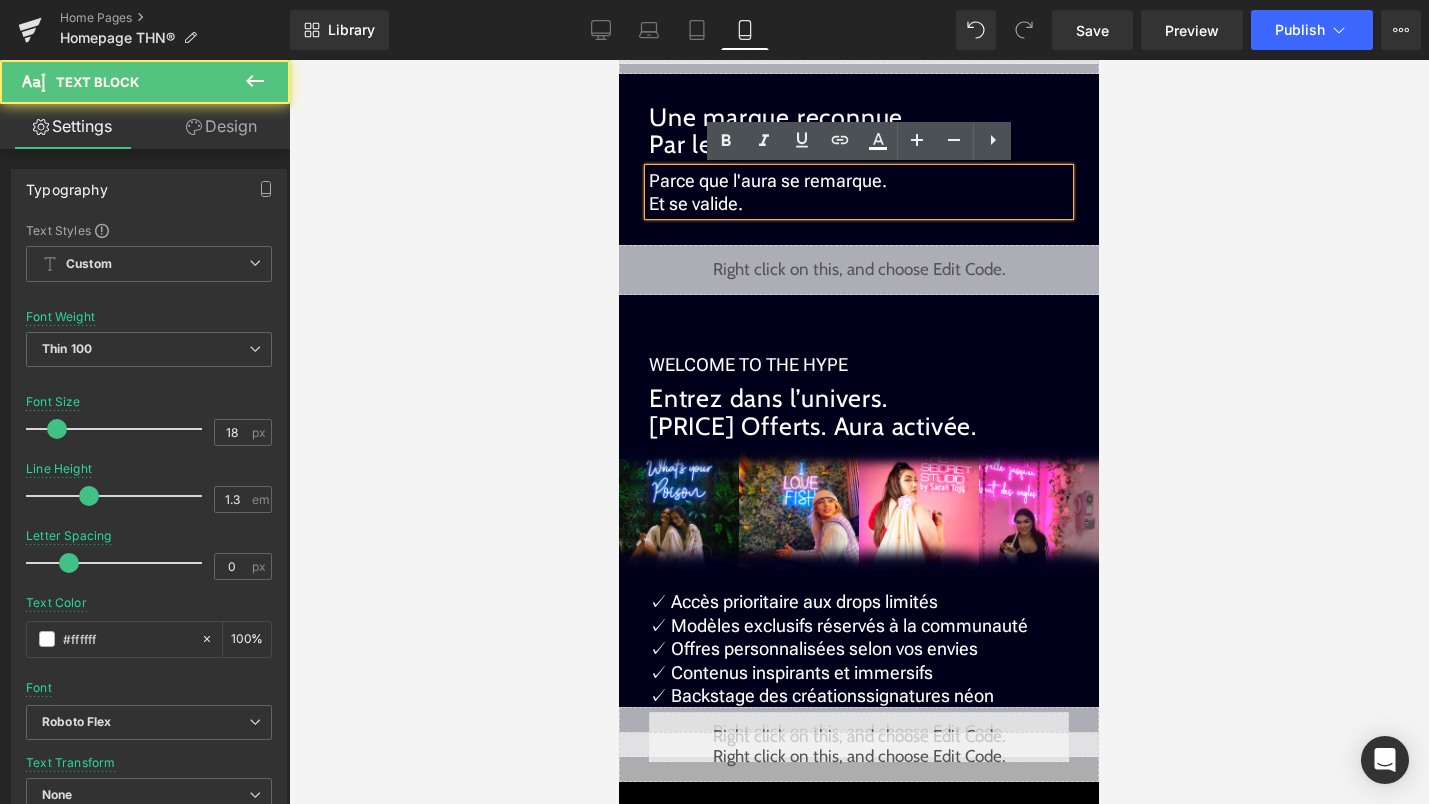 click on "Parce que l'aura se remarque.  Et se valide." at bounding box center [859, 192] 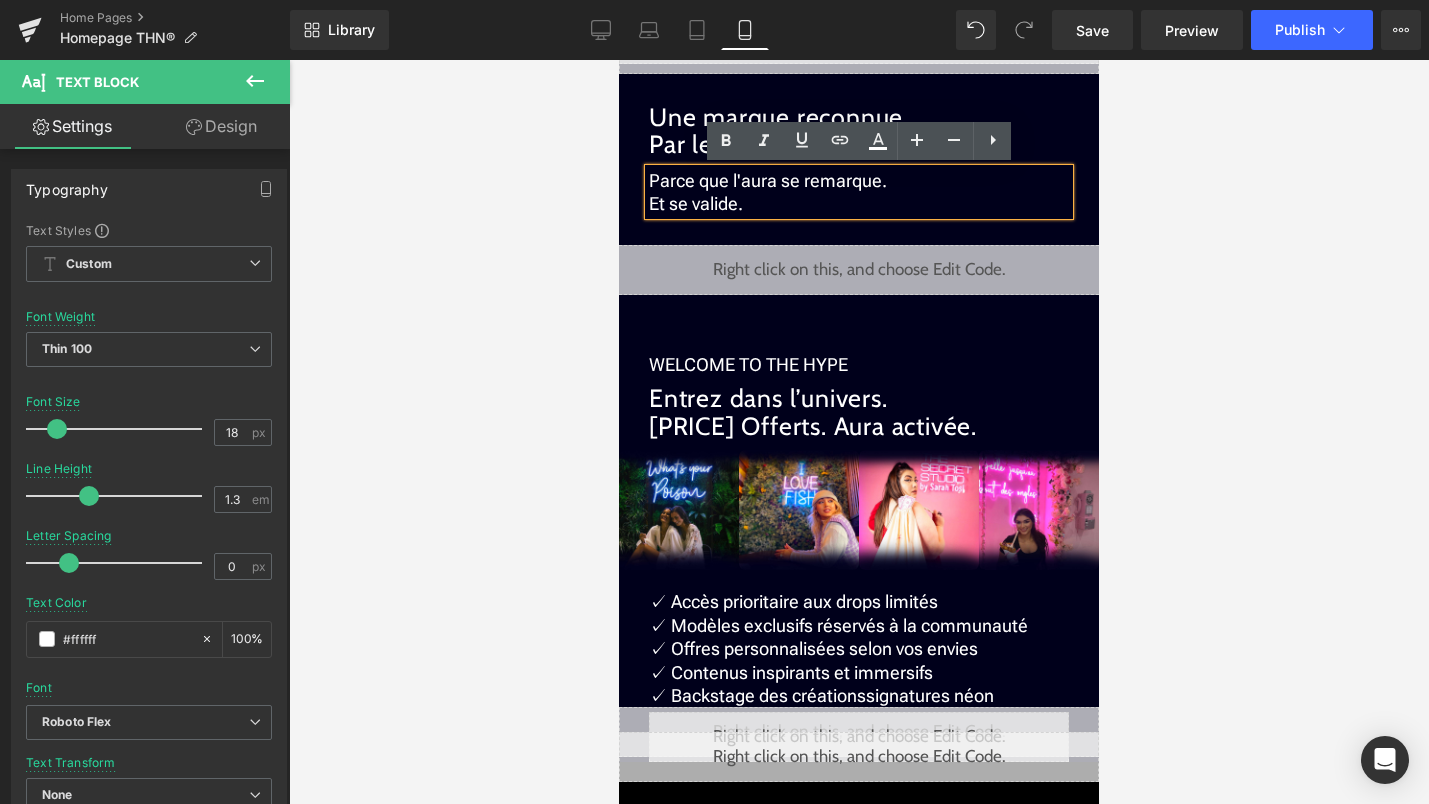 click at bounding box center [859, 432] 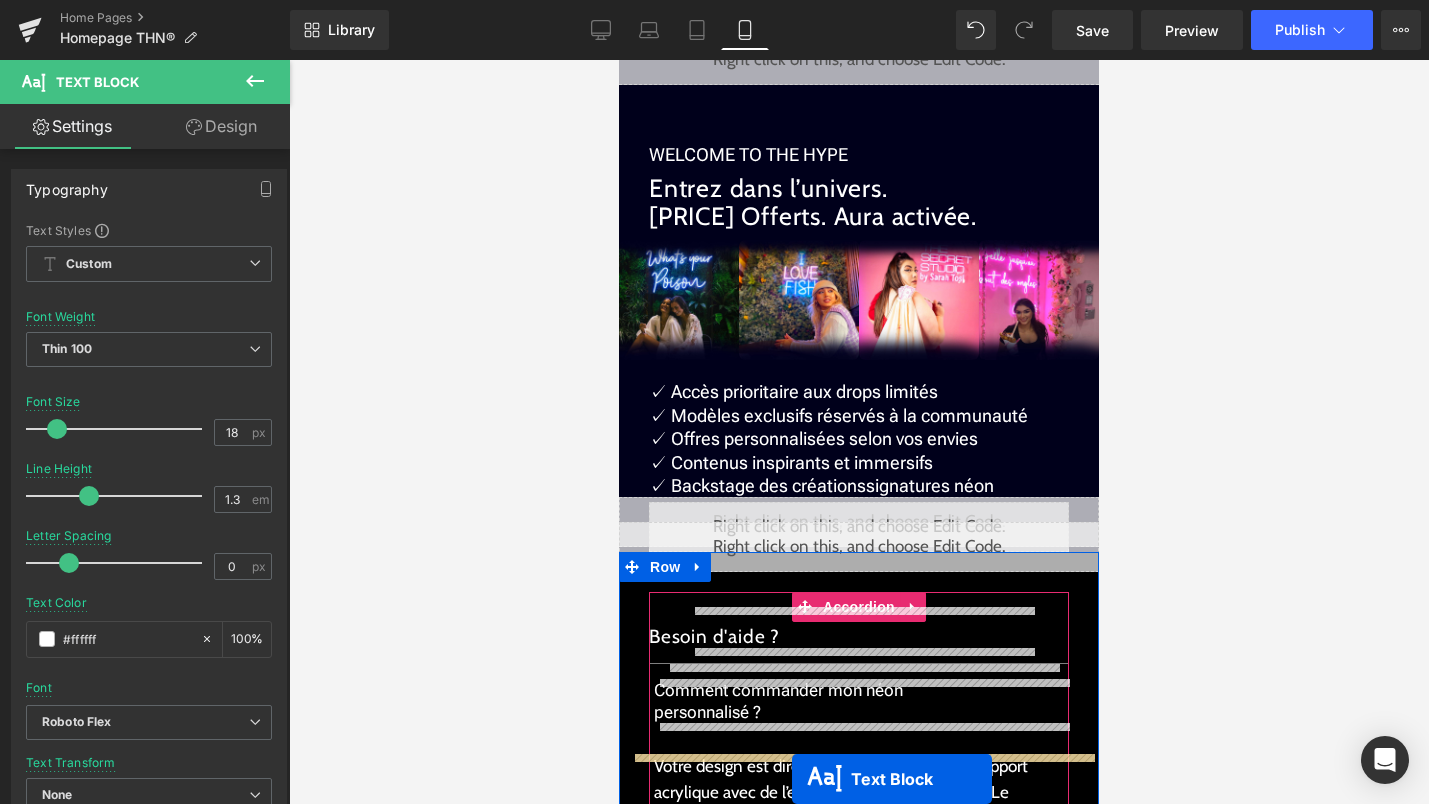 scroll, scrollTop: 2402, scrollLeft: 0, axis: vertical 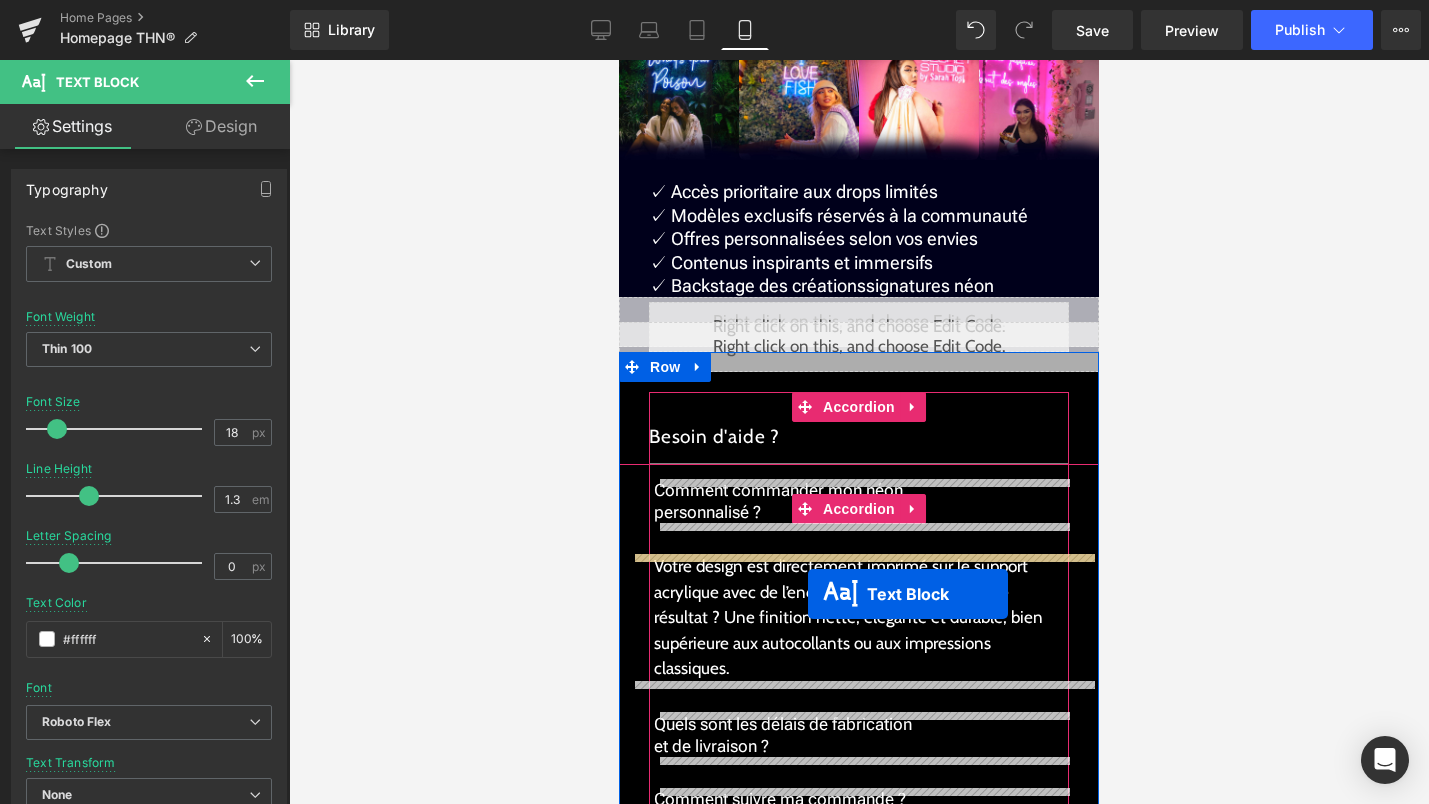 drag, startPoint x: 808, startPoint y: 231, endPoint x: 808, endPoint y: 594, distance: 363 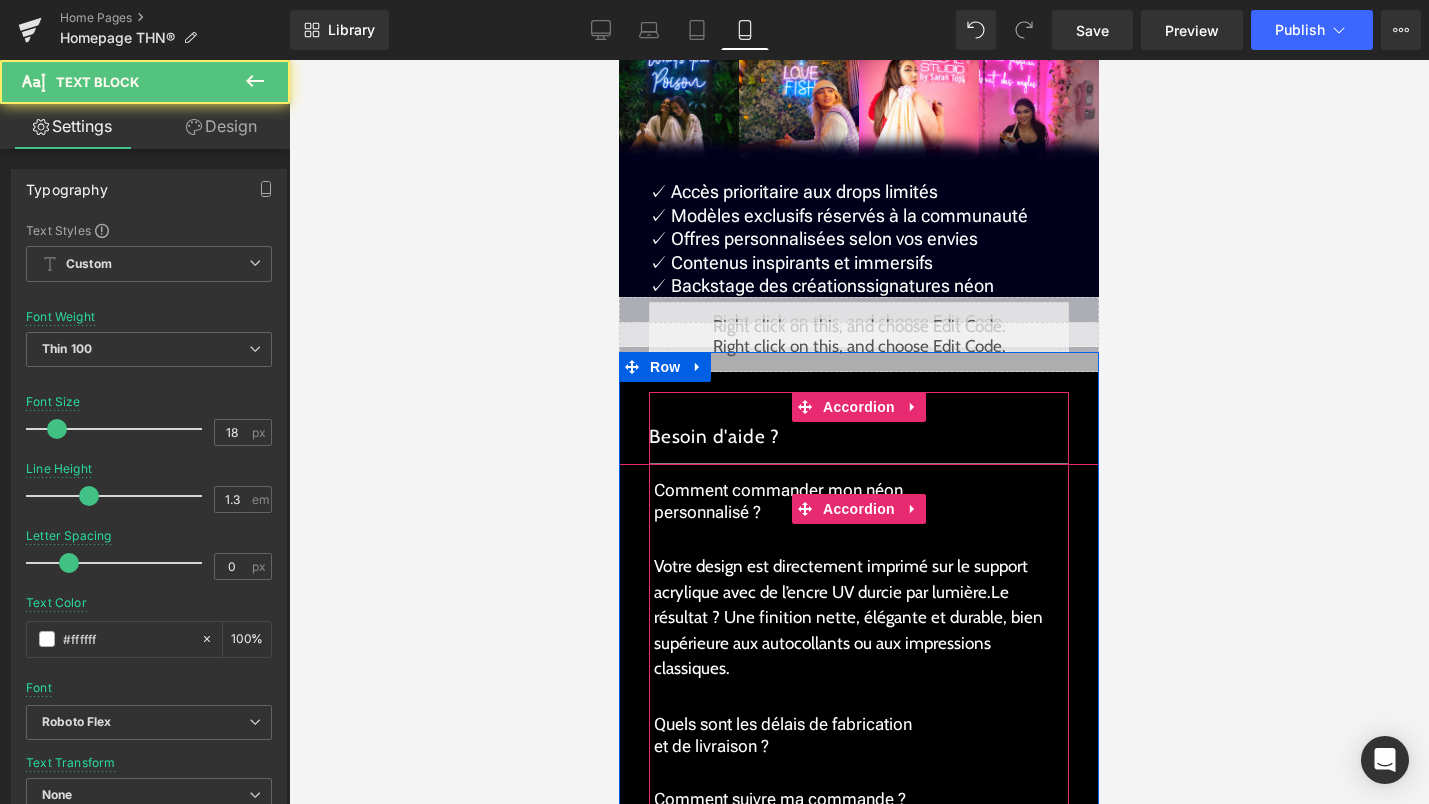 scroll, scrollTop: 2352, scrollLeft: 0, axis: vertical 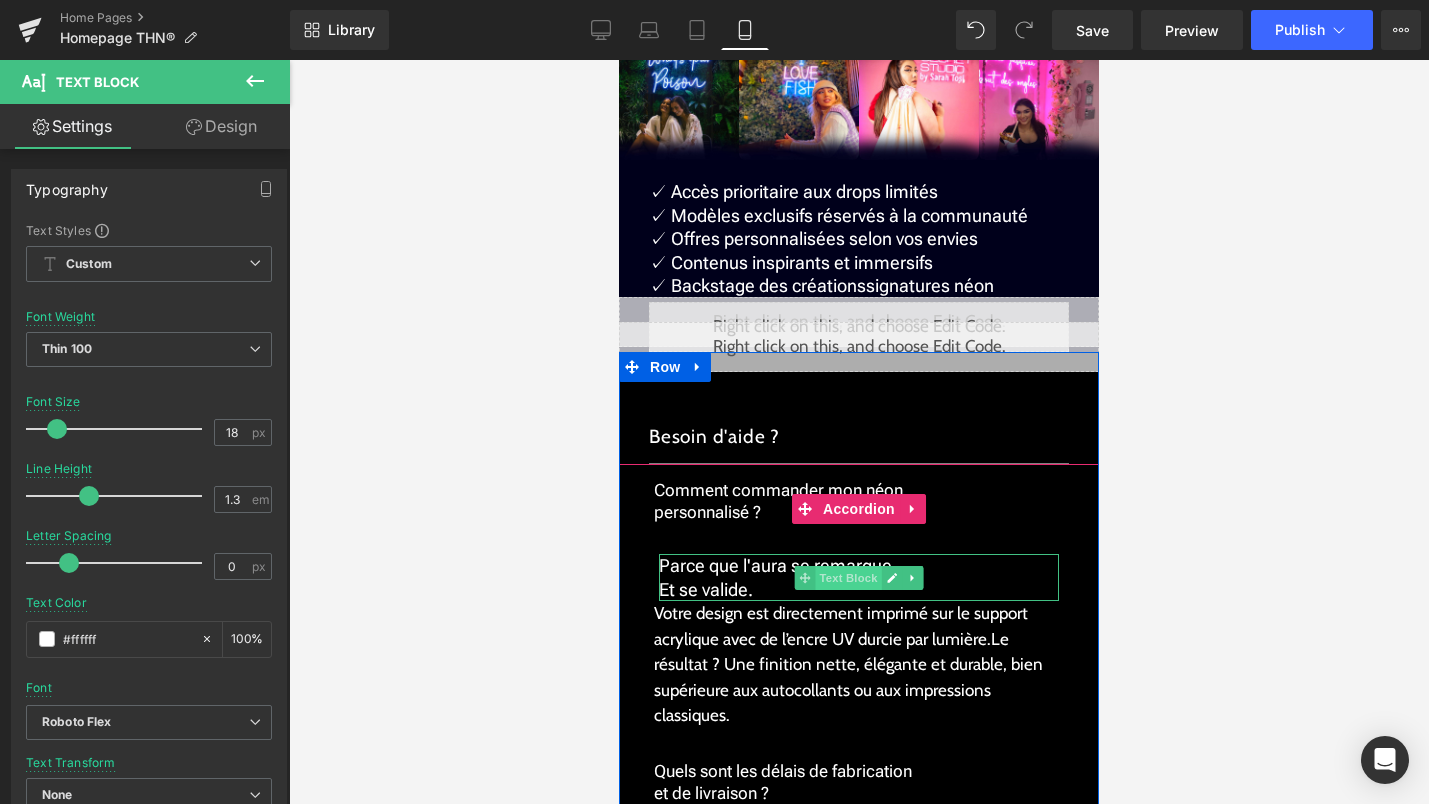 click on "Text Block" at bounding box center (848, 578) 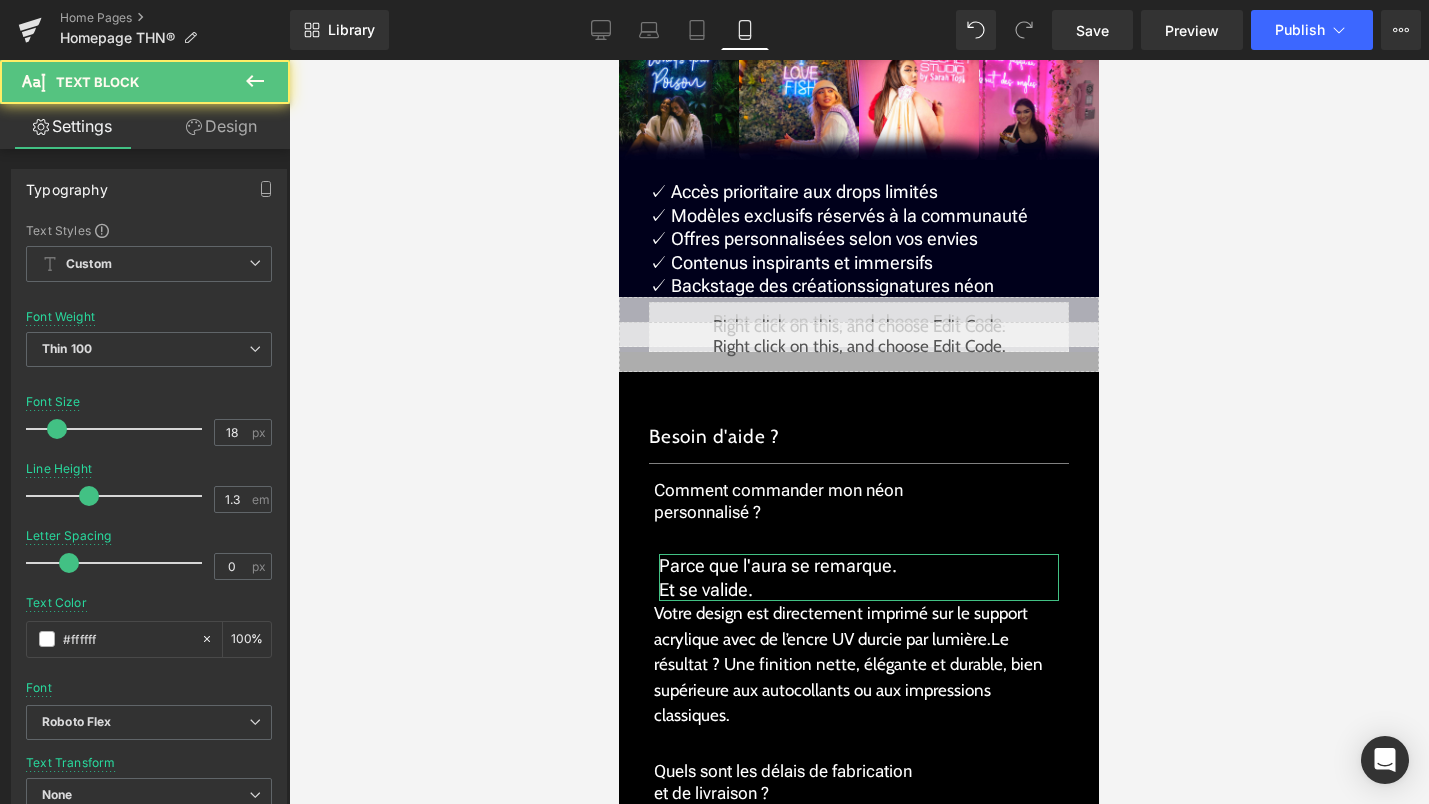 click on "Design" at bounding box center (221, 126) 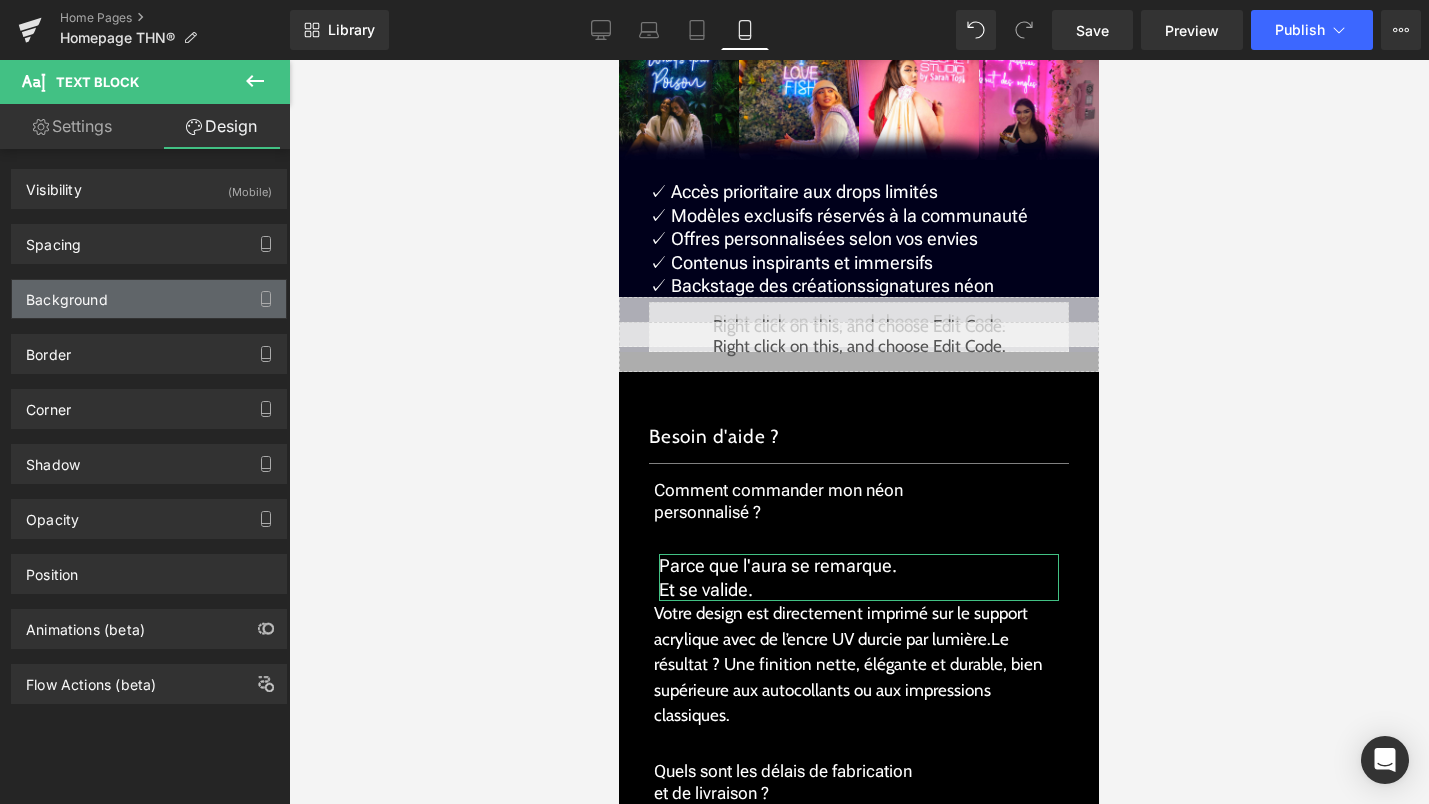 click on "Background" at bounding box center [149, 299] 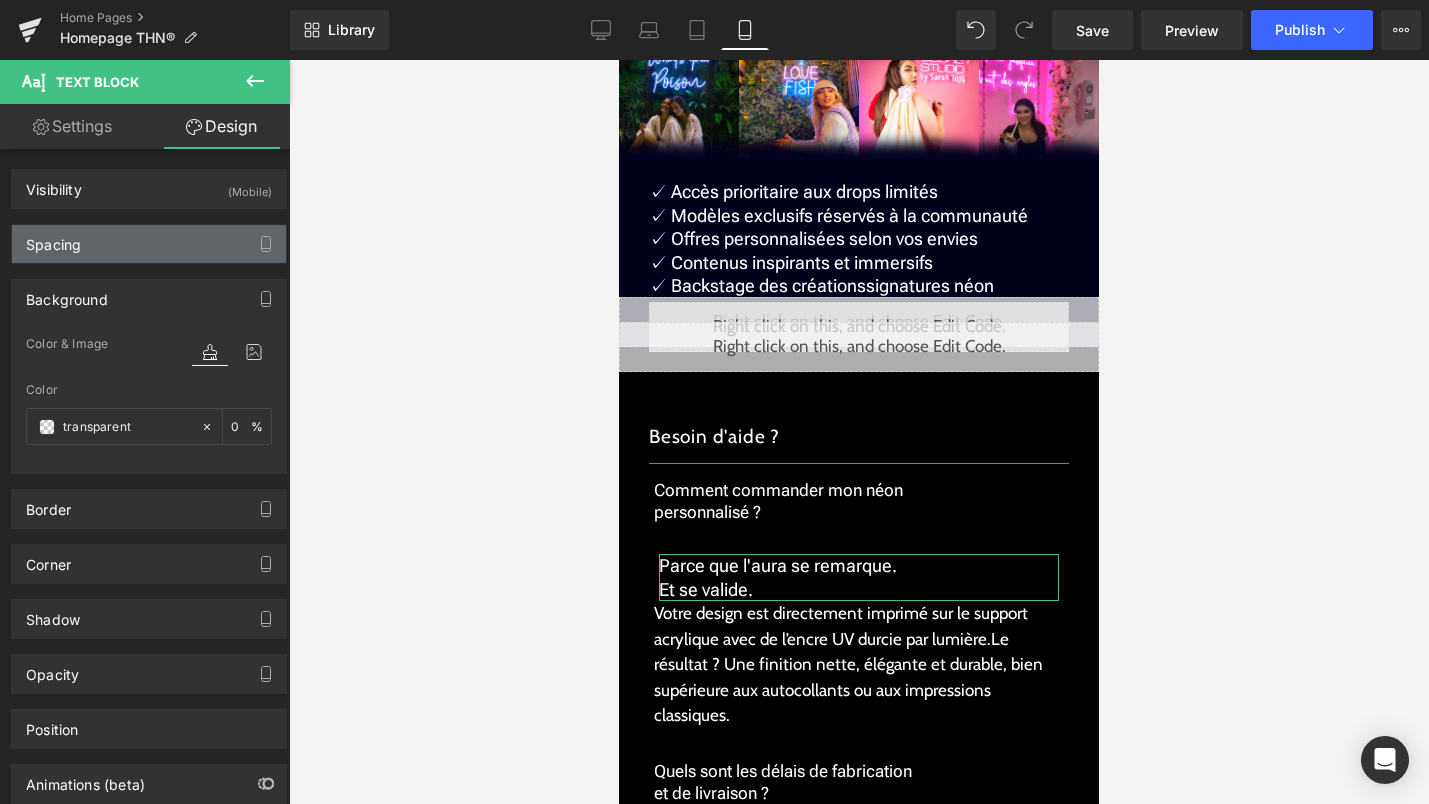 click on "Spacing" at bounding box center [149, 244] 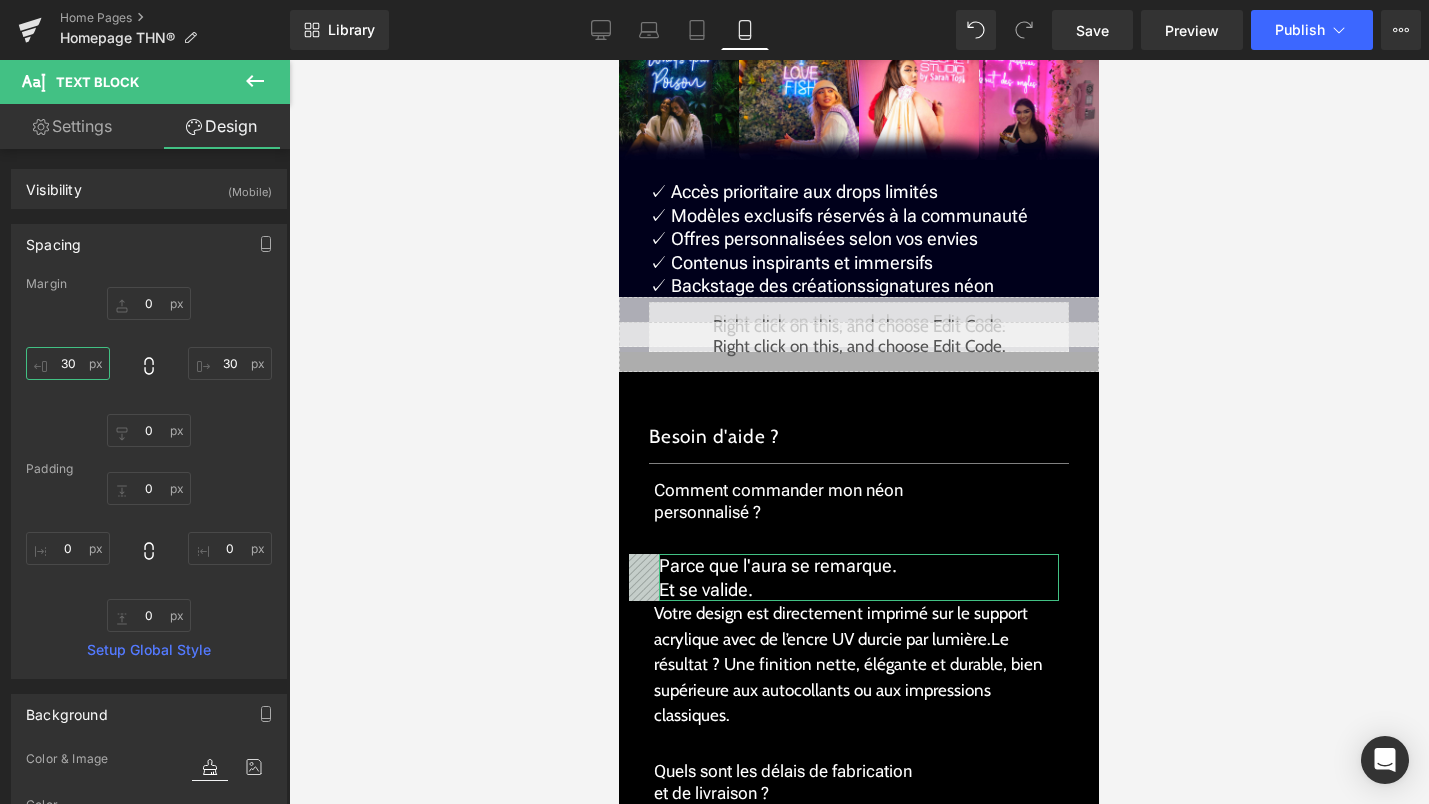 click on "30" at bounding box center (68, 363) 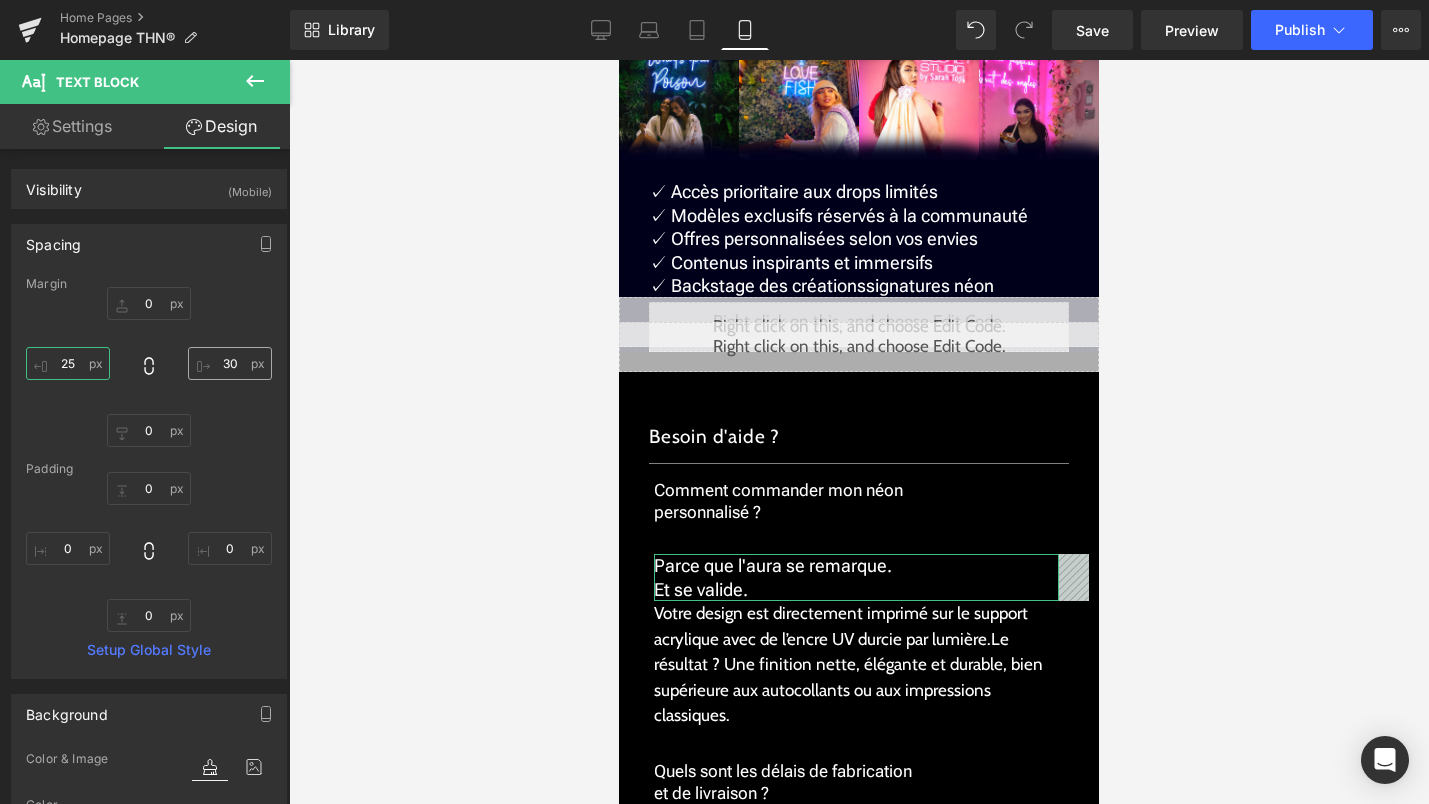 type on "25" 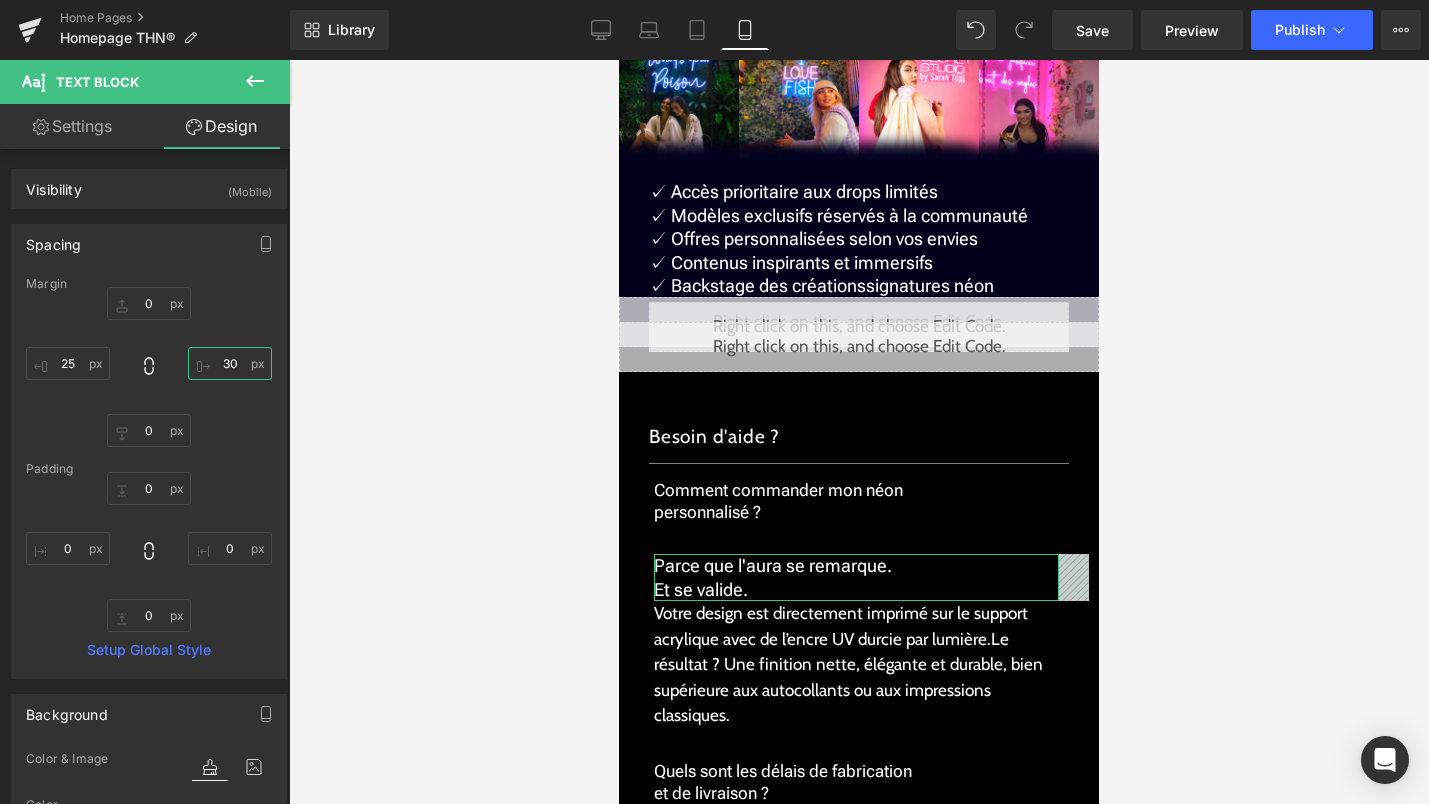 click on "30" at bounding box center [230, 363] 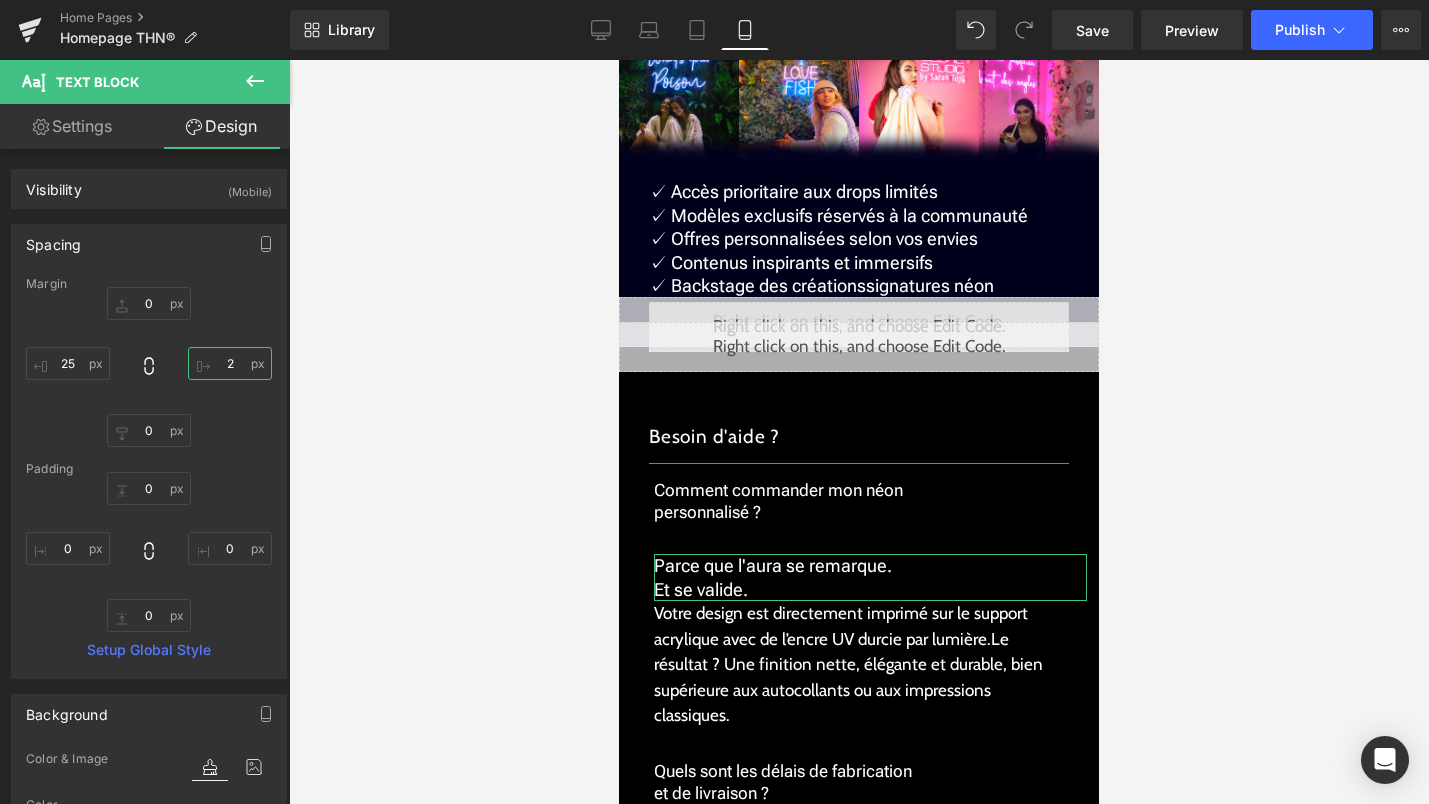 type on "25" 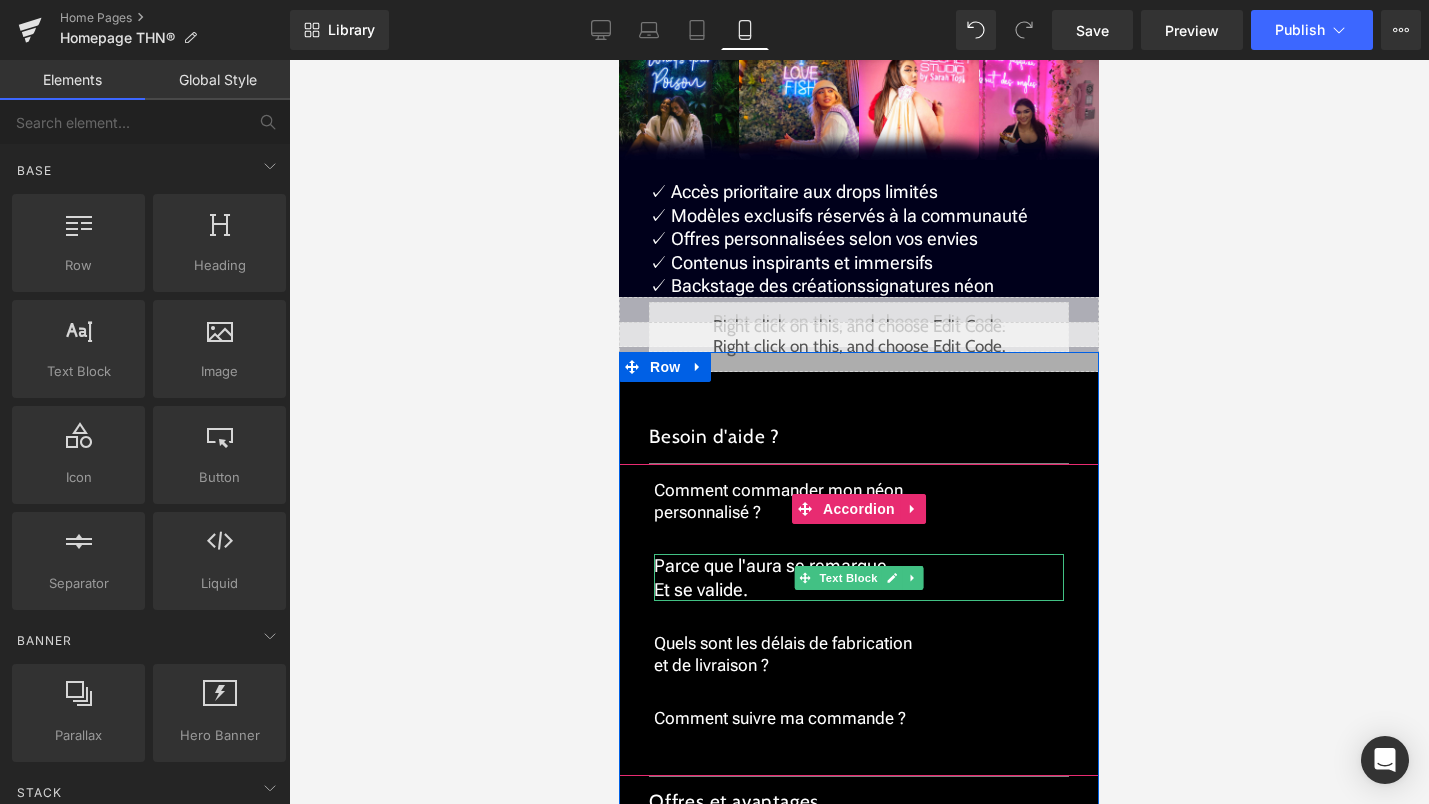 click on "Parce que l'aura se remarque.  Et se valide." at bounding box center [859, 577] 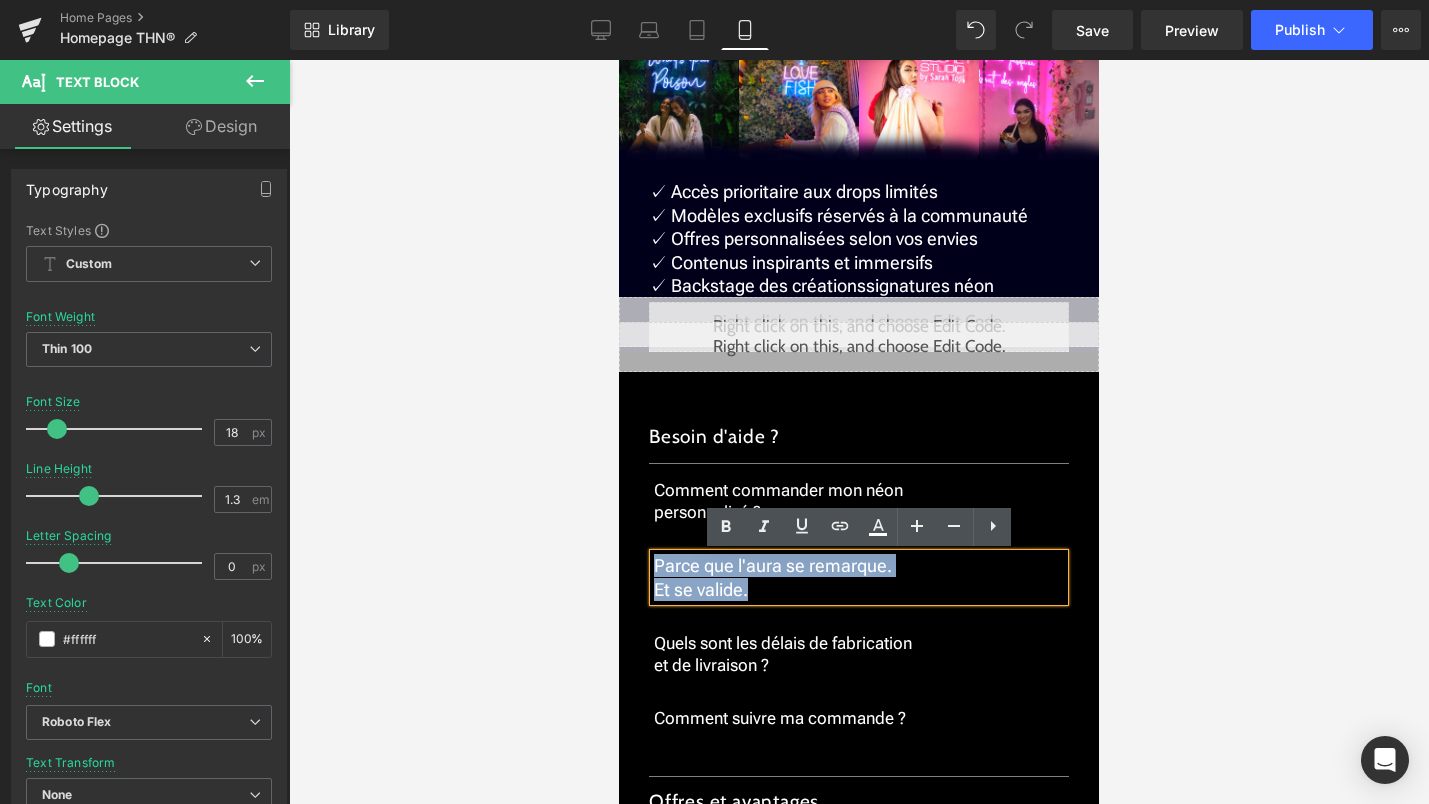 drag, startPoint x: 913, startPoint y: 587, endPoint x: 632, endPoint y: 544, distance: 284.271 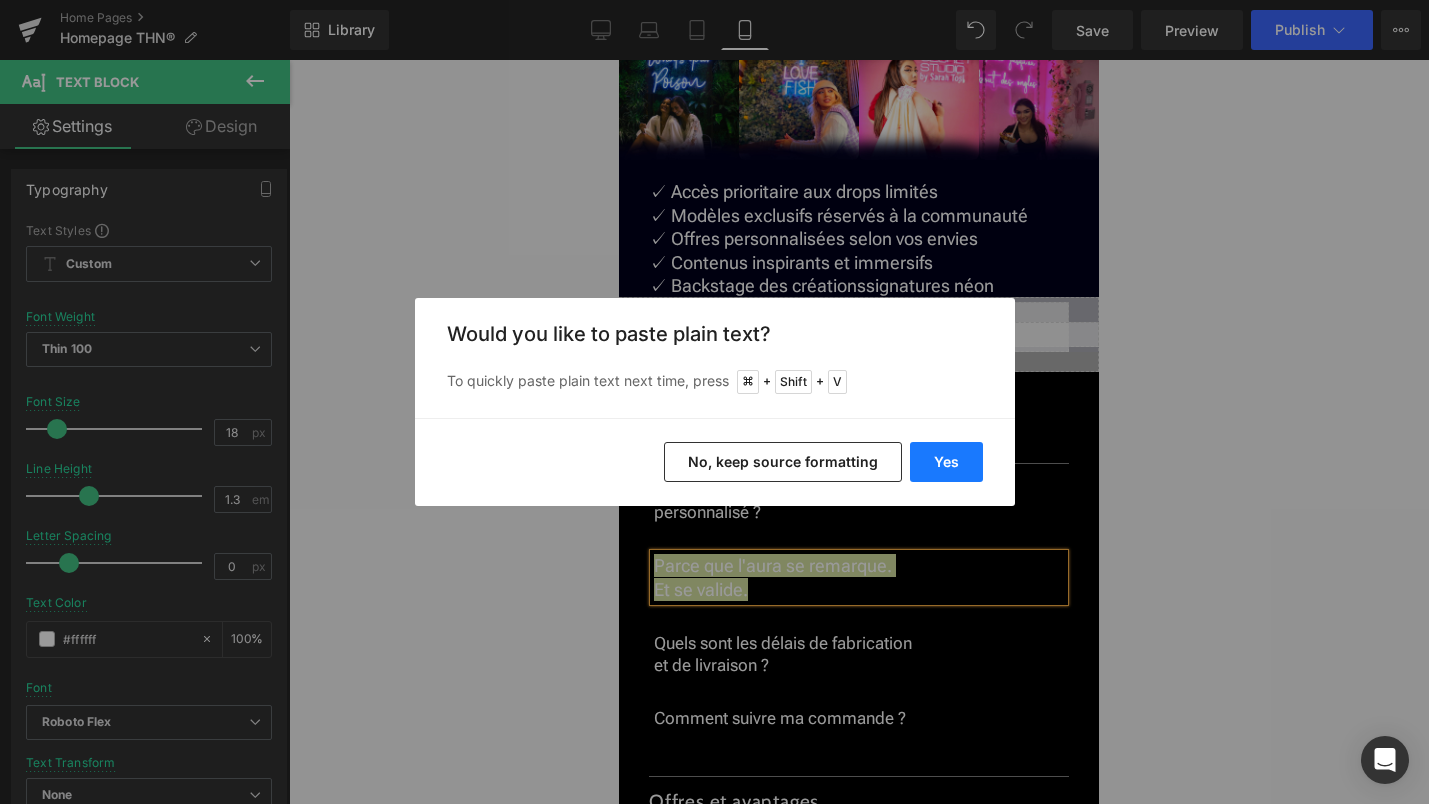 click on "Yes" at bounding box center [946, 462] 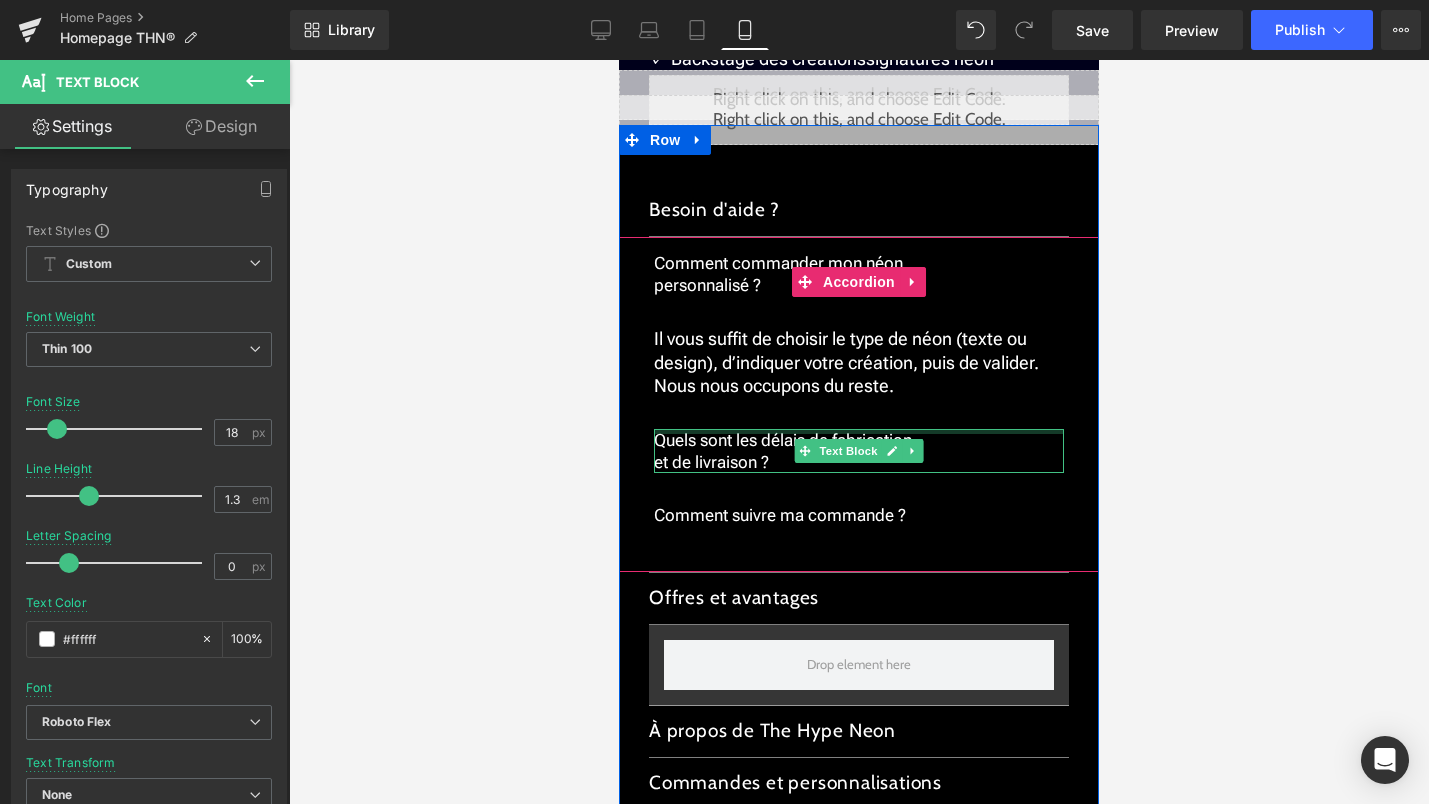 scroll, scrollTop: 2581, scrollLeft: 0, axis: vertical 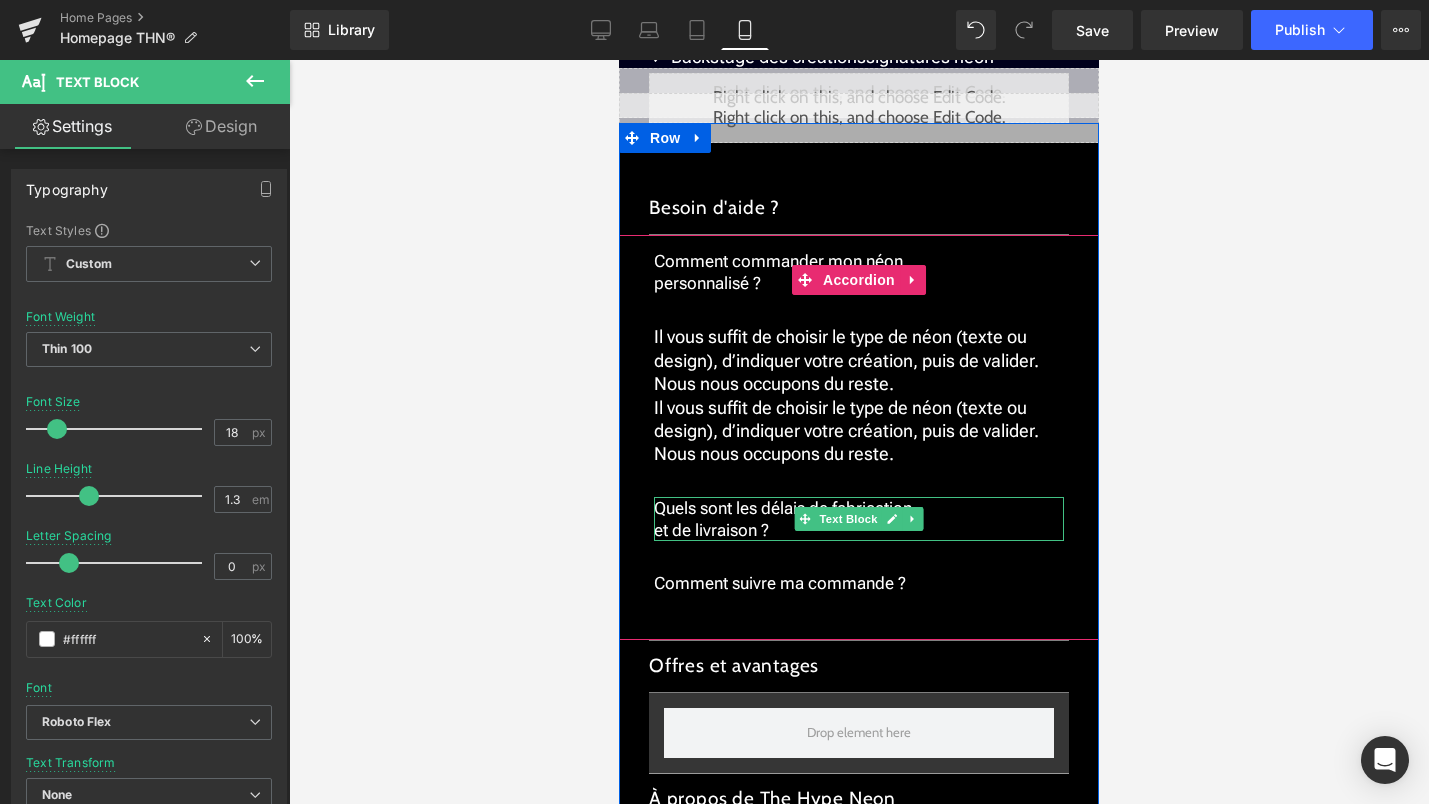 click on "Quels sont les délais de fabrication  et de livraison ?" at bounding box center [859, 519] 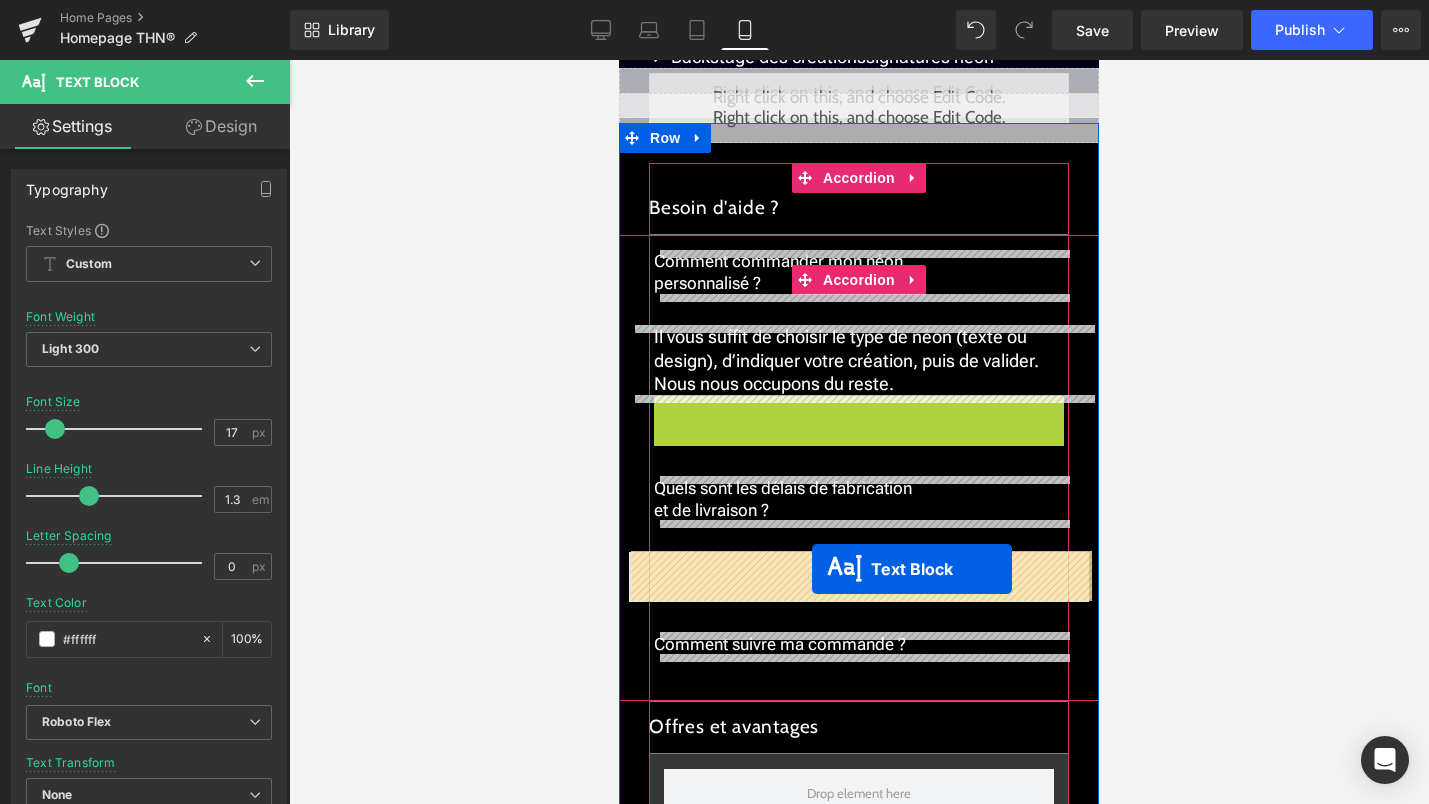 drag, startPoint x: 822, startPoint y: 423, endPoint x: 812, endPoint y: 569, distance: 146.34207 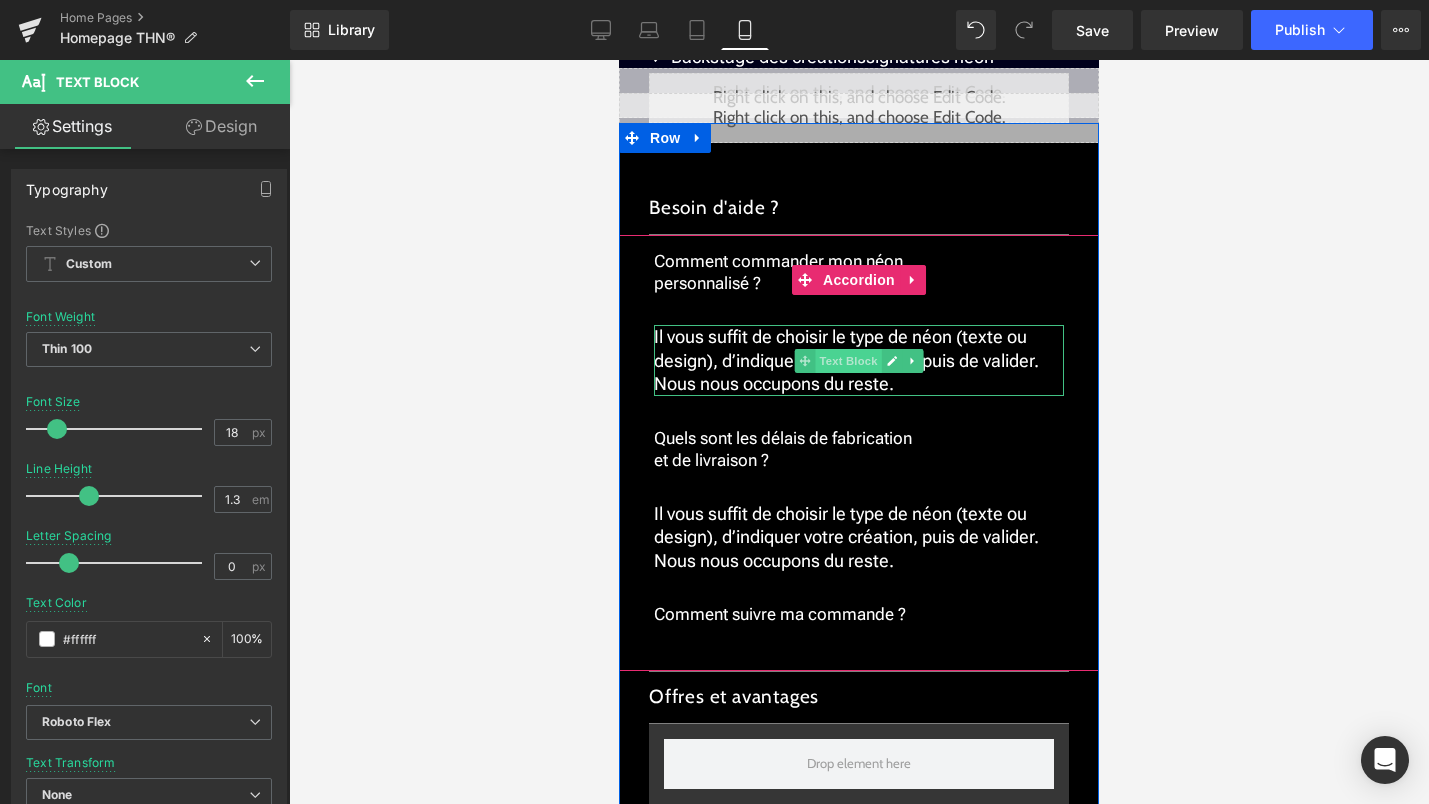 click on "Text Block" at bounding box center (848, 361) 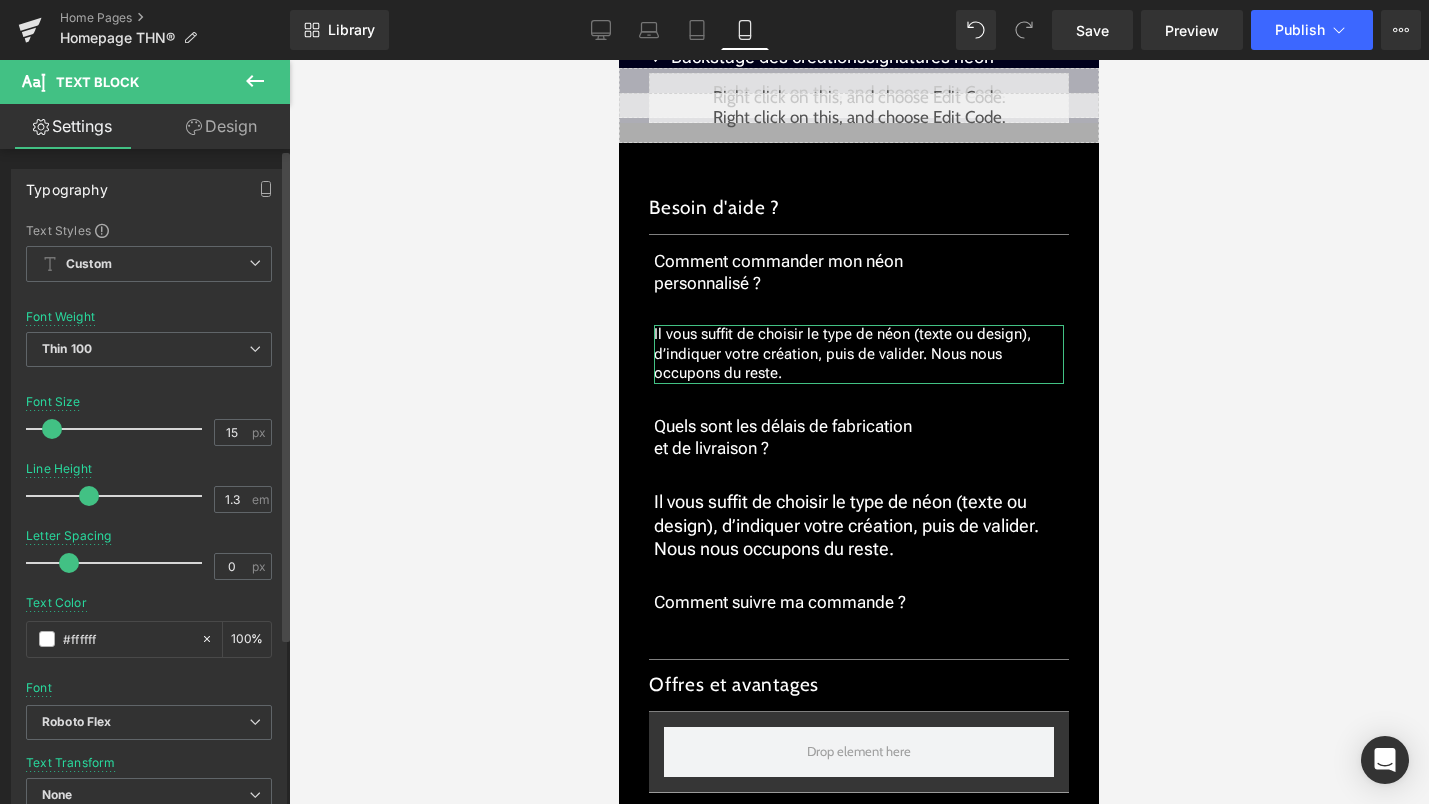 type on "16" 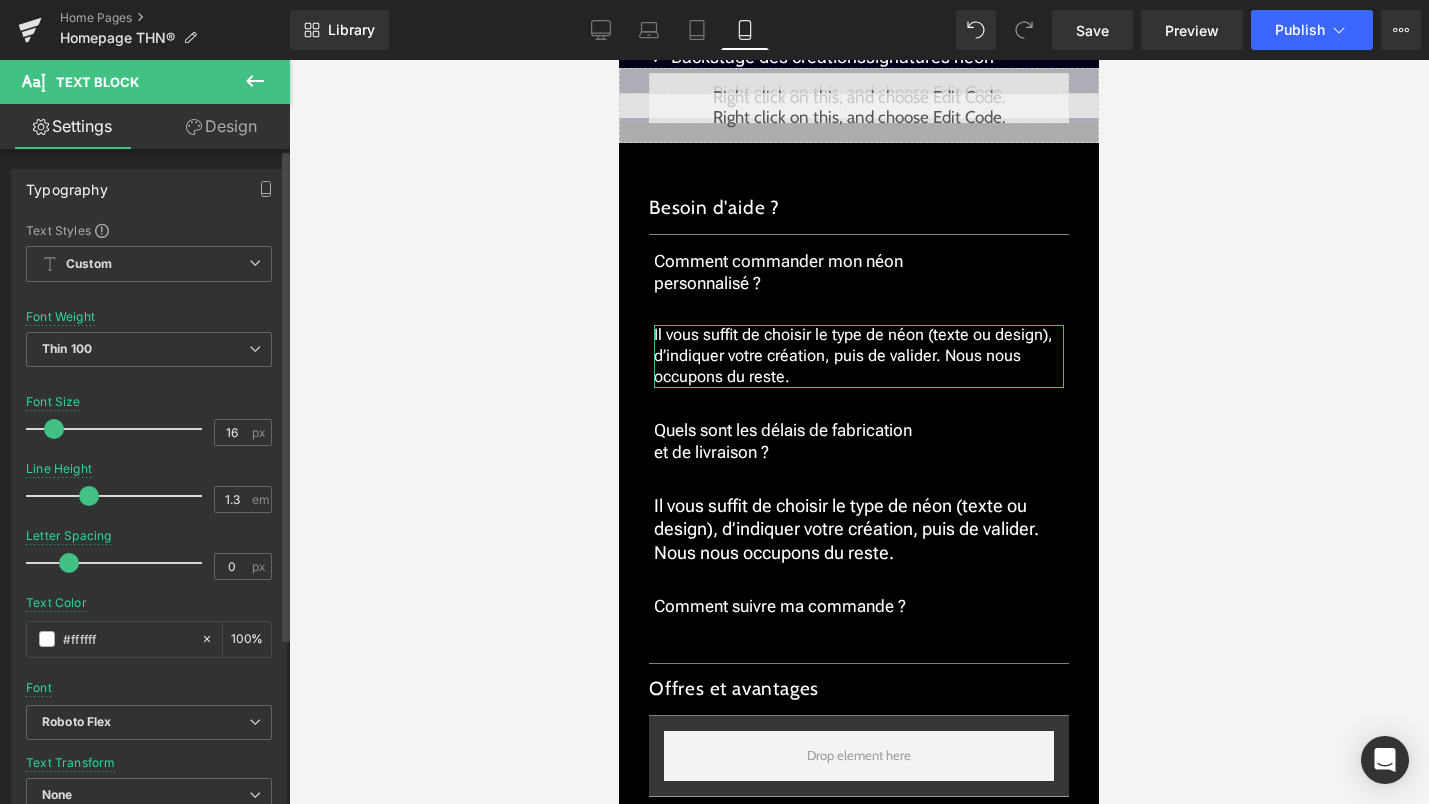 click at bounding box center [54, 429] 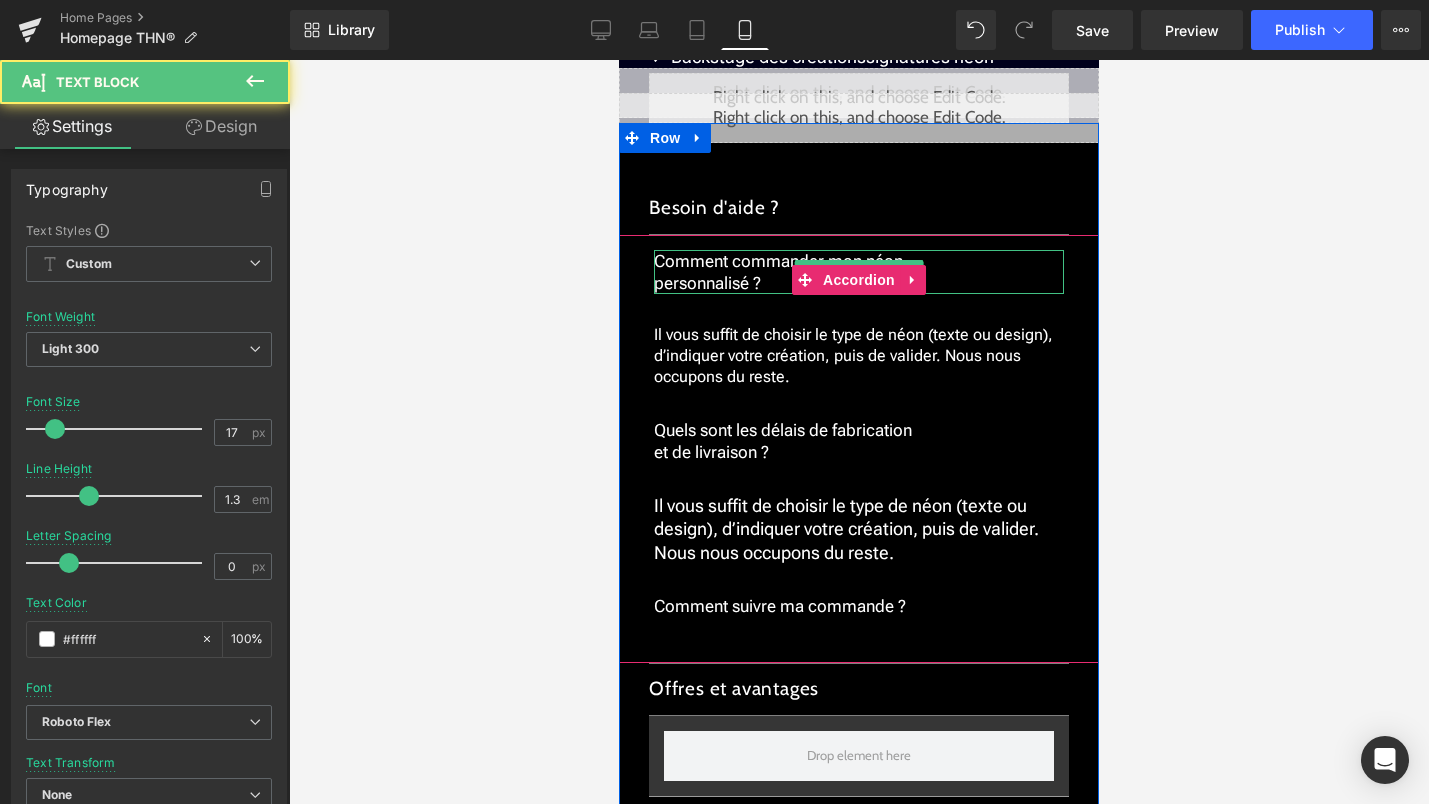 click on "personnalisé ?" at bounding box center (780, 272) 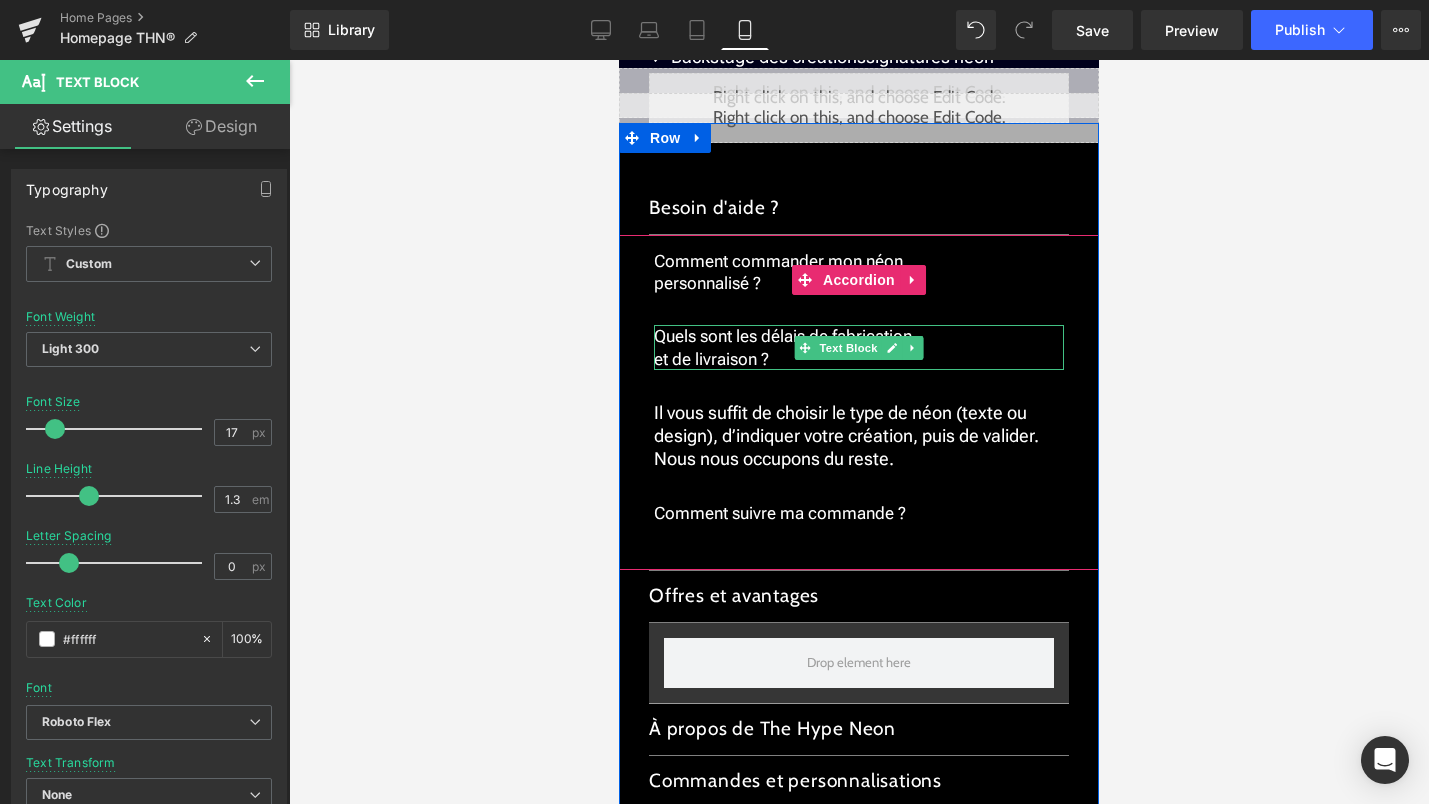click on "Quels sont les délais de fabrication  et de livraison ?" at bounding box center [859, 347] 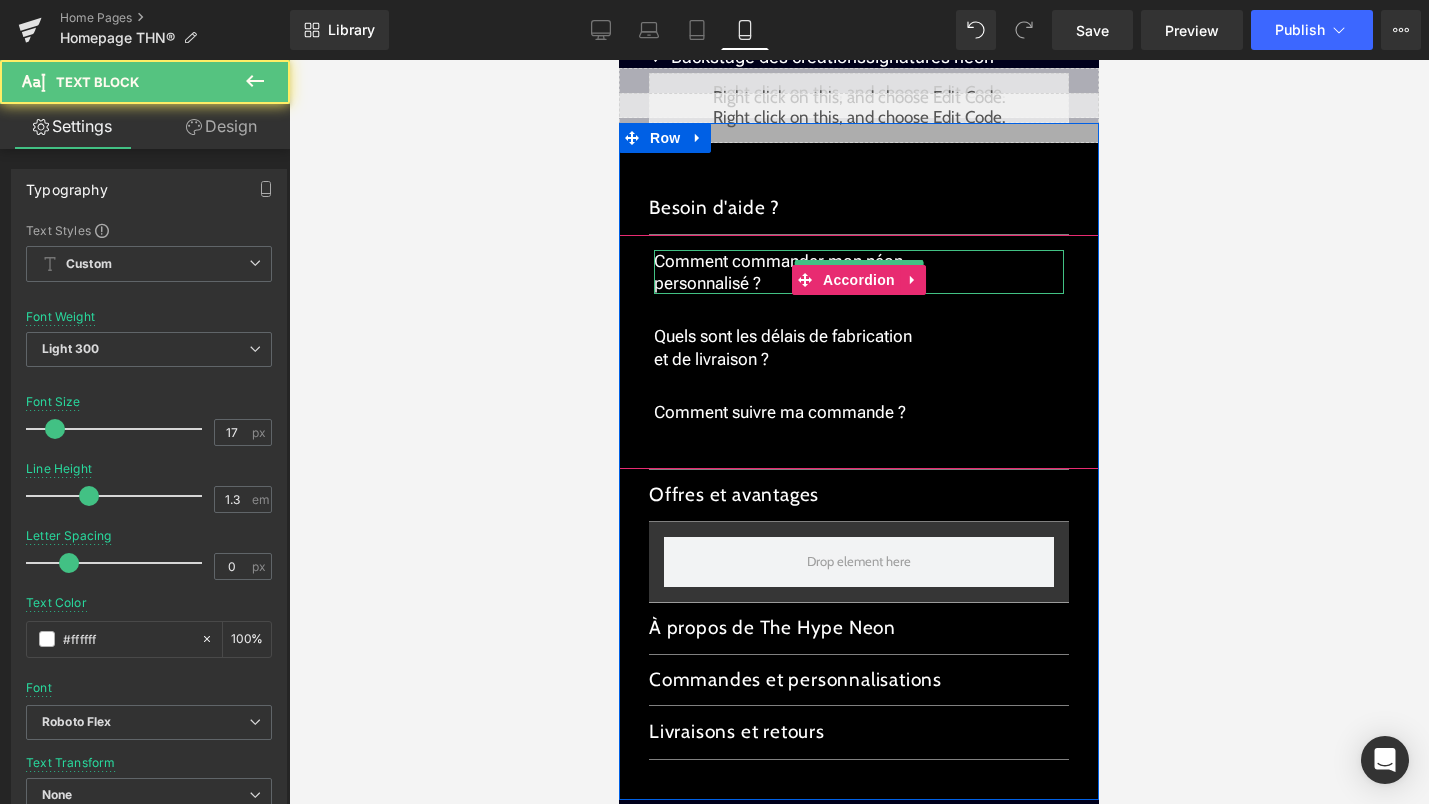 click on "personnalisé ?" at bounding box center (780, 272) 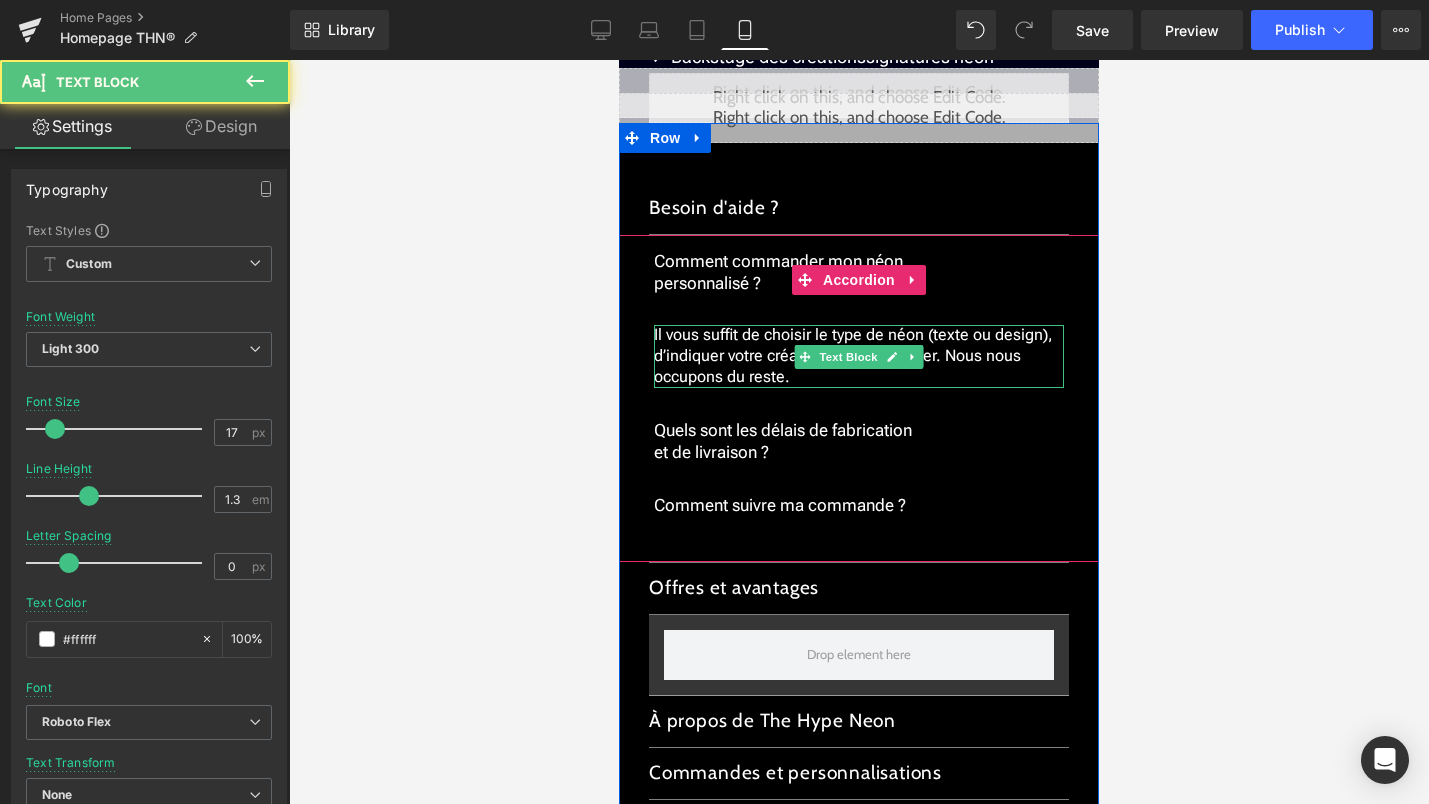 click on "Il vous suffit de choisir le type de néon (texte ou design), d’indiquer votre création, puis de valider. Nous nous occupons du reste." at bounding box center (859, 356) 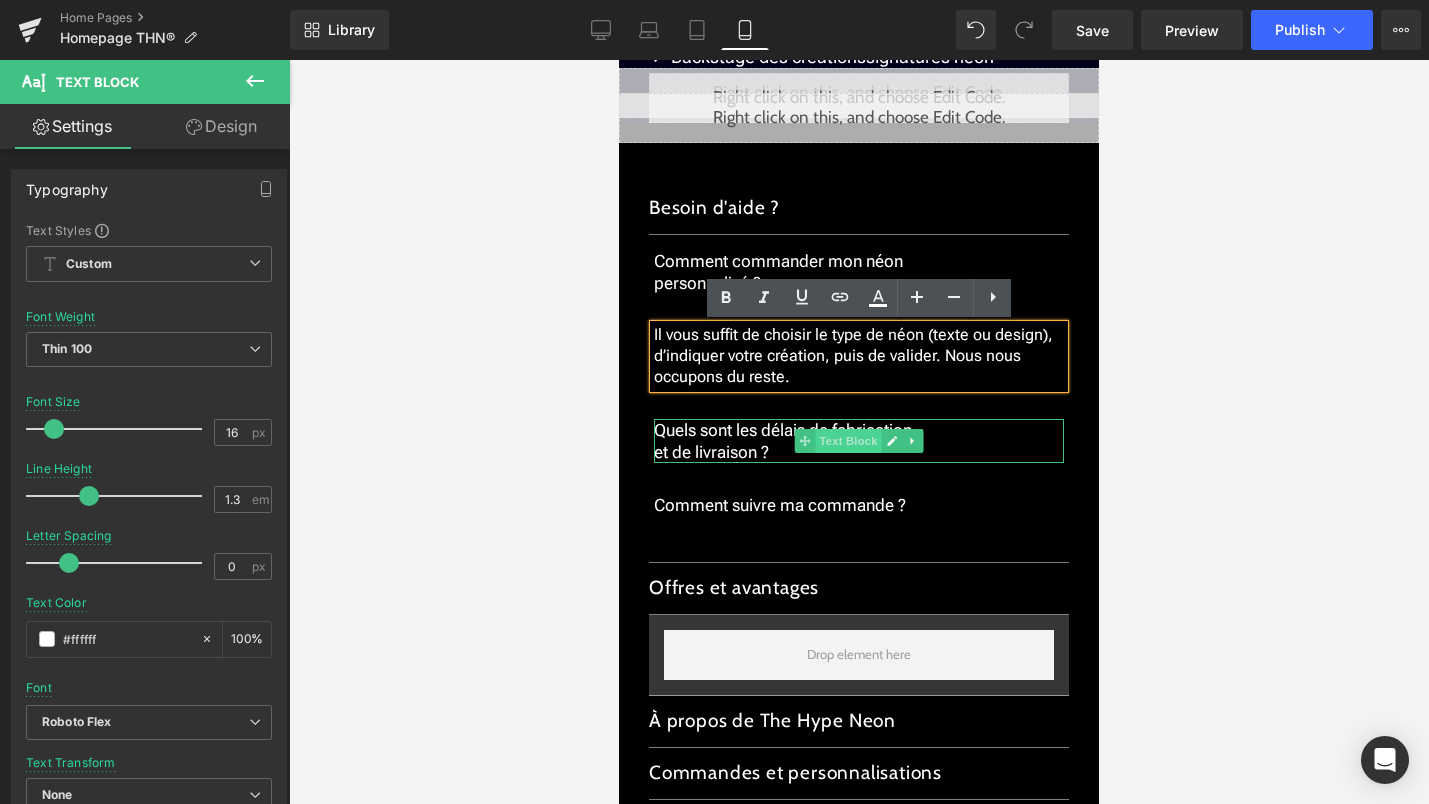 click on "Text Block" at bounding box center (848, 441) 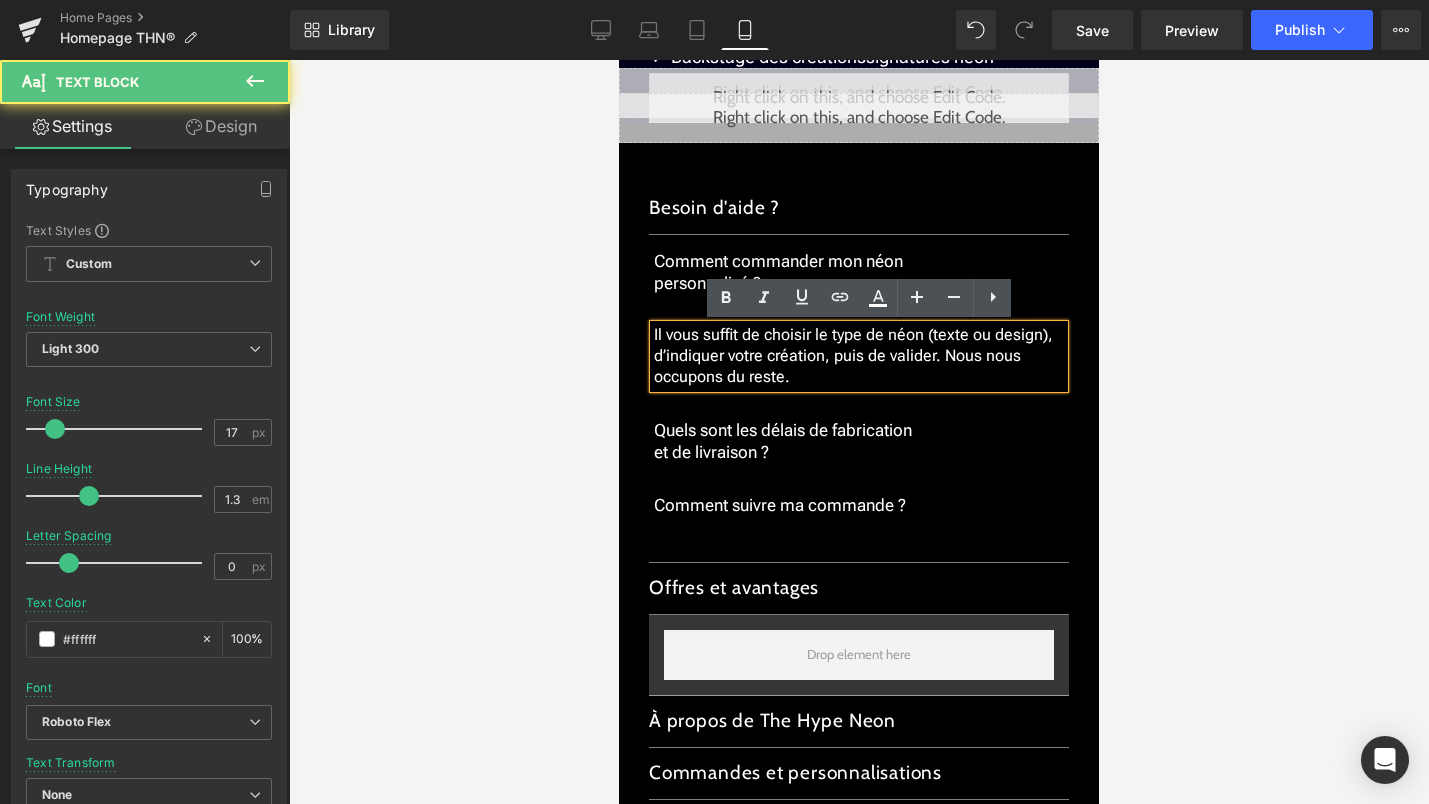click on "Quels sont les délais de fabrication  et de livraison ? Text Block" at bounding box center [859, 441] 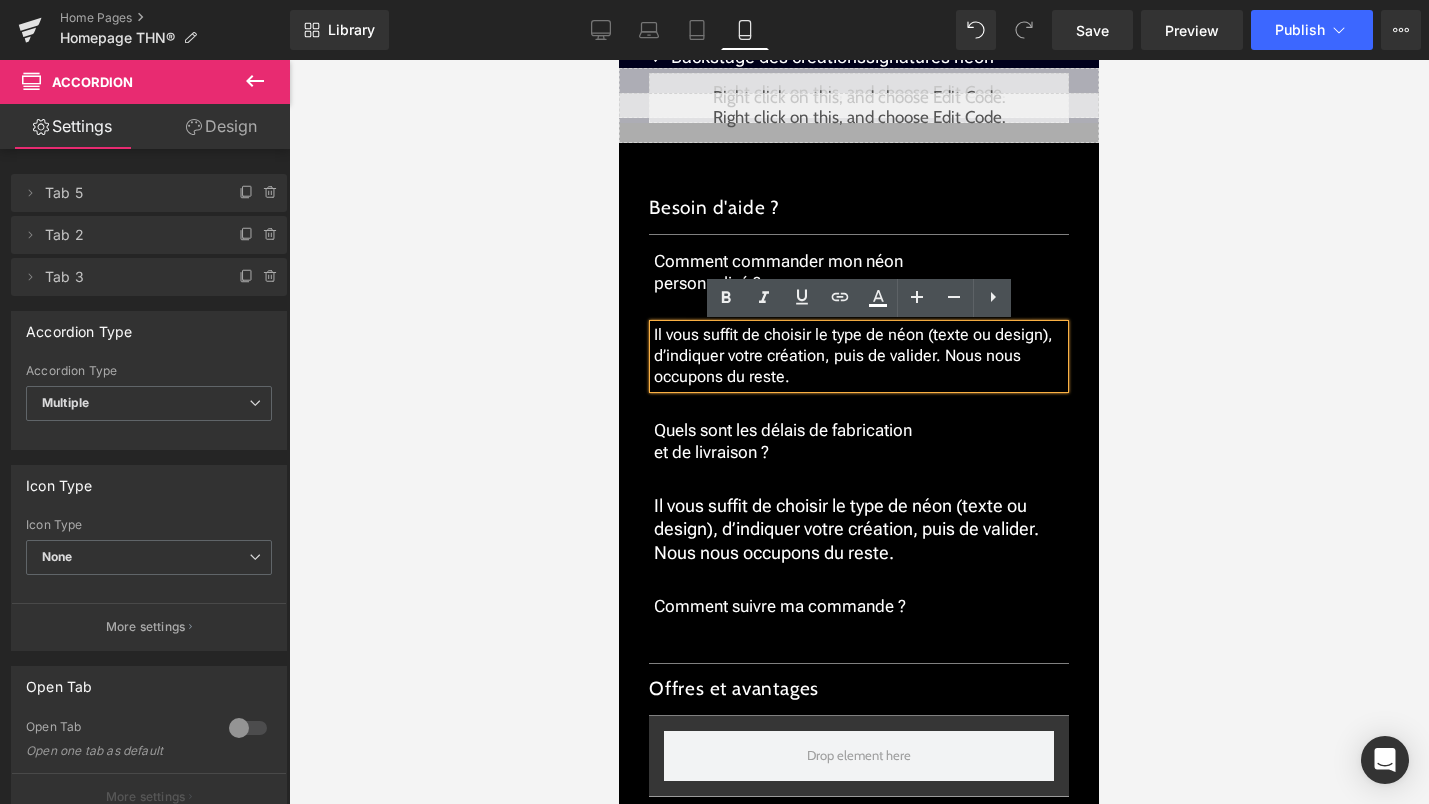click at bounding box center (859, 432) 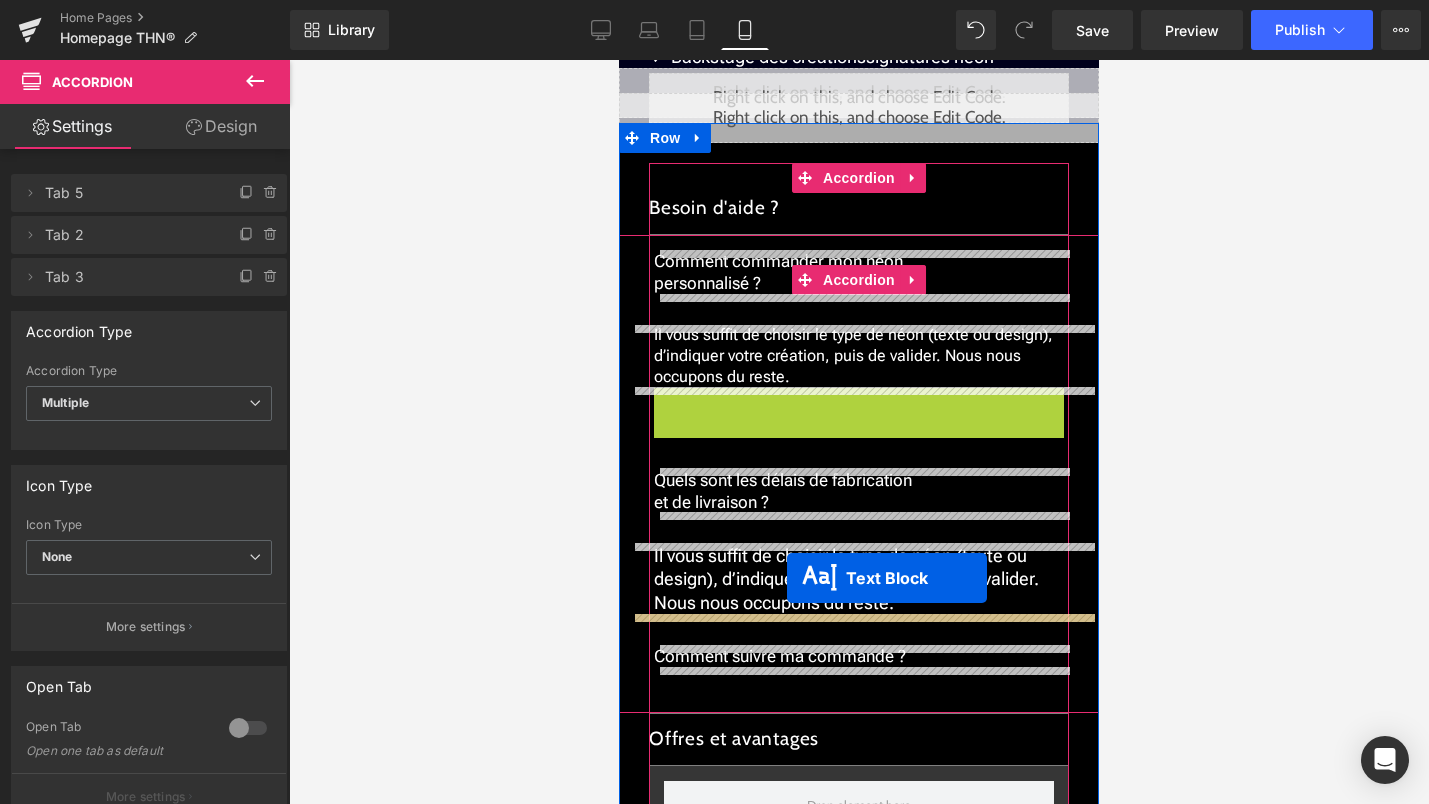 drag, startPoint x: 819, startPoint y: 413, endPoint x: 786, endPoint y: 576, distance: 166.30695 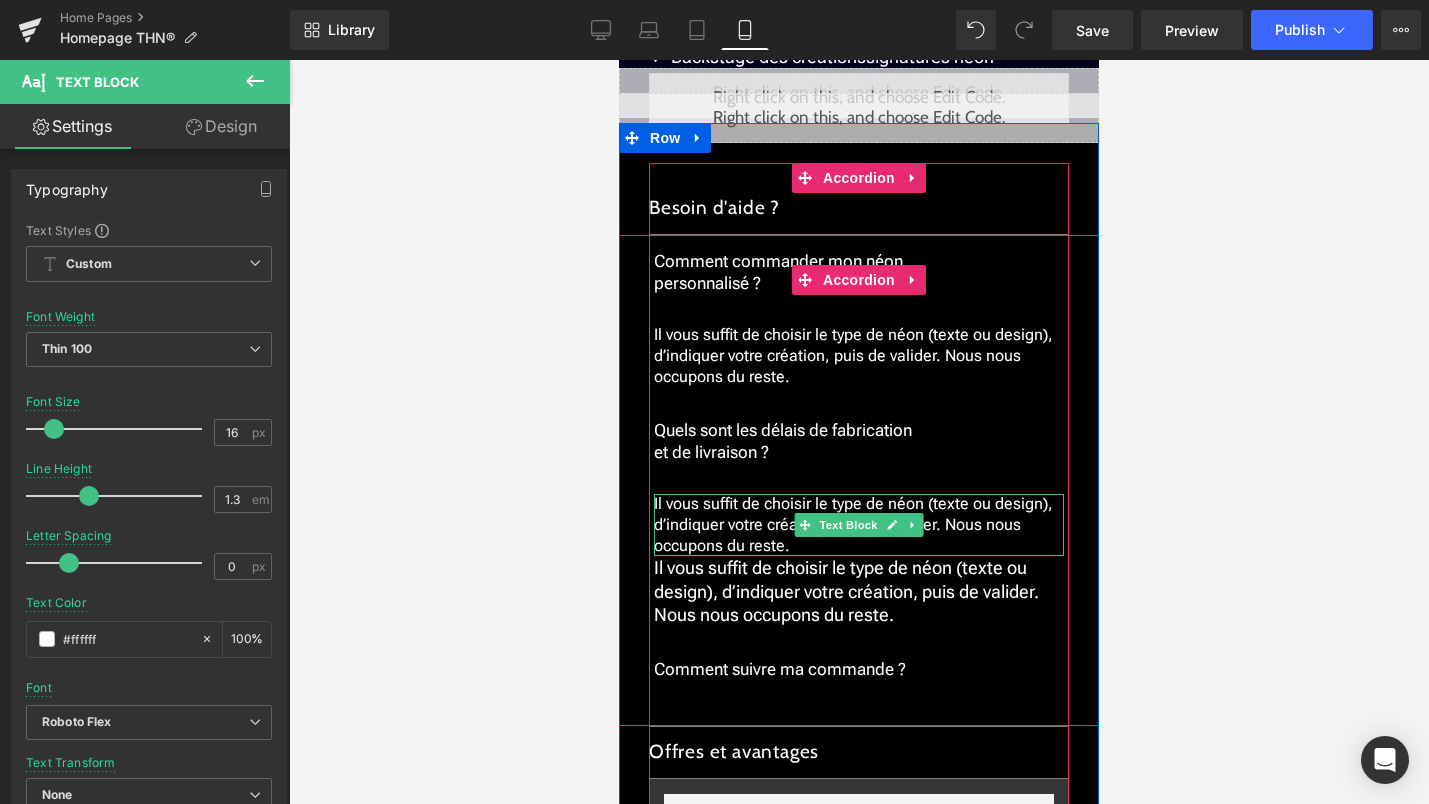 click on "Il vous suffit de choisir le type de néon (texte ou design), d’indiquer votre création, puis de valider. Nous nous occupons du reste. Text Block" at bounding box center (859, 591) 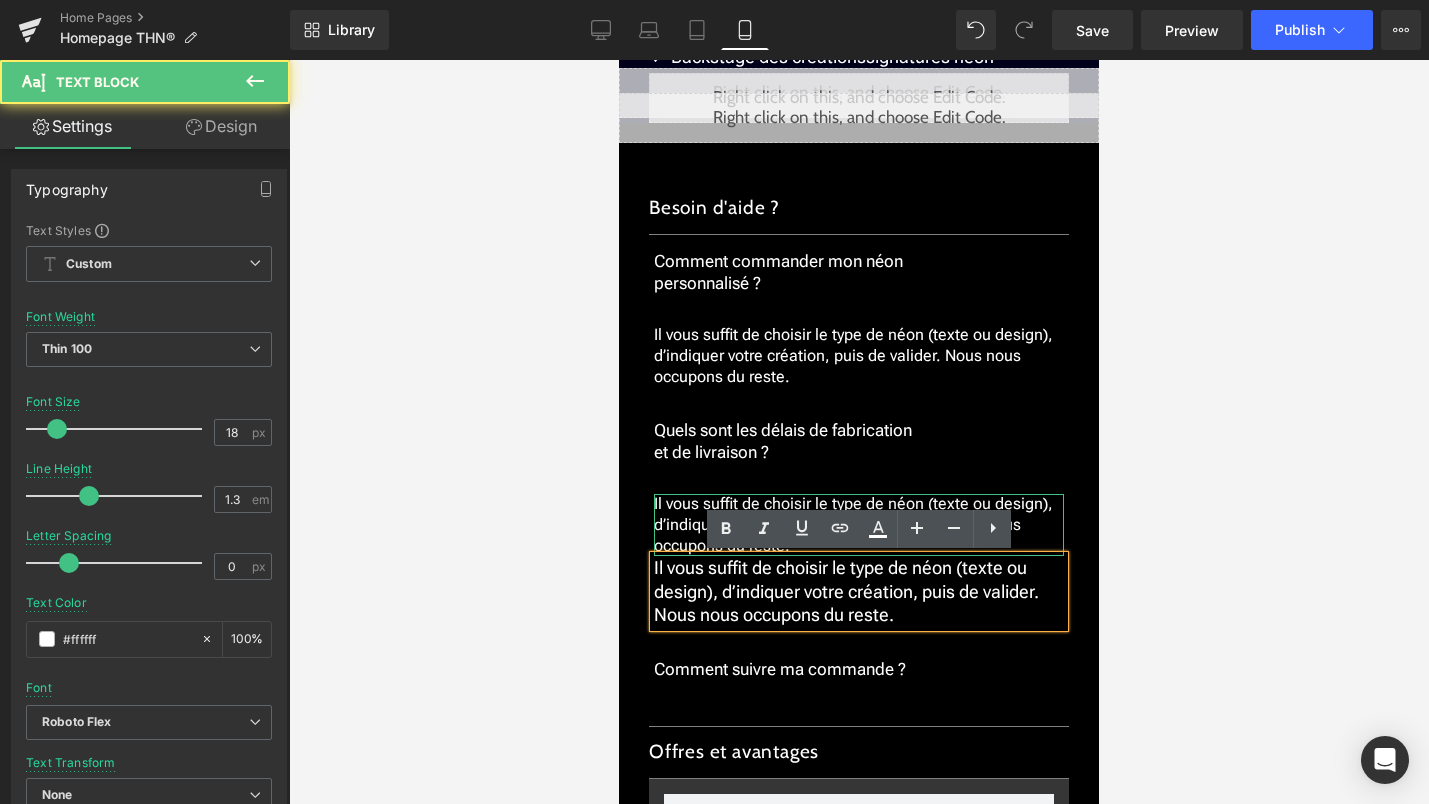 click at bounding box center (859, 432) 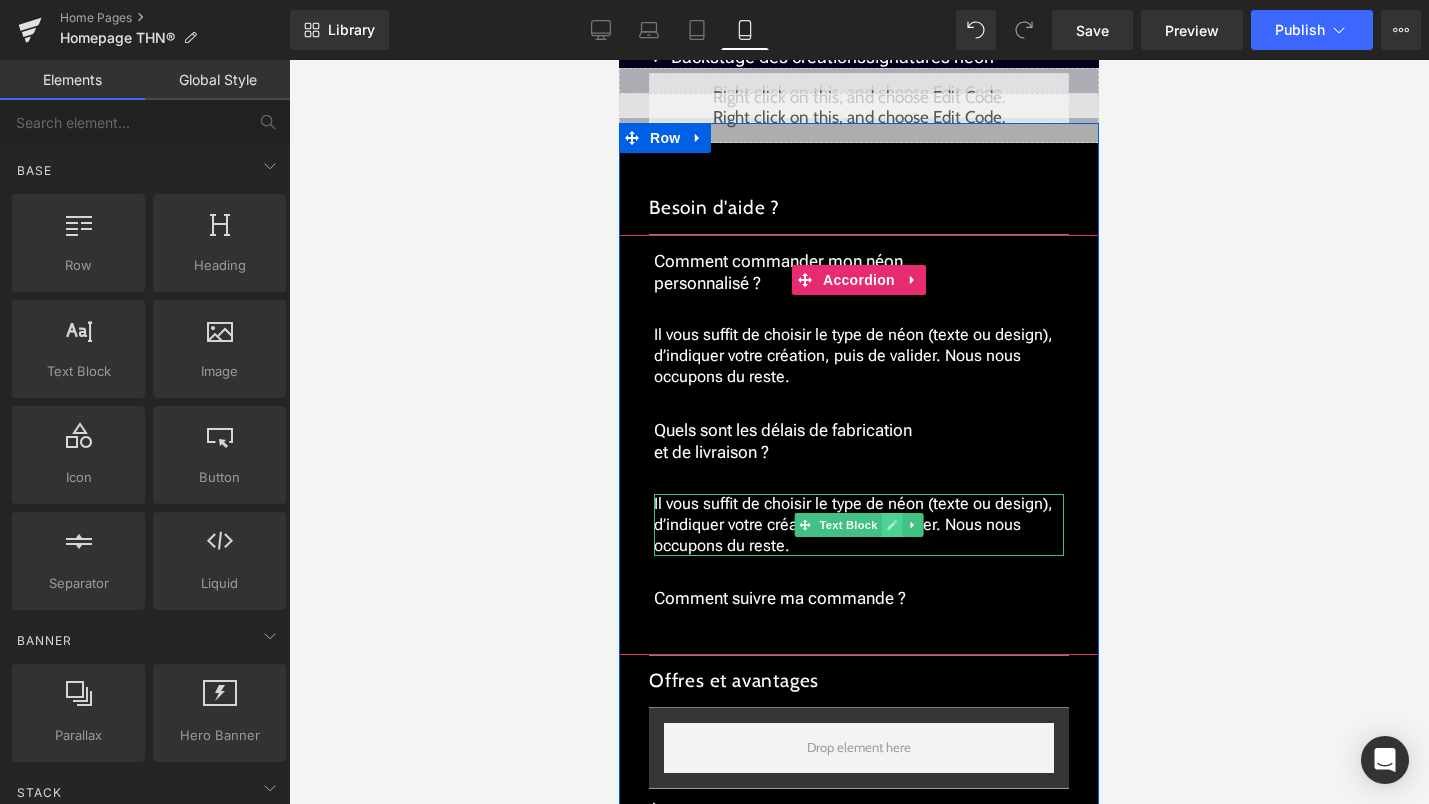 click 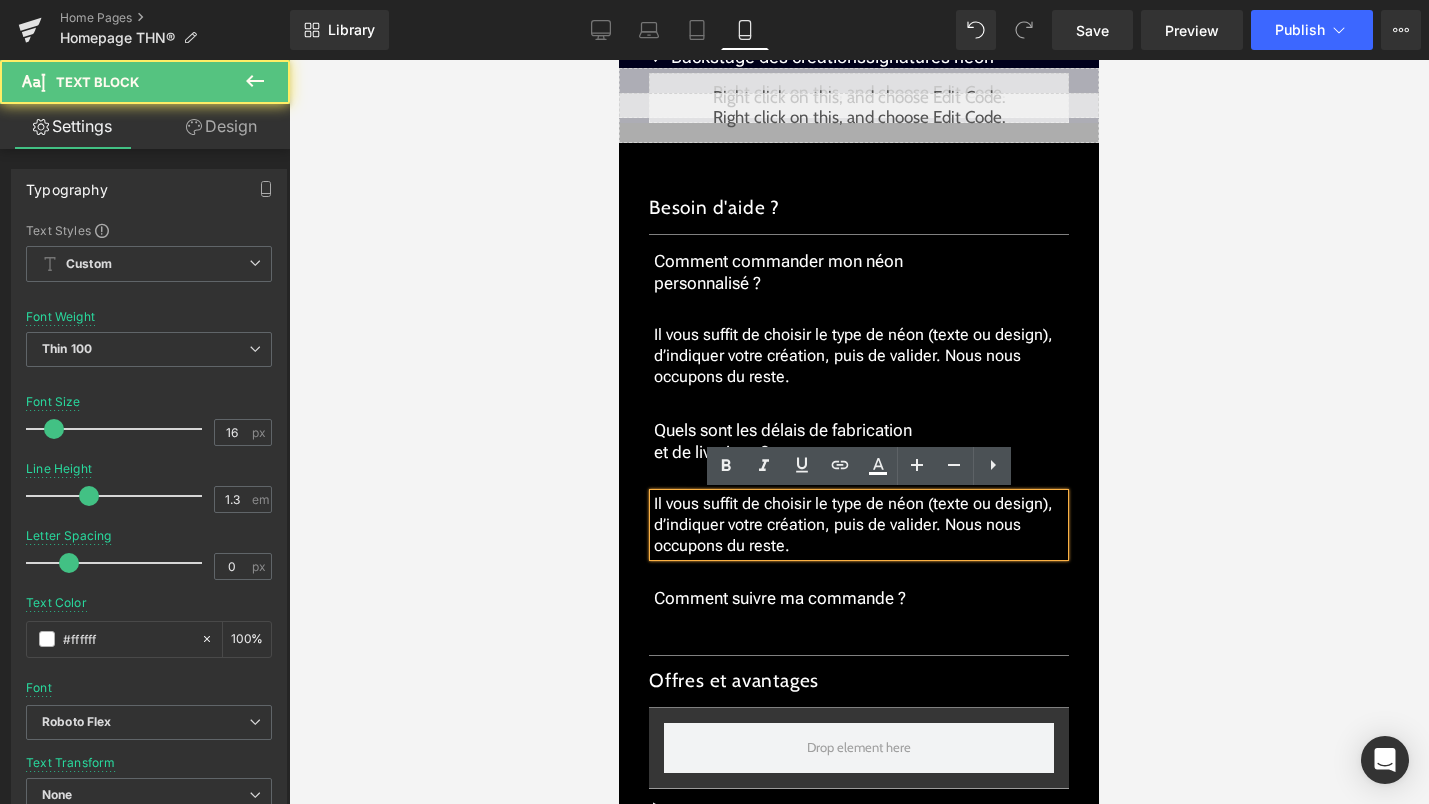 click on "Il vous suffit de choisir le type de néon (texte ou design), d’indiquer votre création, puis de valider. Nous nous occupons du reste." at bounding box center [859, 525] 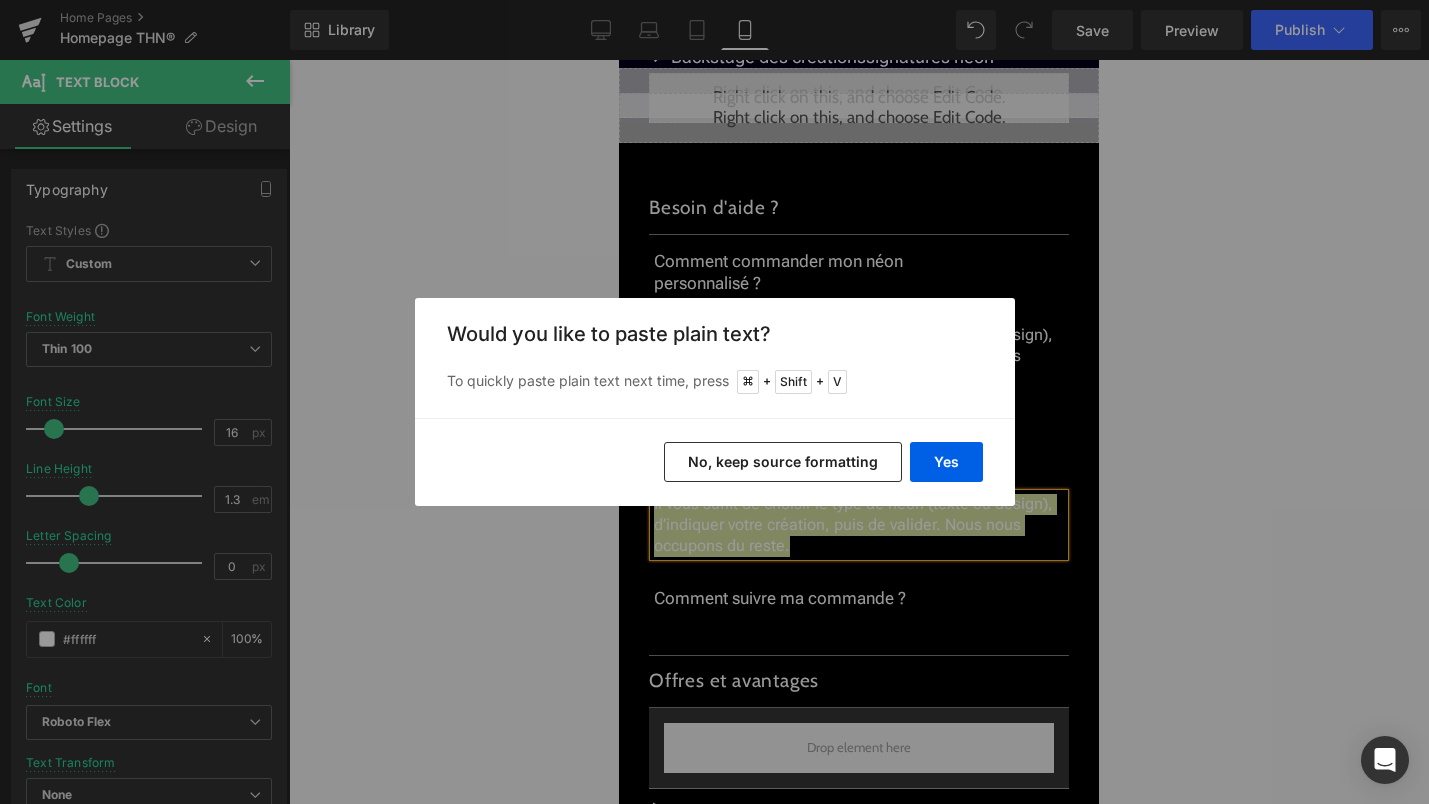click on "Yes No, keep source formatting" at bounding box center (715, 462) 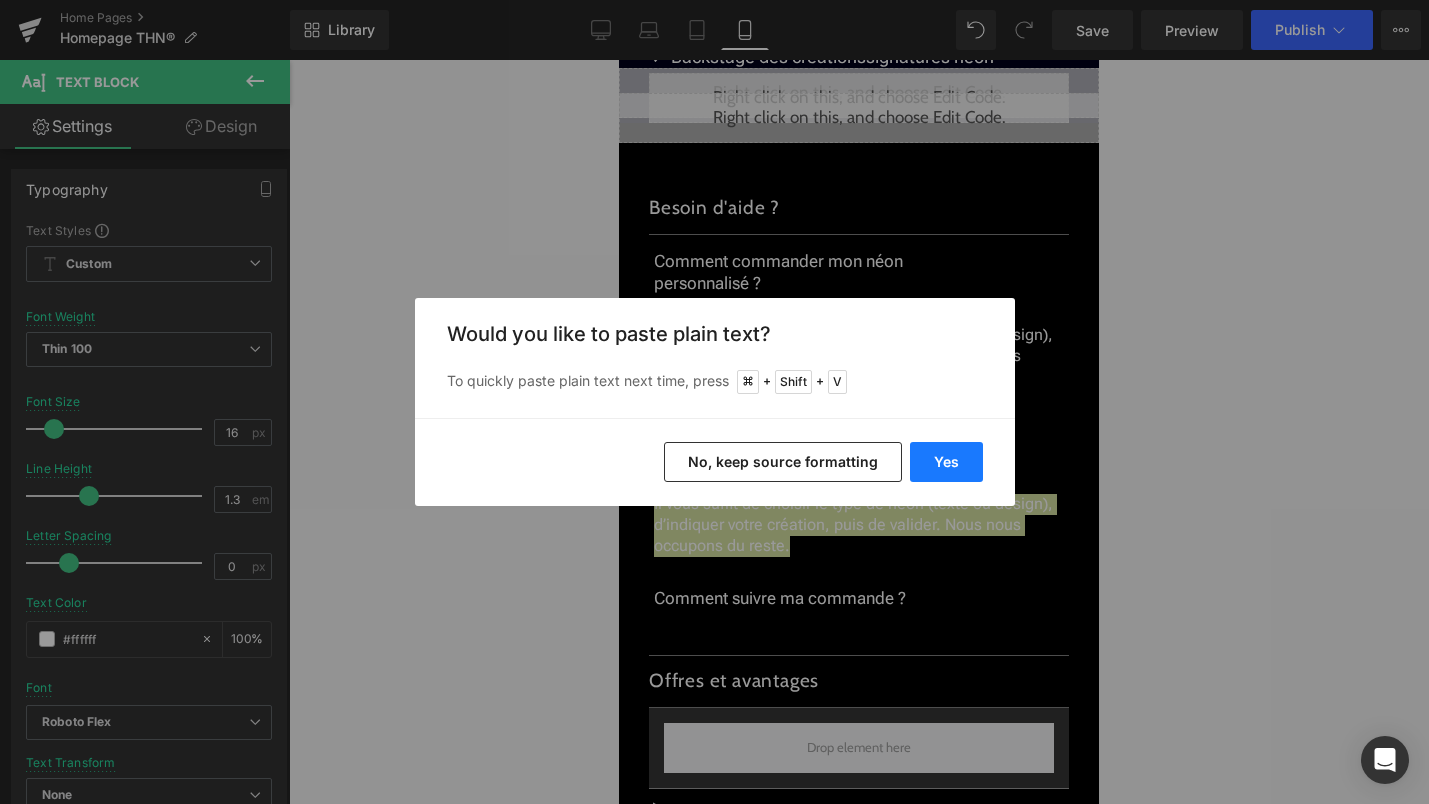 click on "Yes" at bounding box center (946, 462) 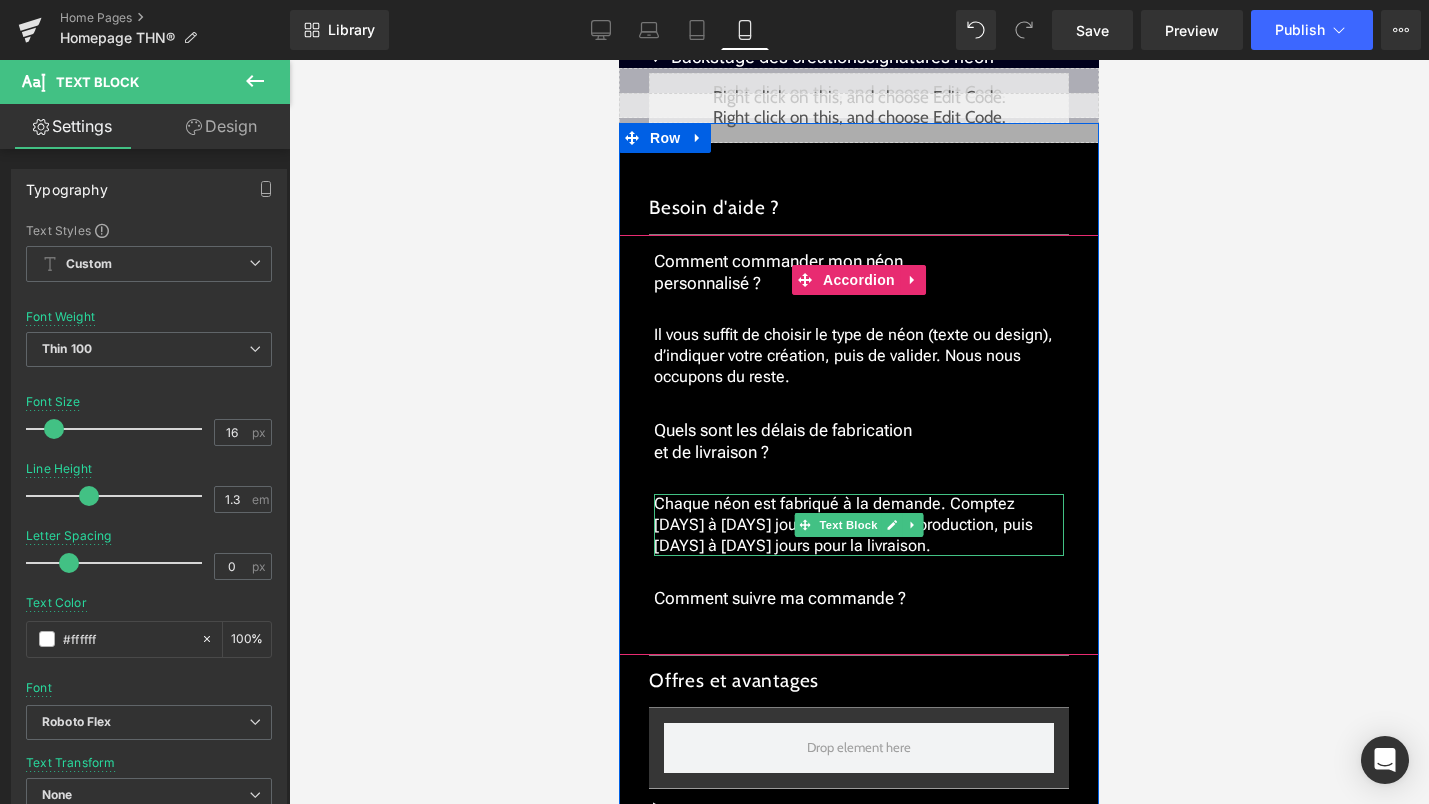 click on "Chaque néon est fabriqué à la demande. Comptez [DAYS] à [DAYS] jours ouvrés pour la production, puis [DAYS] à [DAYS] jours pour la livraison." at bounding box center [859, 525] 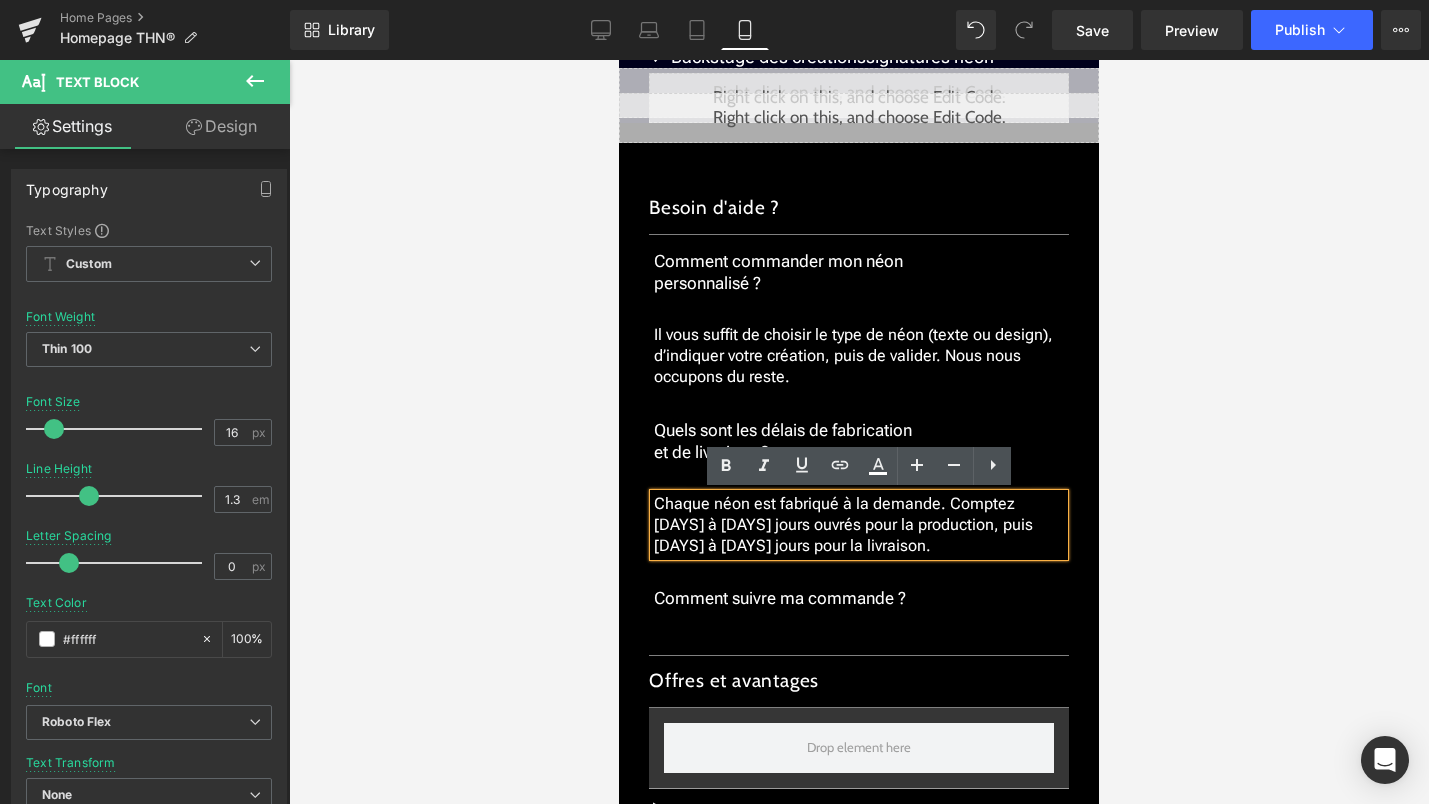 click on "Chaque néon est fabriqué à la demande. Comptez [DAYS] à [DAYS] jours ouvrés pour la production, puis [DAYS] à [DAYS] jours pour la livraison." at bounding box center (859, 525) 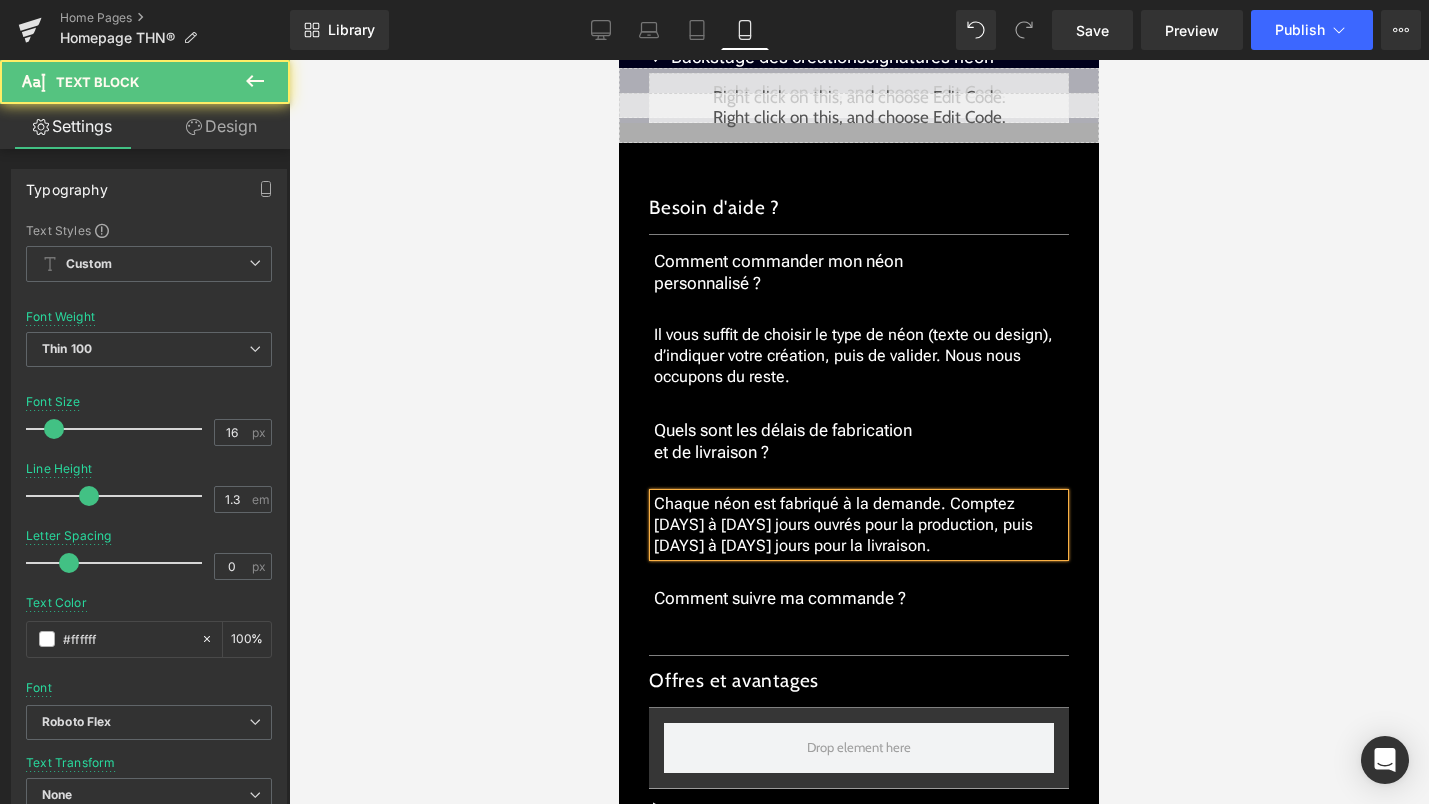 click on "Chaque néon est fabriqué à la demande. Comptez [DAYS] à [DAYS] jours ouvrés pour la production, puis [DAYS] à [DAYS] jours pour la livraison." at bounding box center (859, 525) 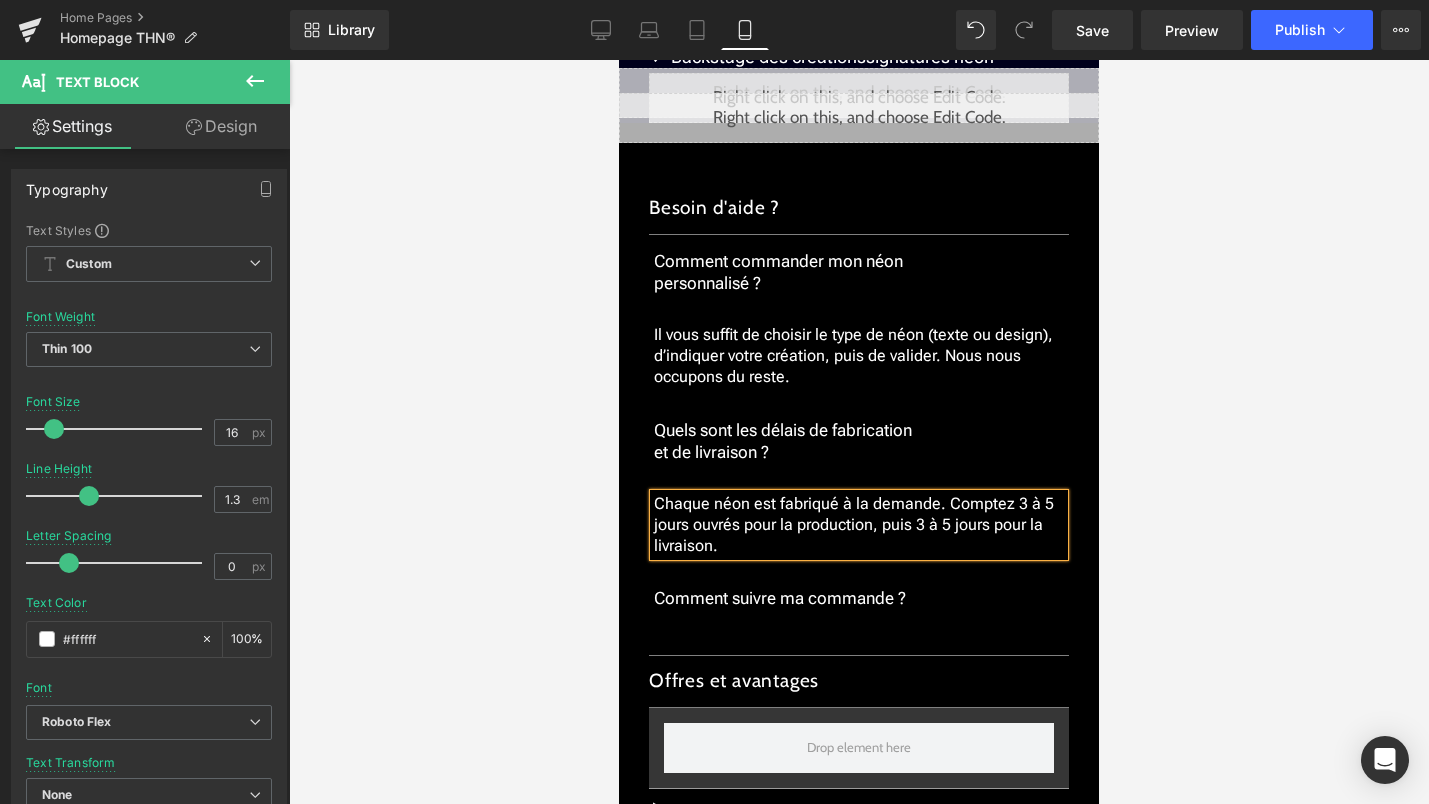 click on "Chaque néon est fabriqué à la demande. Comptez 3 à 5 jours ouvrés pour la production, puis 3 à 5 jours pour la livraison." at bounding box center [859, 525] 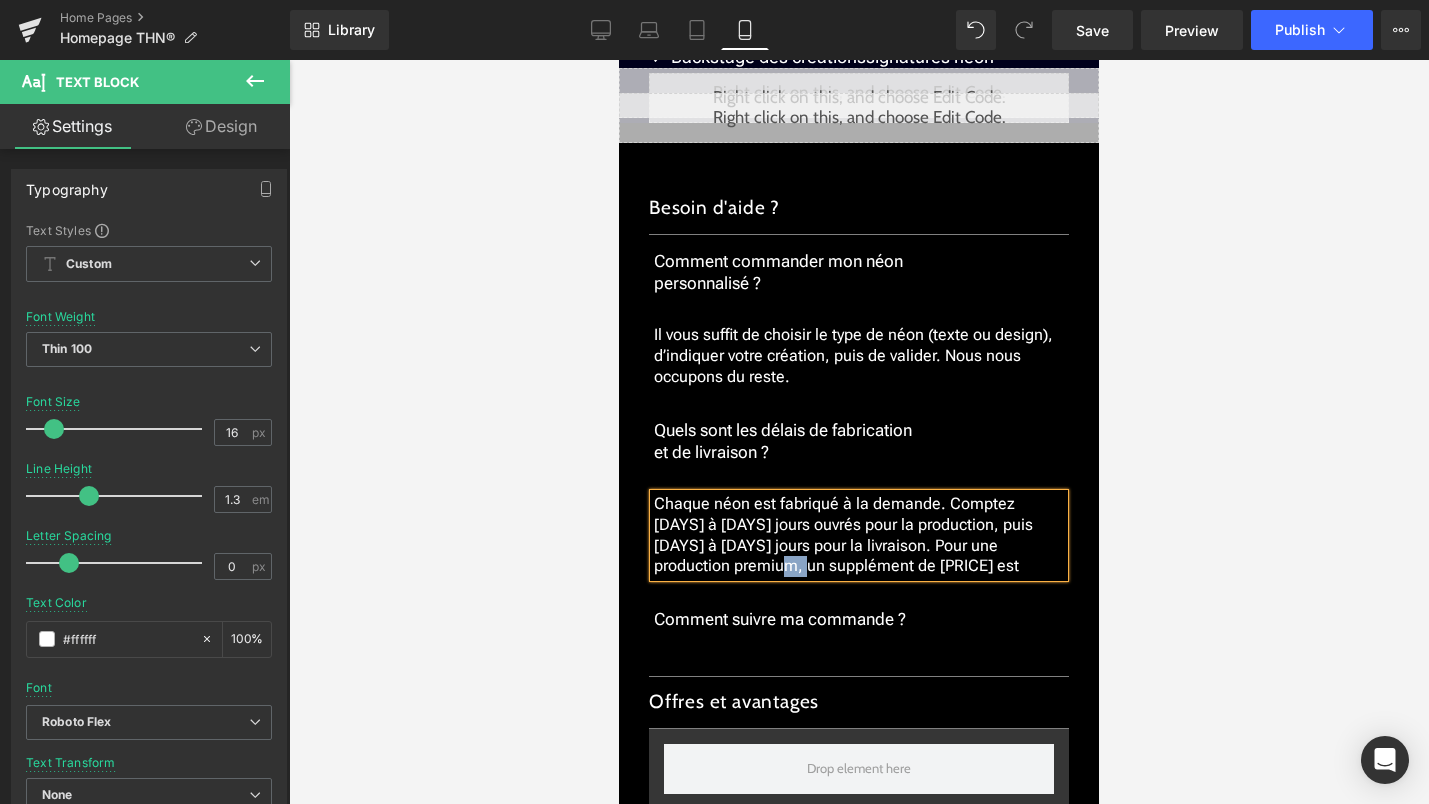drag, startPoint x: 678, startPoint y: 564, endPoint x: 647, endPoint y: 564, distance: 31 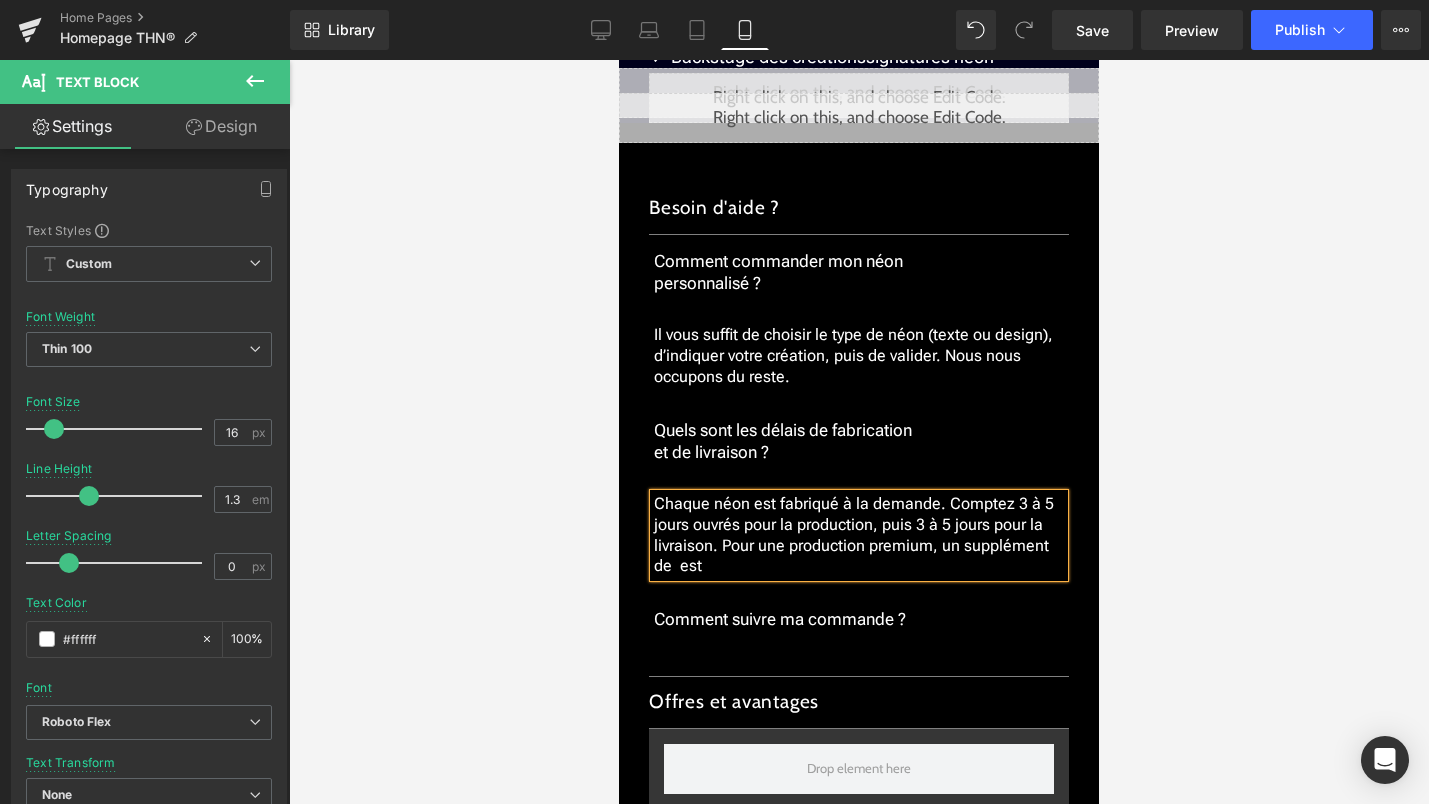 click on "Chaque néon est fabriqué à la demande. Comptez 3 à 5 jours ouvrés pour la production, puis 3 à 5 jours pour la livraison. Pour une production premium, un supplément de  est" at bounding box center (859, 535) 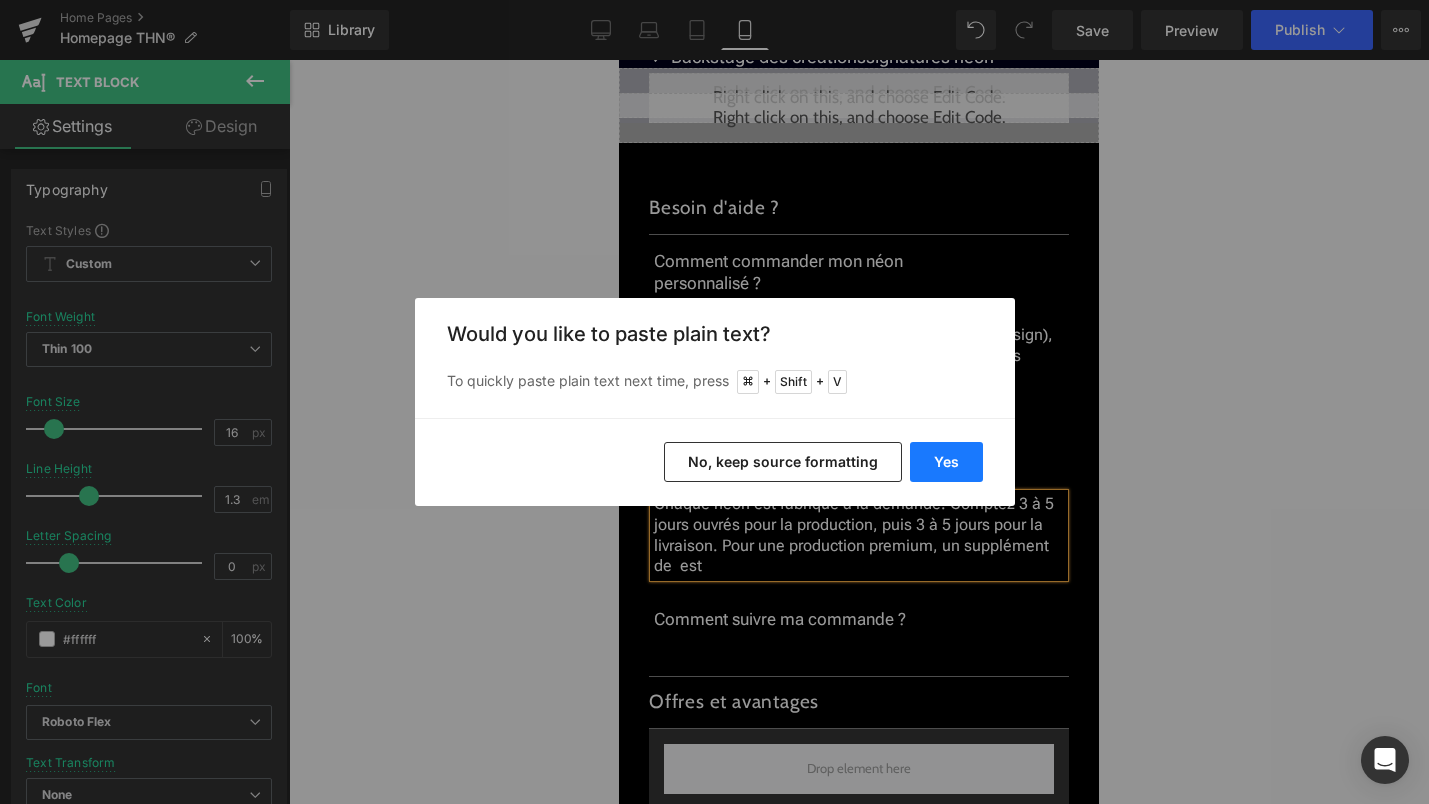 click on "Yes" at bounding box center (946, 462) 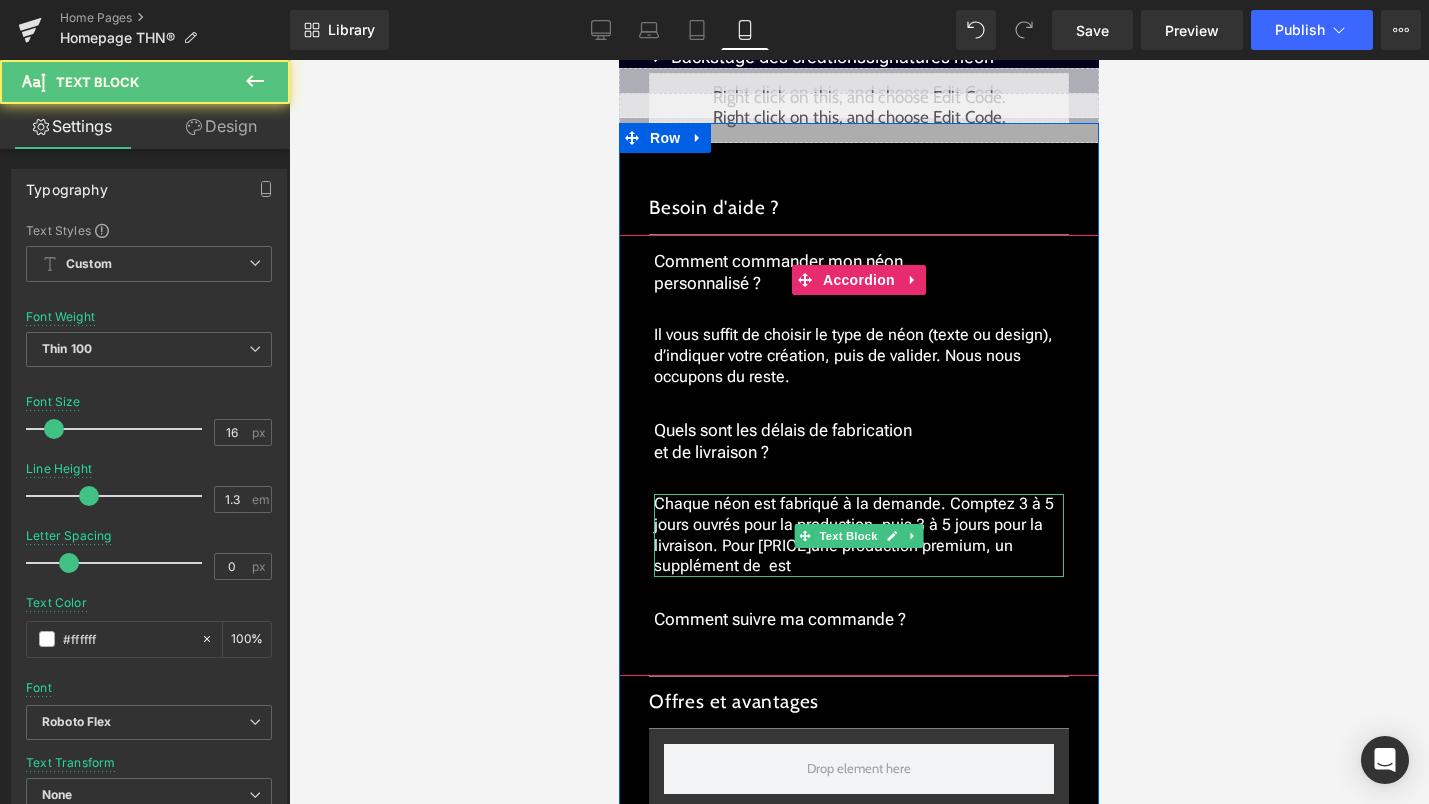 click on "Chaque néon est fabriqué à la demande. Comptez 3 à 5 jours ouvrés pour la production, puis 3 à 5 jours pour la livraison. Pour [PRICE]une production premium, un supplément de  est" at bounding box center (859, 535) 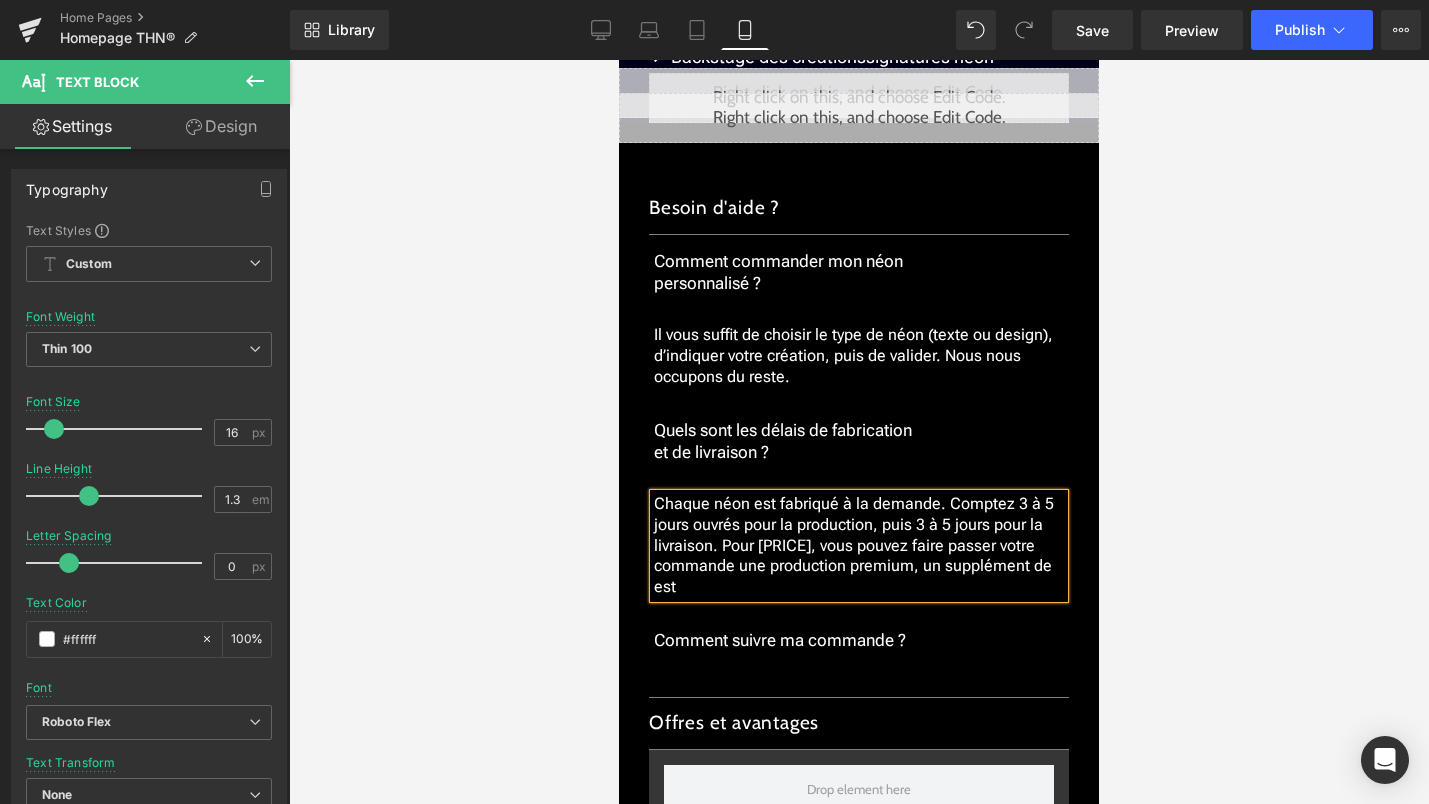 click on "Chaque néon est fabriqué à la demande. Comptez 3 à 5 jours ouvrés pour la production, puis 3 à 5 jours pour la livraison. Pour [PRICE], vous pouvez faire passer votre commande une production premium, un supplément de  est" at bounding box center (859, 546) 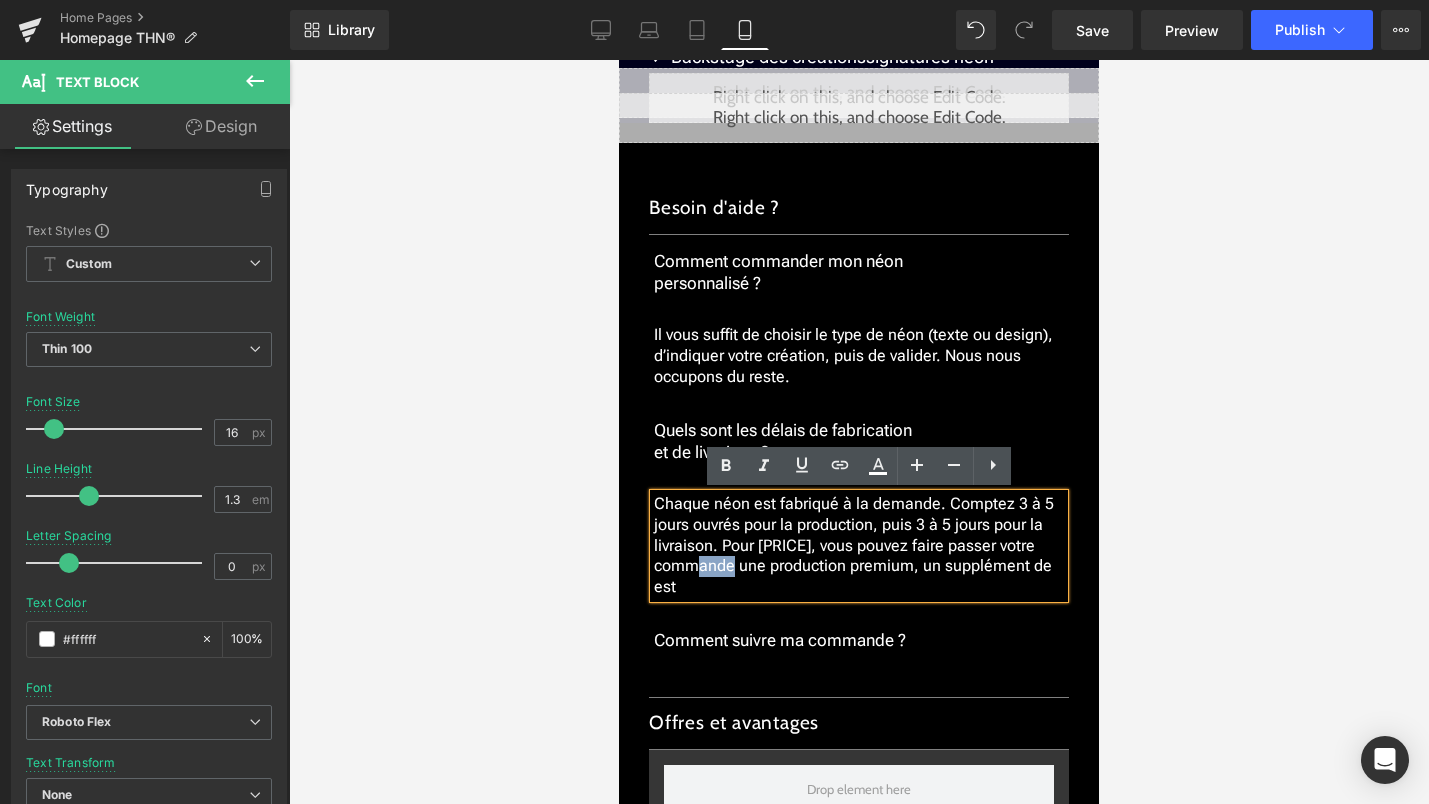 drag, startPoint x: 765, startPoint y: 563, endPoint x: 734, endPoint y: 566, distance: 31.144823 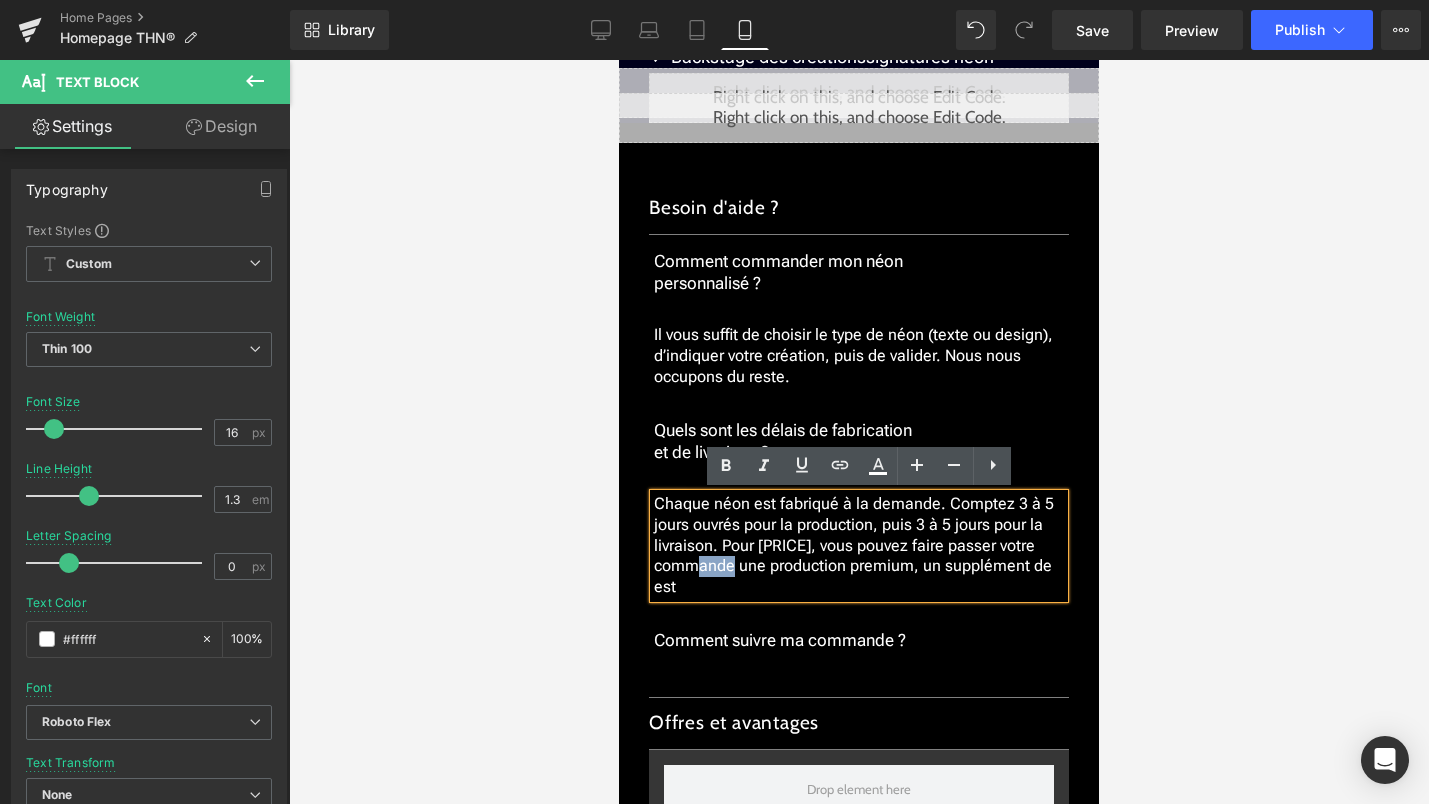 click on "Chaque néon est fabriqué à la demande. Comptez 3 à 5 jours ouvrés pour la production, puis 3 à 5 jours pour la livraison. Pour [PRICE], vous pouvez faire passer votre commande une production premium, un supplément de  est" at bounding box center (859, 546) 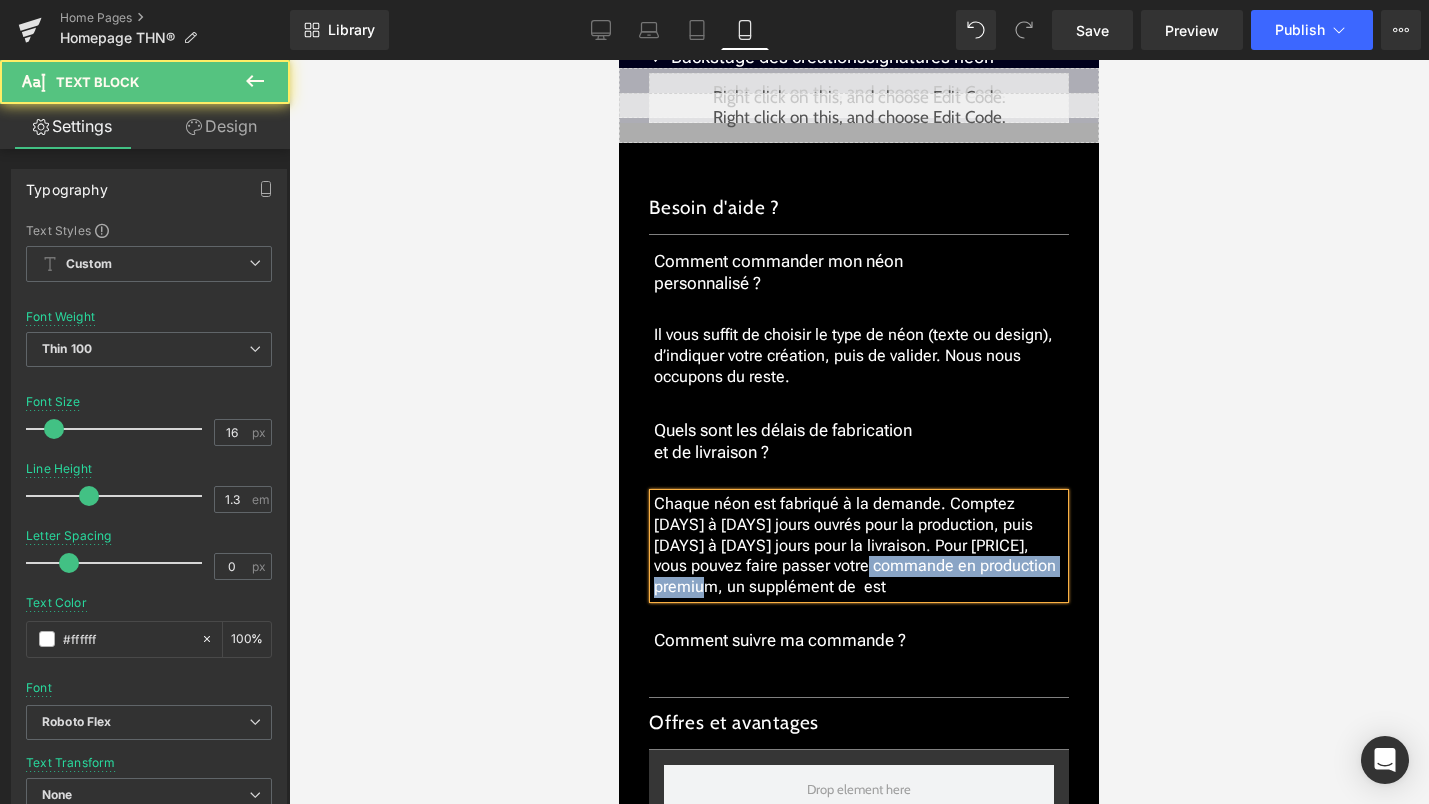 drag, startPoint x: 838, startPoint y: 569, endPoint x: 1066, endPoint y: 576, distance: 228.10744 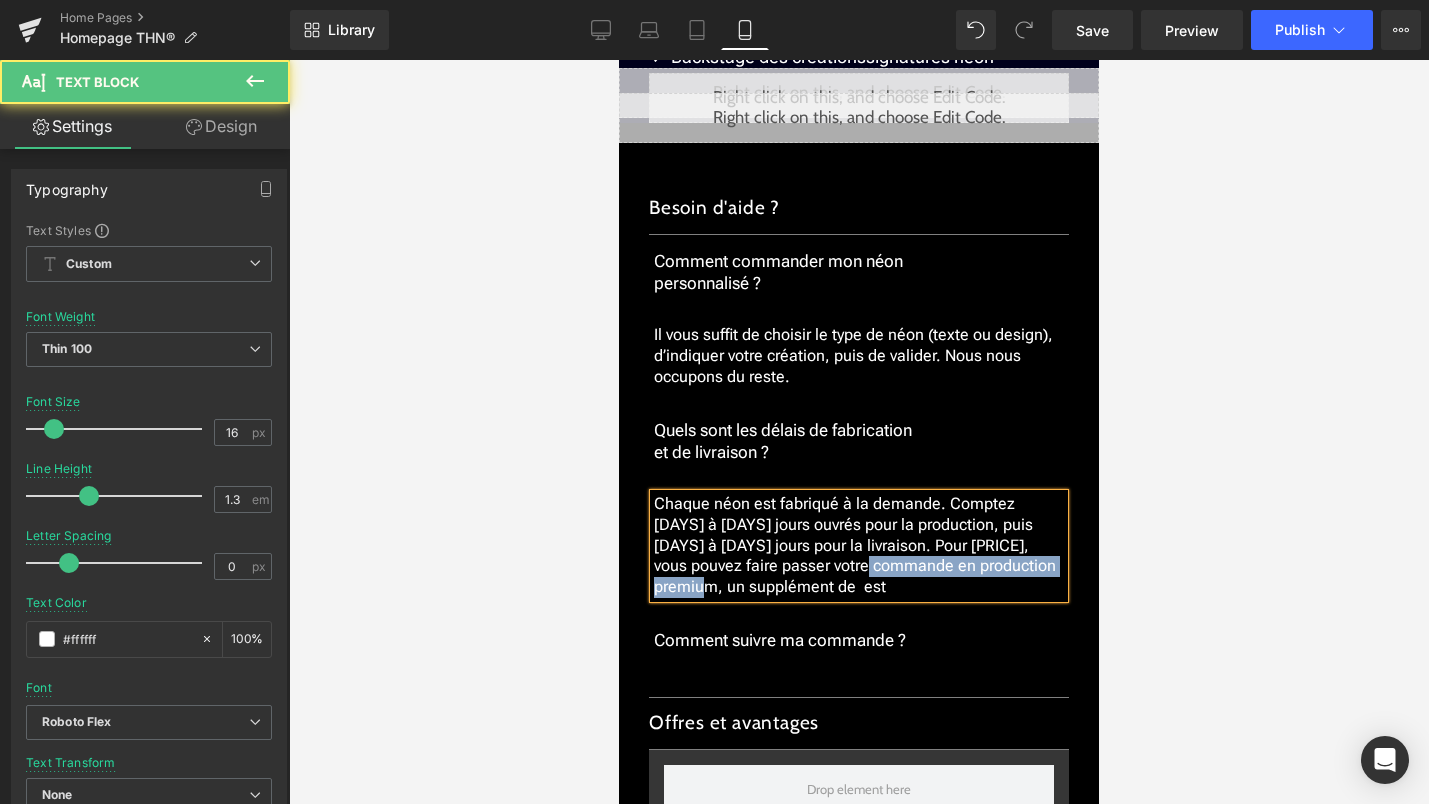 click on "Chaque néon est fabriqué à la demande. Comptez [DAYS] à [DAYS] jours ouvrés pour la production, puis [DAYS] à [DAYS] jours pour la livraison. Pour [PRICE], vous pouvez faire passer votre commande en production premium, un supplément de  est" at bounding box center (859, 546) 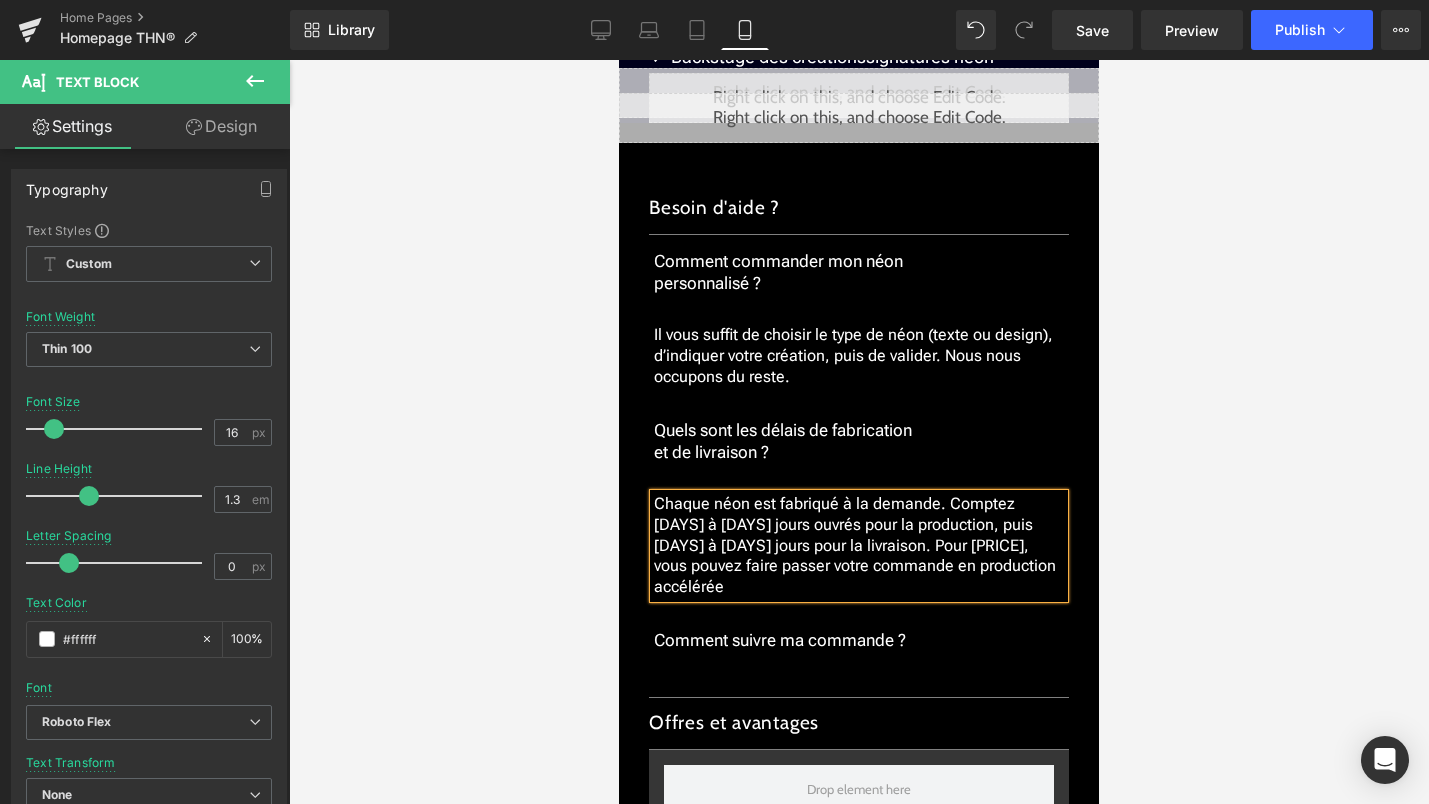 click on "Chaque néon est fabriqué à la demande. Comptez [DAYS] à [DAYS] jours ouvrés pour la production, puis [DAYS] à [DAYS] jours pour la livraison. Pour [PRICE], vous pouvez faire passer votre commande en production accélérée" at bounding box center [859, 546] 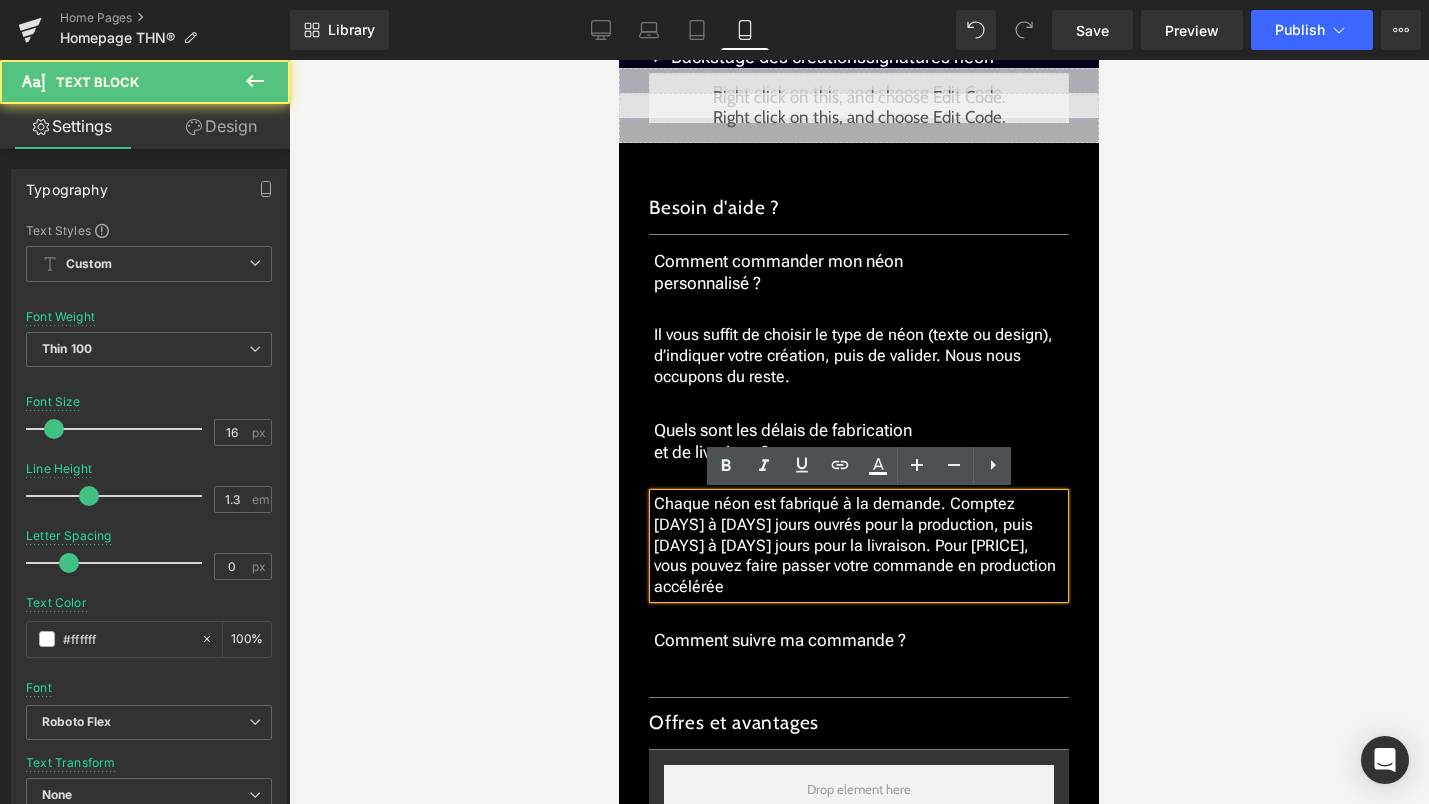 click on "Chaque néon est fabriqué à la demande. Comptez [DAYS] à [DAYS] jours ouvrés pour la production, puis [DAYS] à [DAYS] jours pour la livraison. Pour [PRICE], vous pouvez faire passer votre commande en production accélérée" at bounding box center (859, 546) 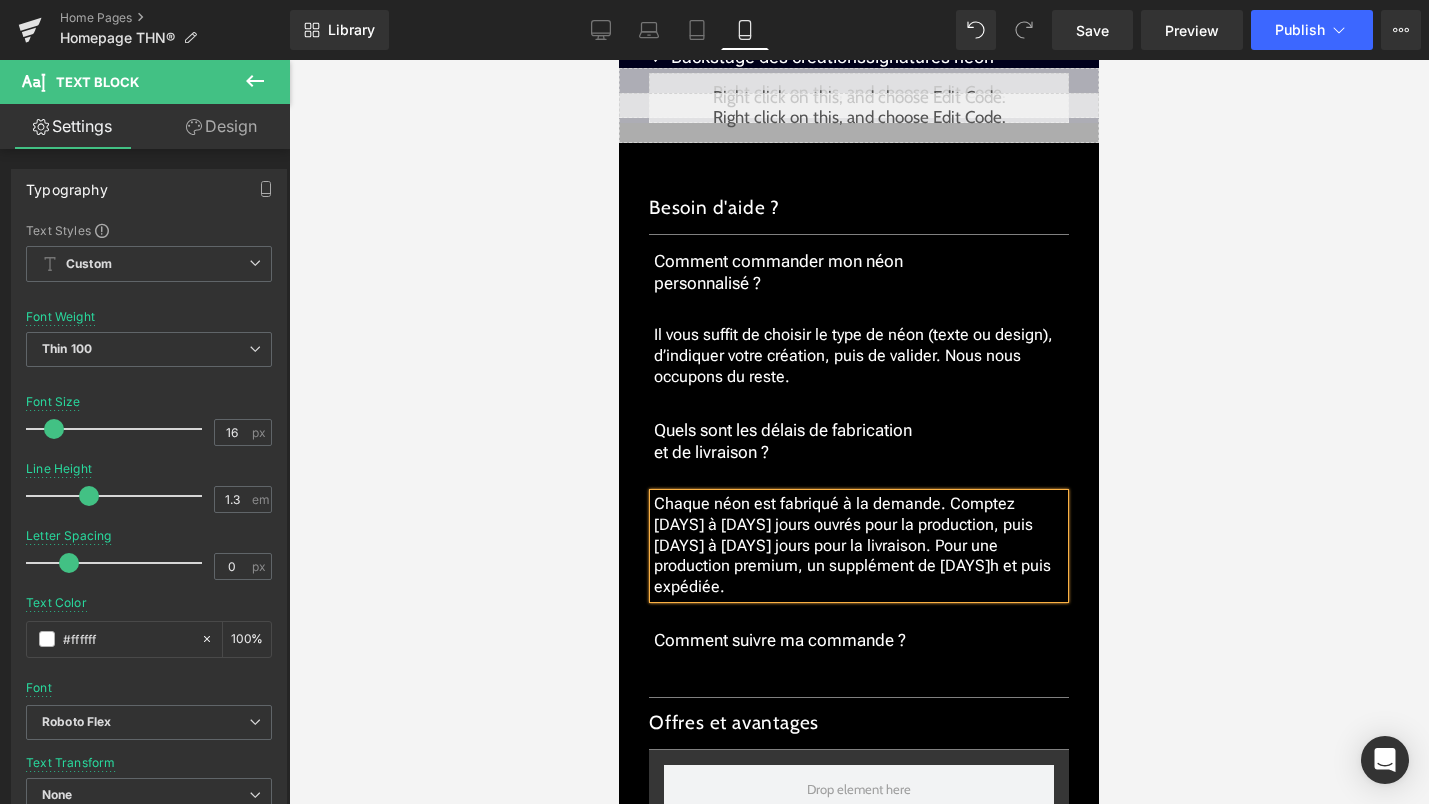 click at bounding box center (859, 432) 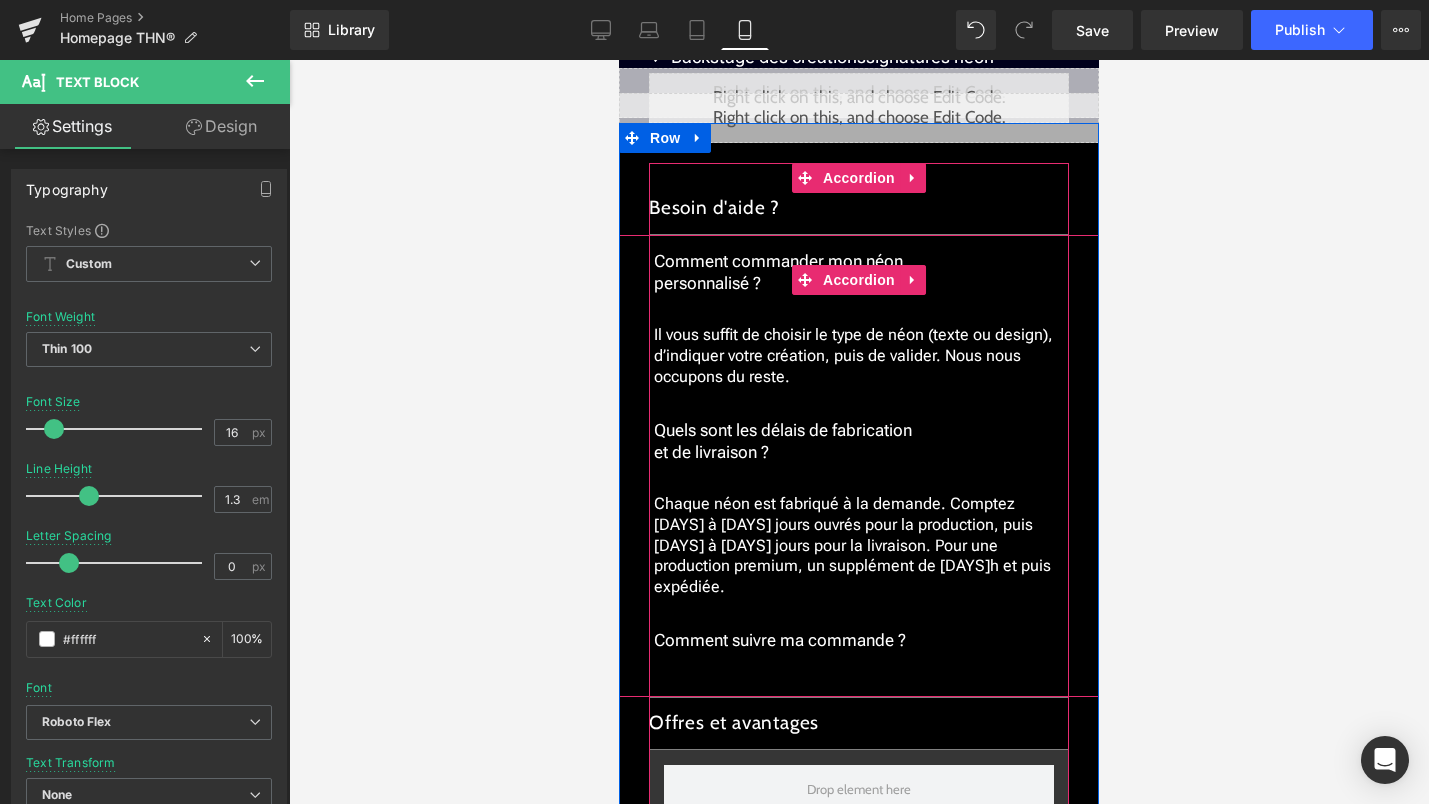 click on "Comment suivre ma commande ? Text Block" at bounding box center [859, 640] 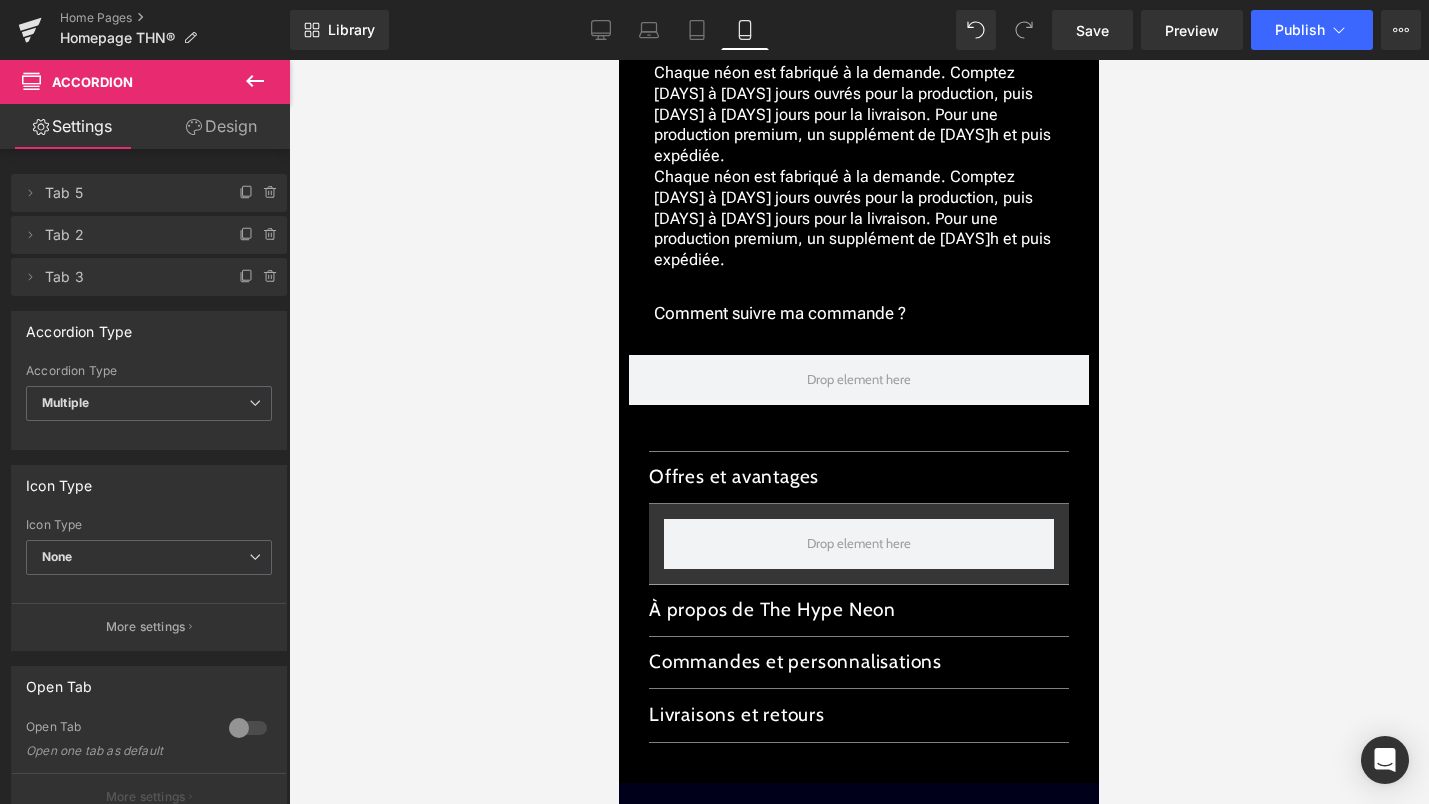 scroll, scrollTop: 3039, scrollLeft: 0, axis: vertical 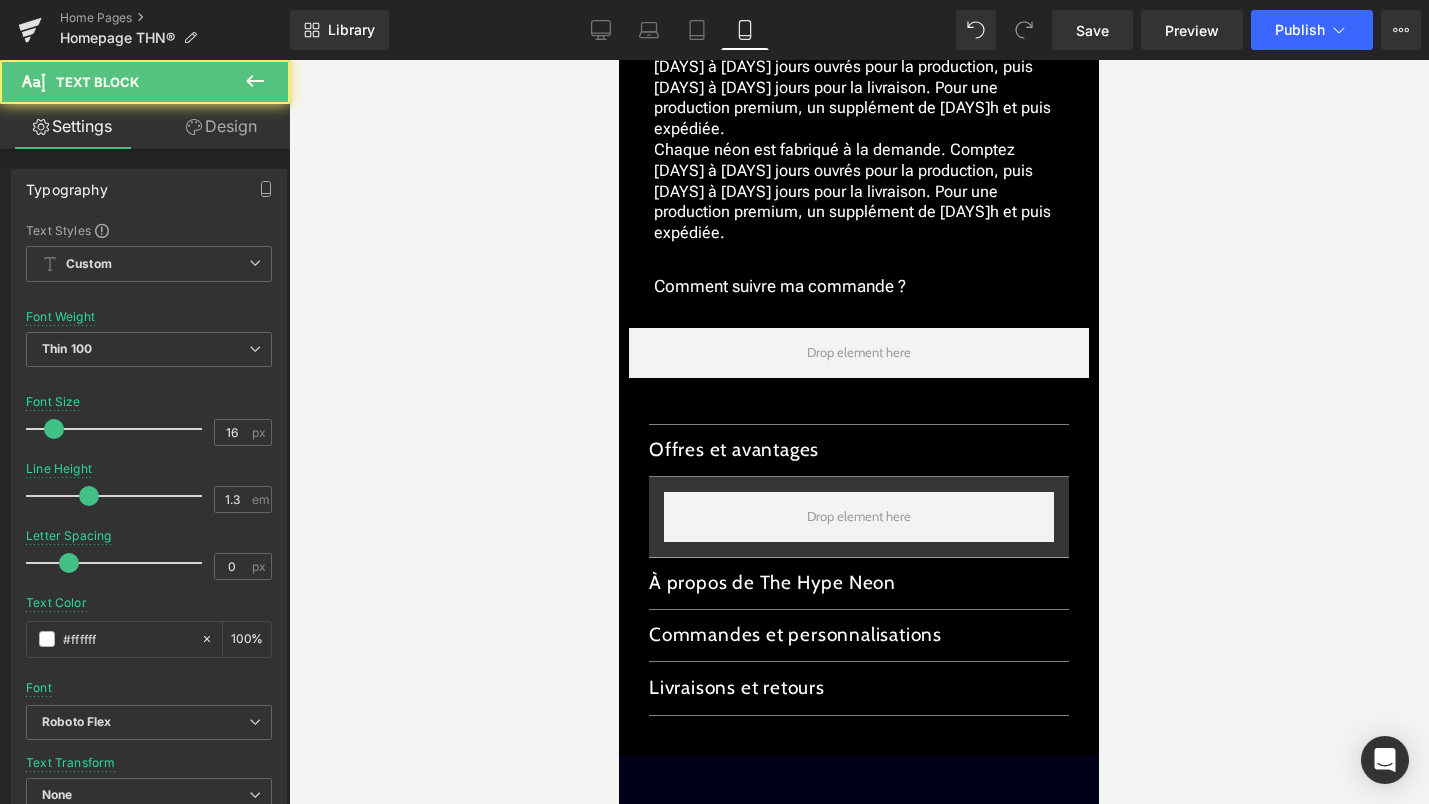 click on "Chaque néon est fabriqué à la demande. Comptez [DAYS] à [DAYS] jours ouvrés pour la production, puis [DAYS] à [DAYS] jours pour la livraison. Pour une production premium, un supplément de [DAYS]h et puis expédiée." at bounding box center (859, 192) 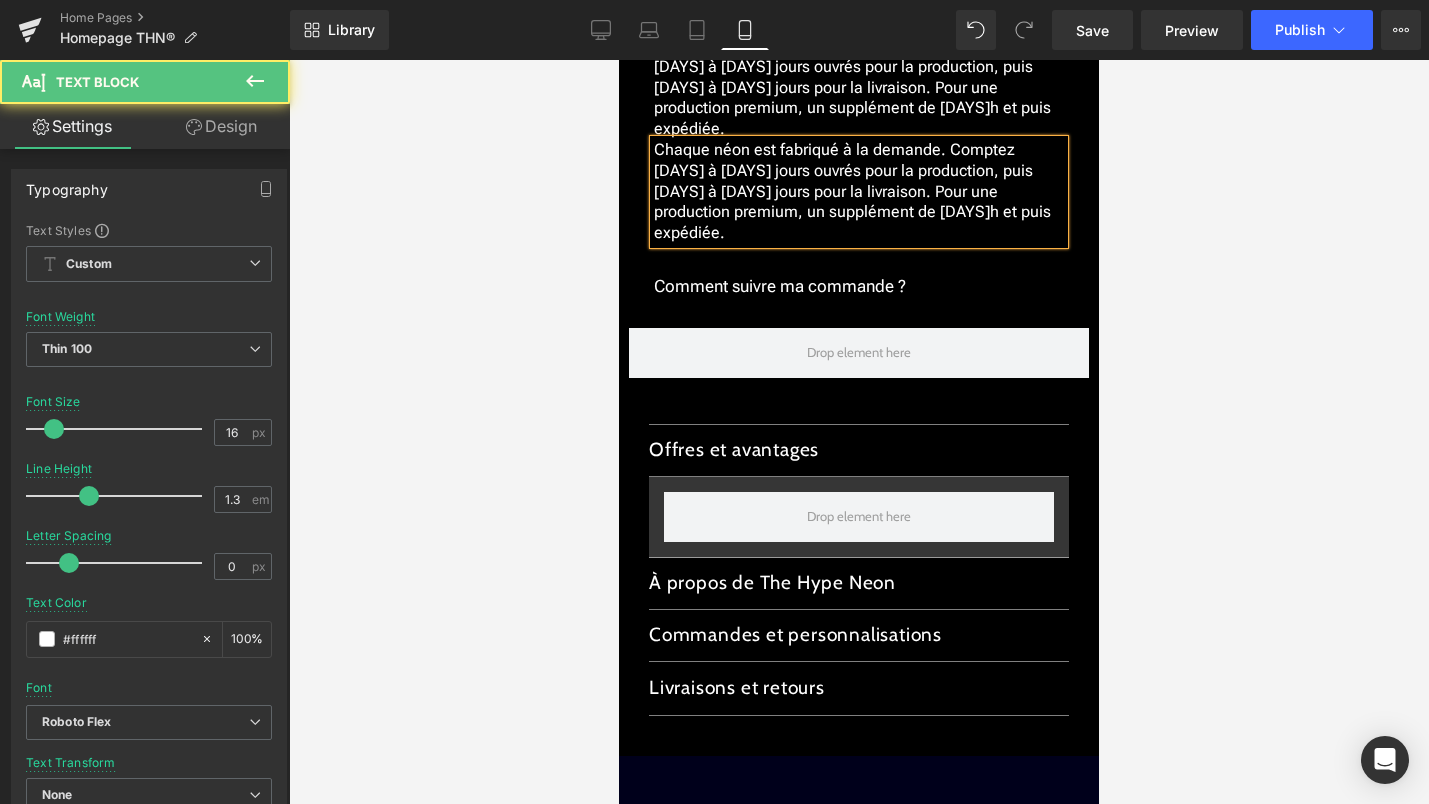 click at bounding box center (859, 432) 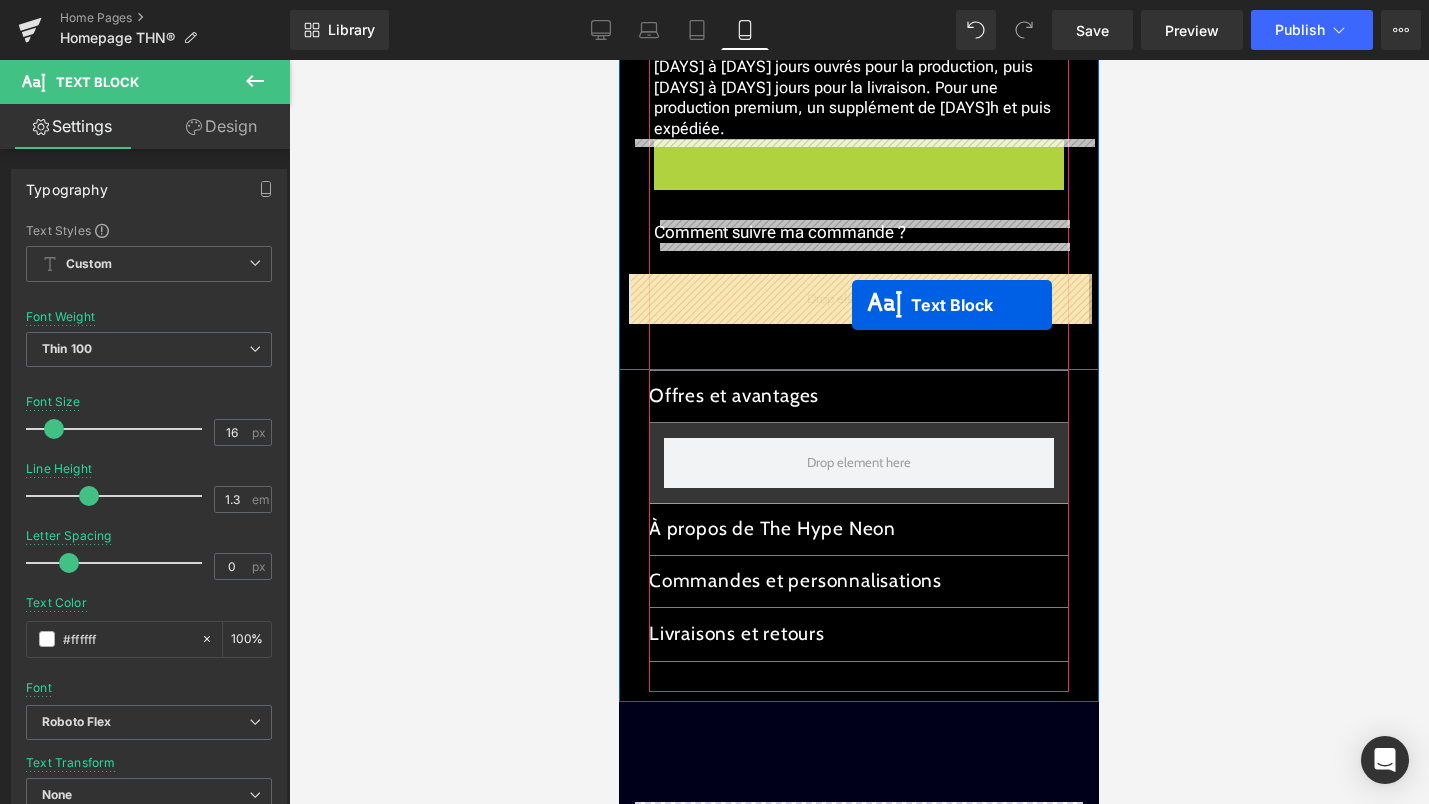 drag, startPoint x: 863, startPoint y: 193, endPoint x: 852, endPoint y: 305, distance: 112.53888 